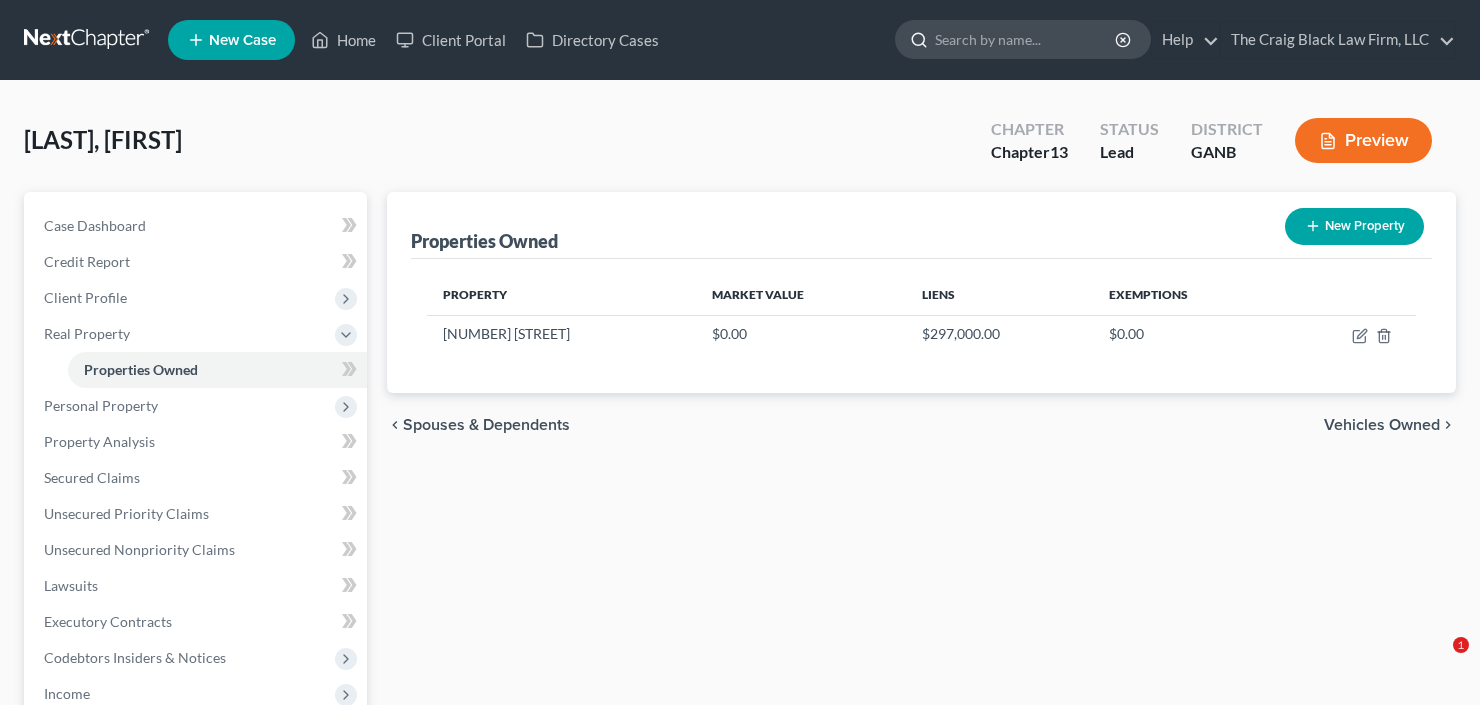 scroll, scrollTop: 0, scrollLeft: 0, axis: both 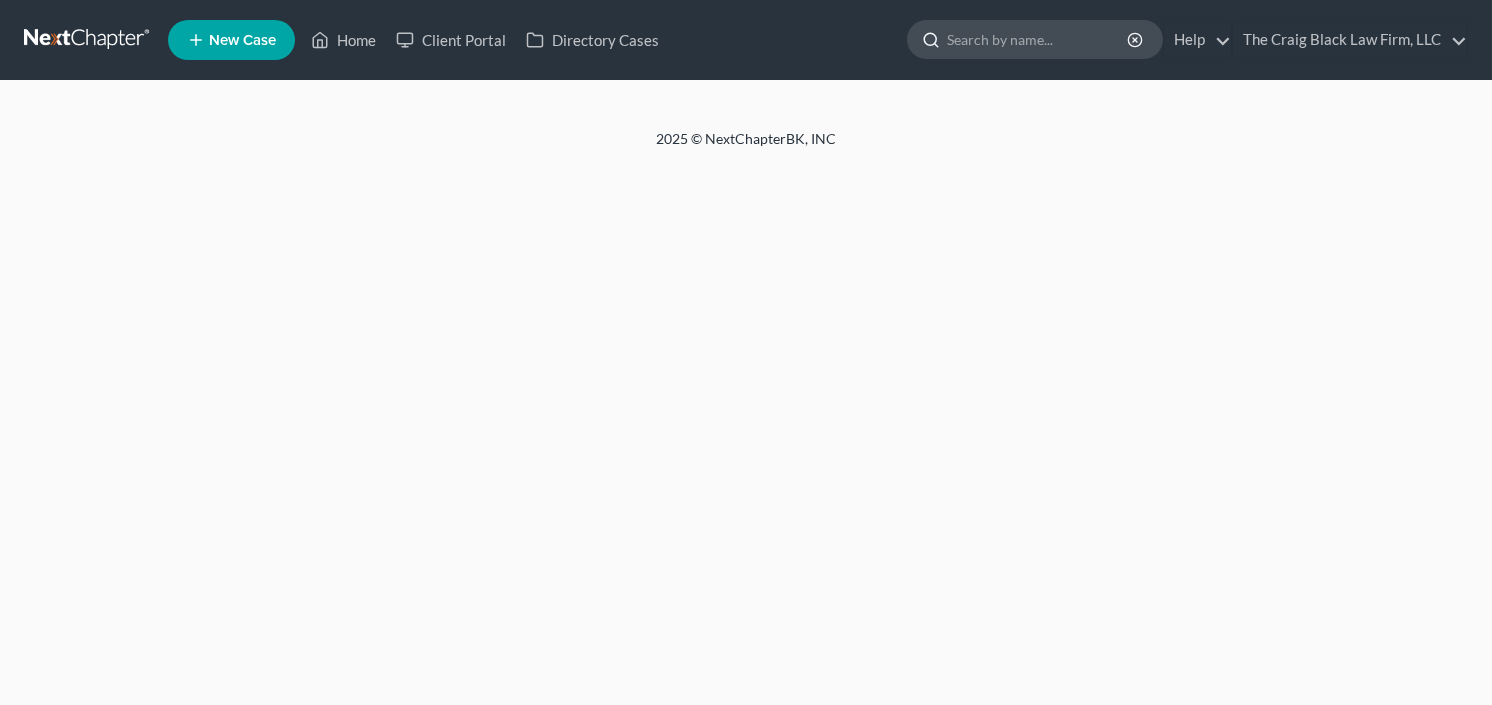 click at bounding box center (1038, 39) 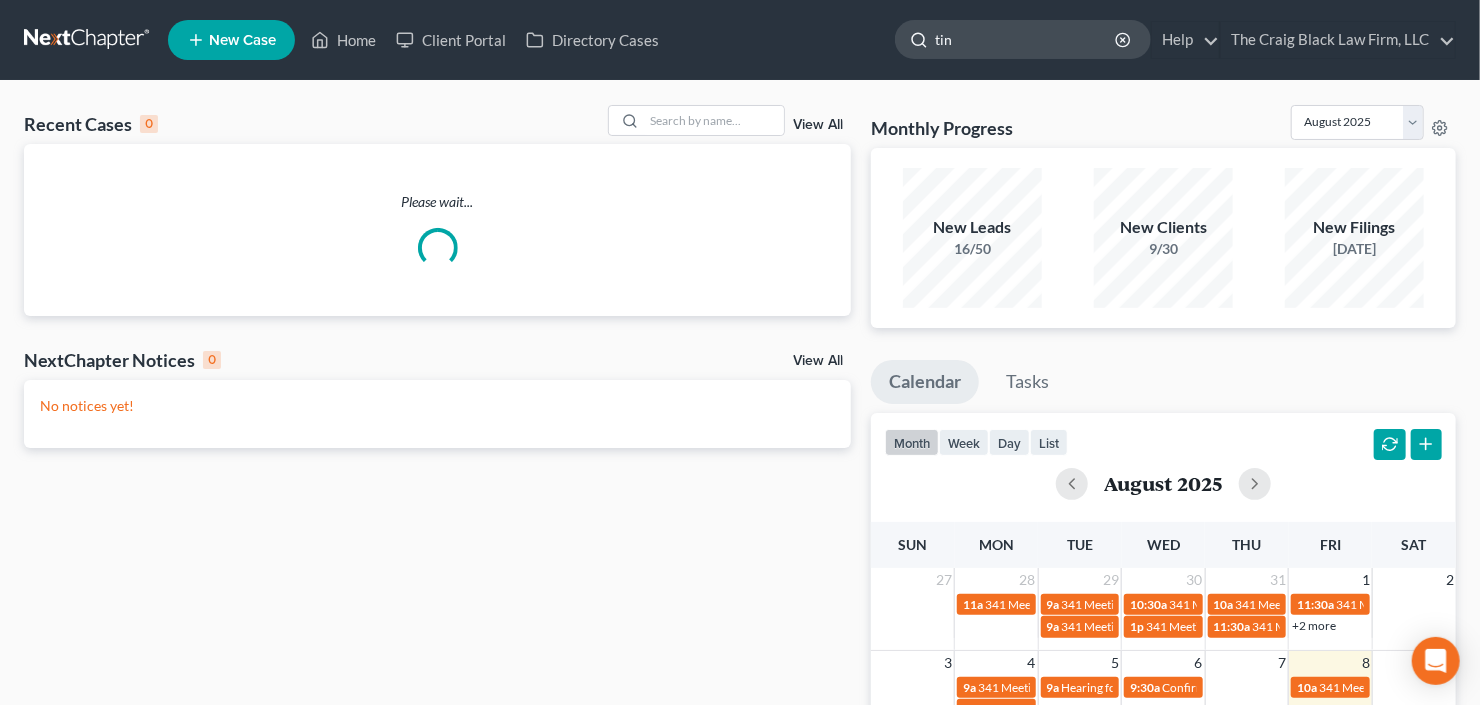 type on "[FIRST]" 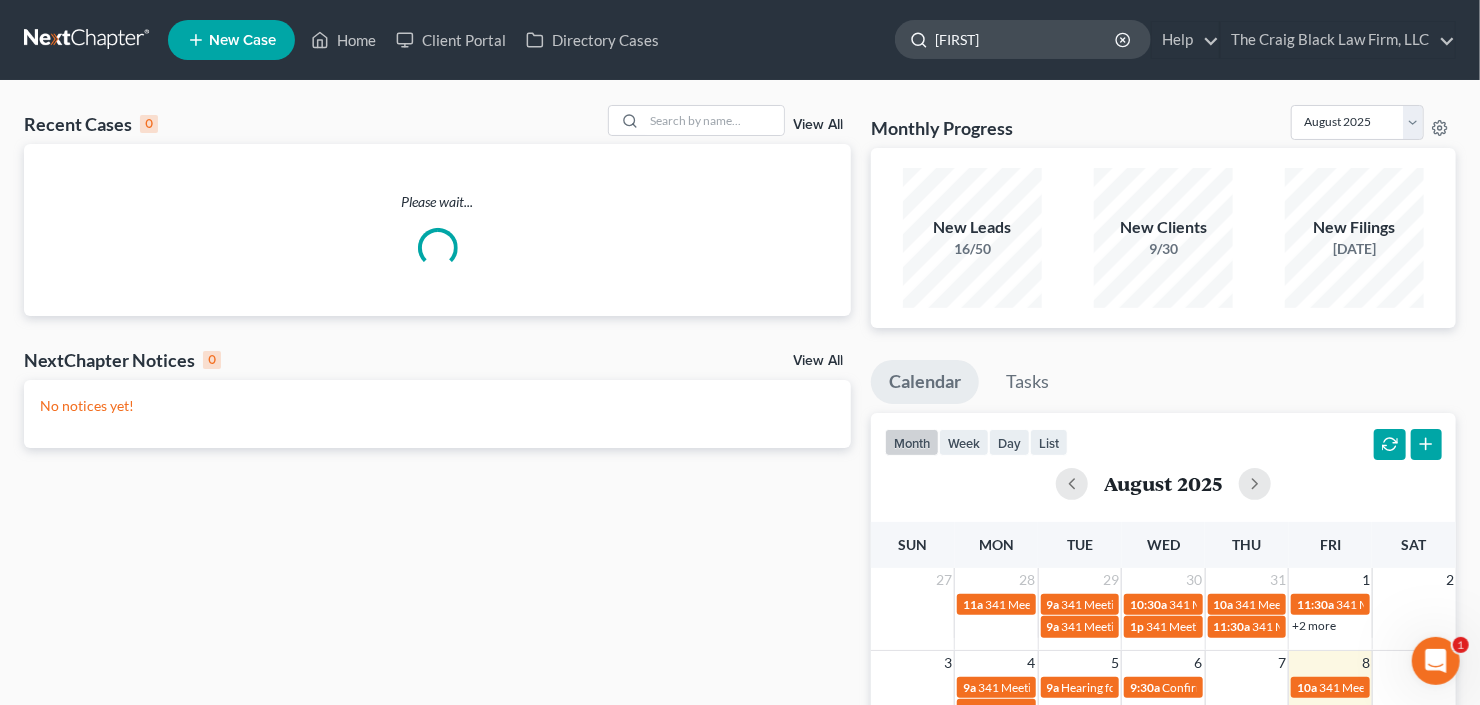 scroll, scrollTop: 0, scrollLeft: 0, axis: both 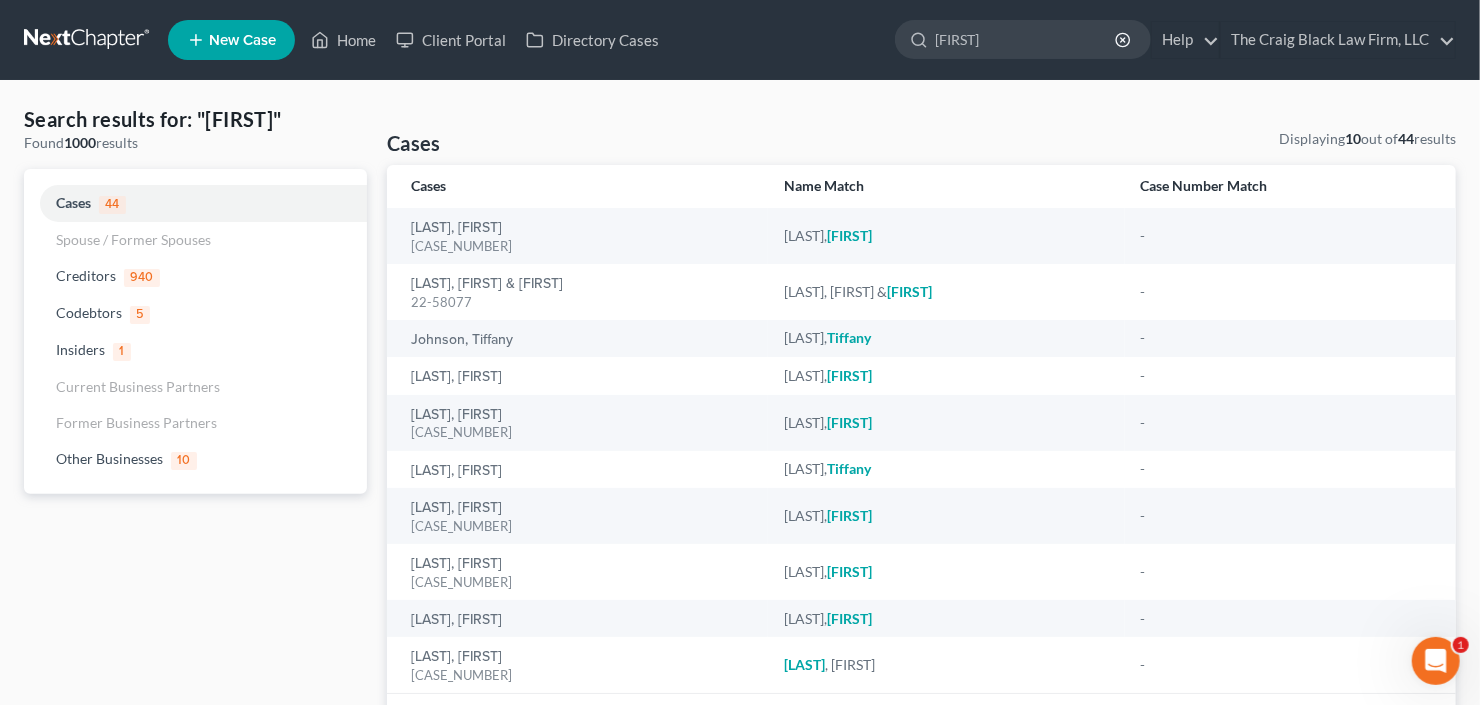 click on "New Case" at bounding box center (231, 40) 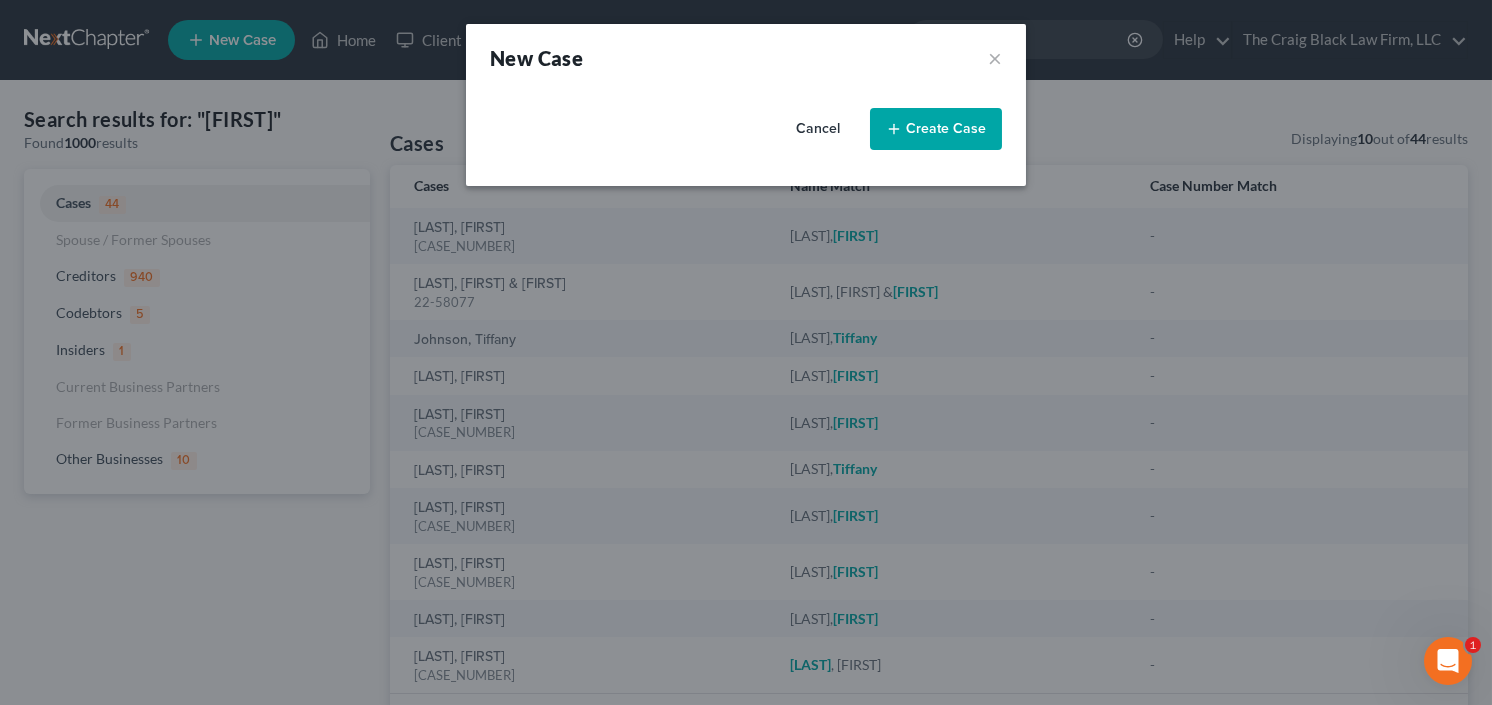 select on "19" 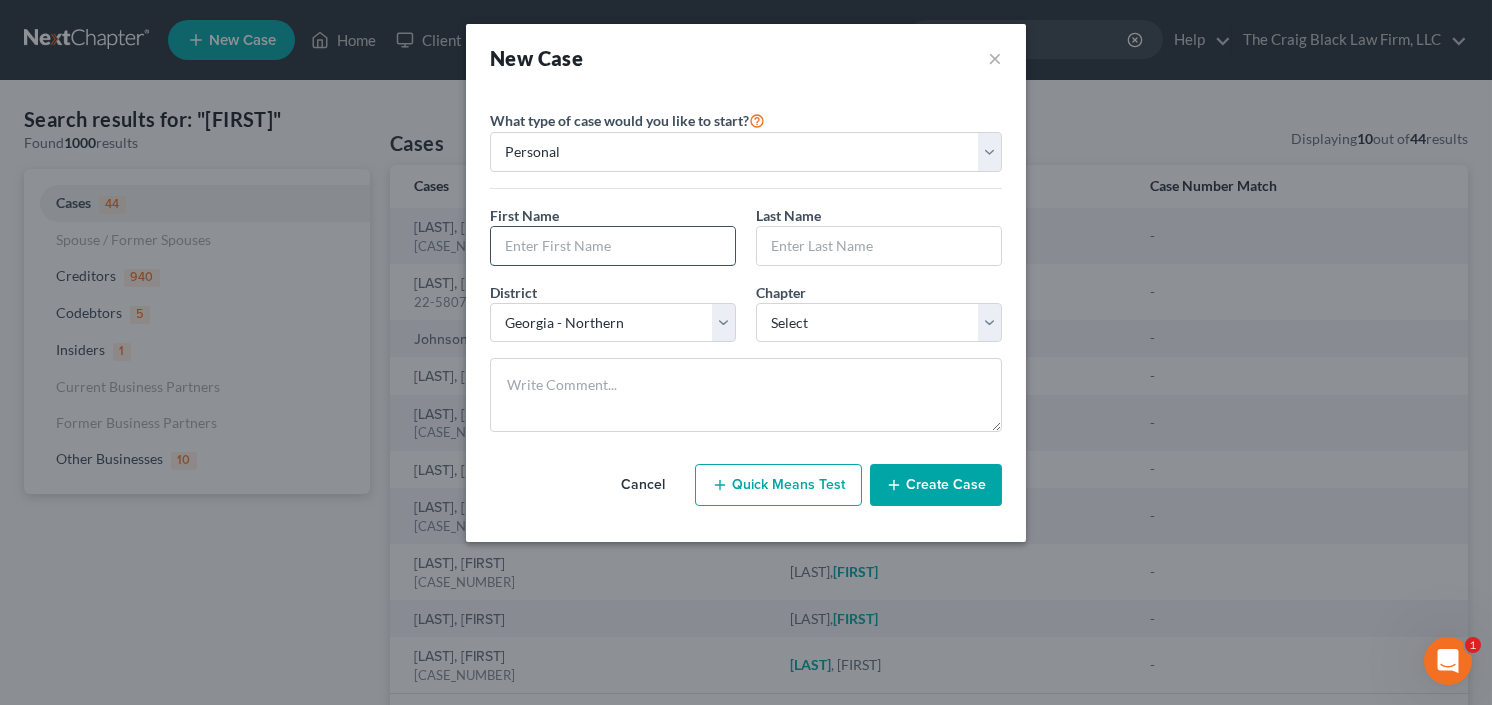 click at bounding box center [613, 246] 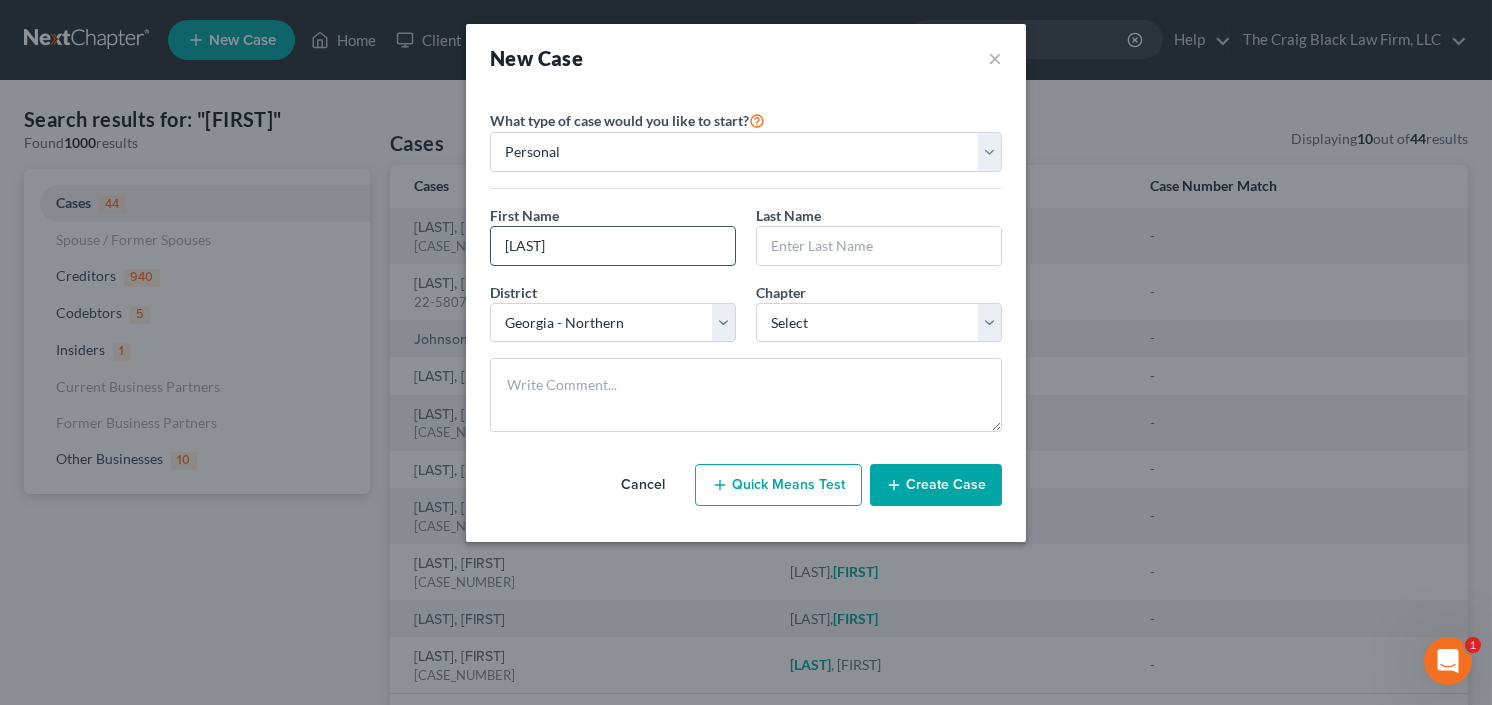 type on "Tian" 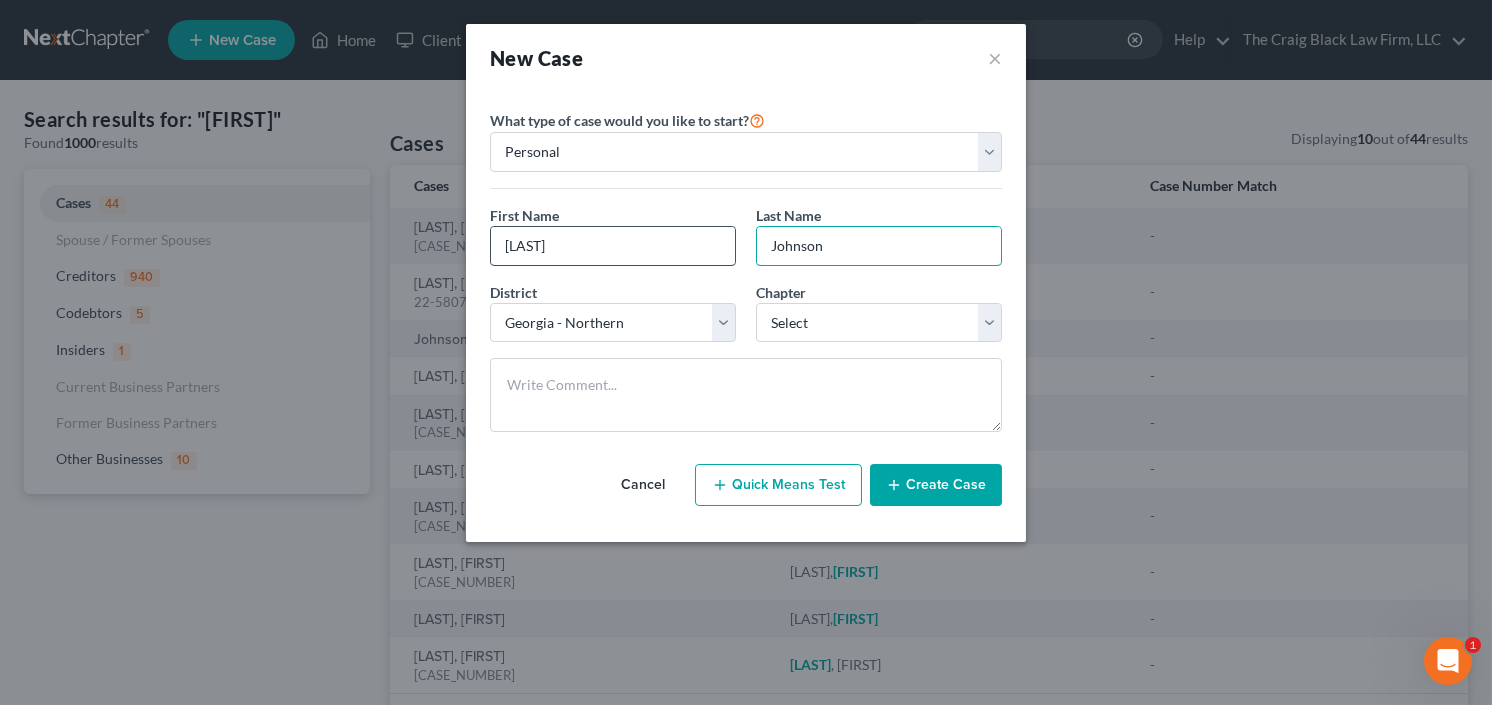 type on "Johnson" 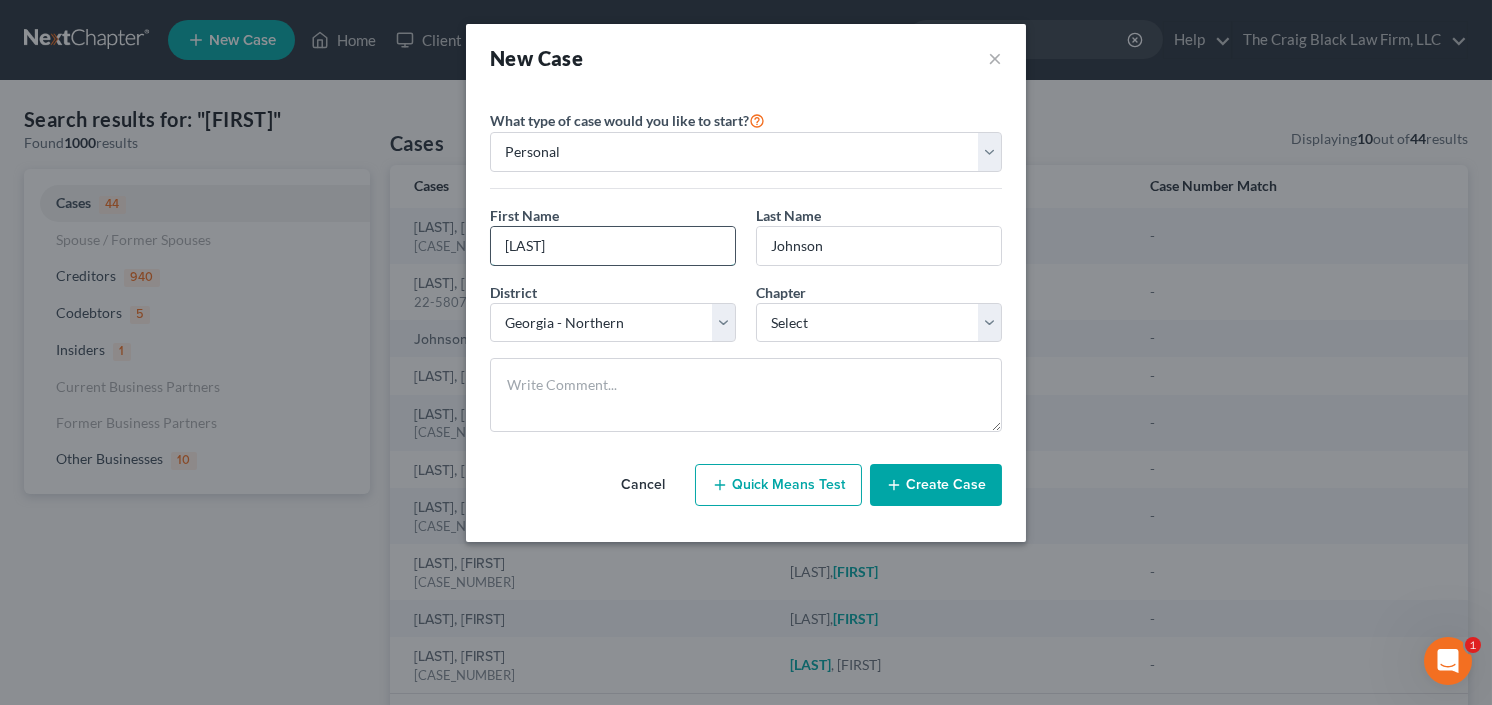 click on "Tian" at bounding box center (613, 246) 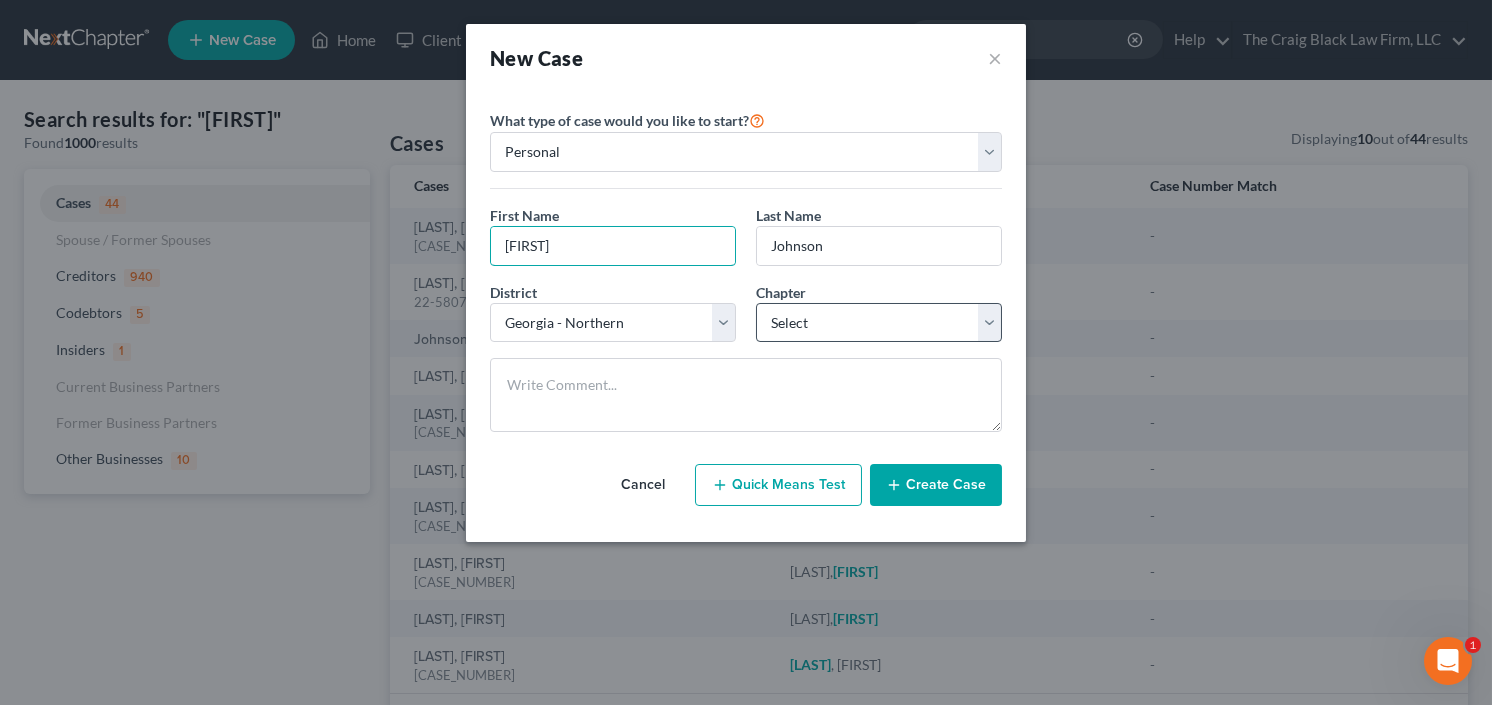 type on "Tina" 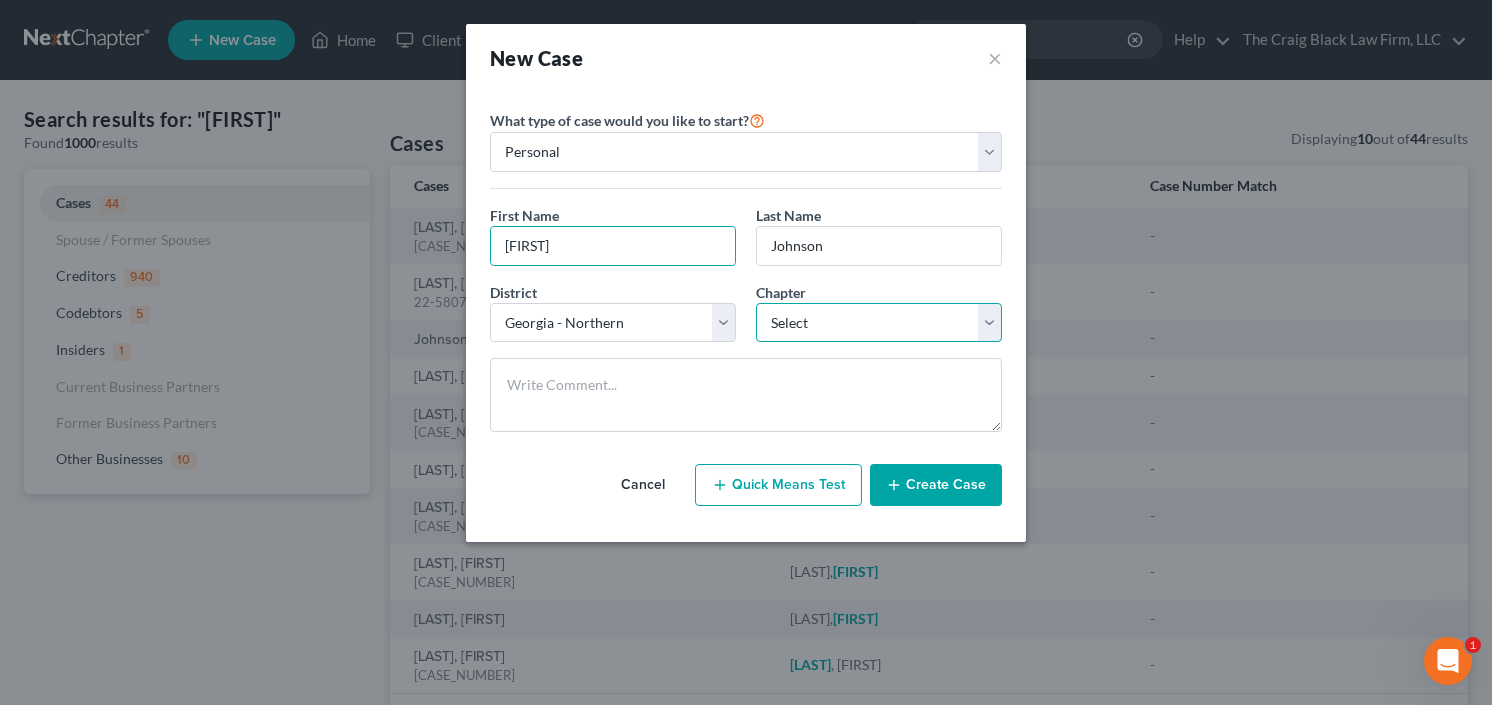 click on "Select 7 11 12 13" at bounding box center [879, 323] 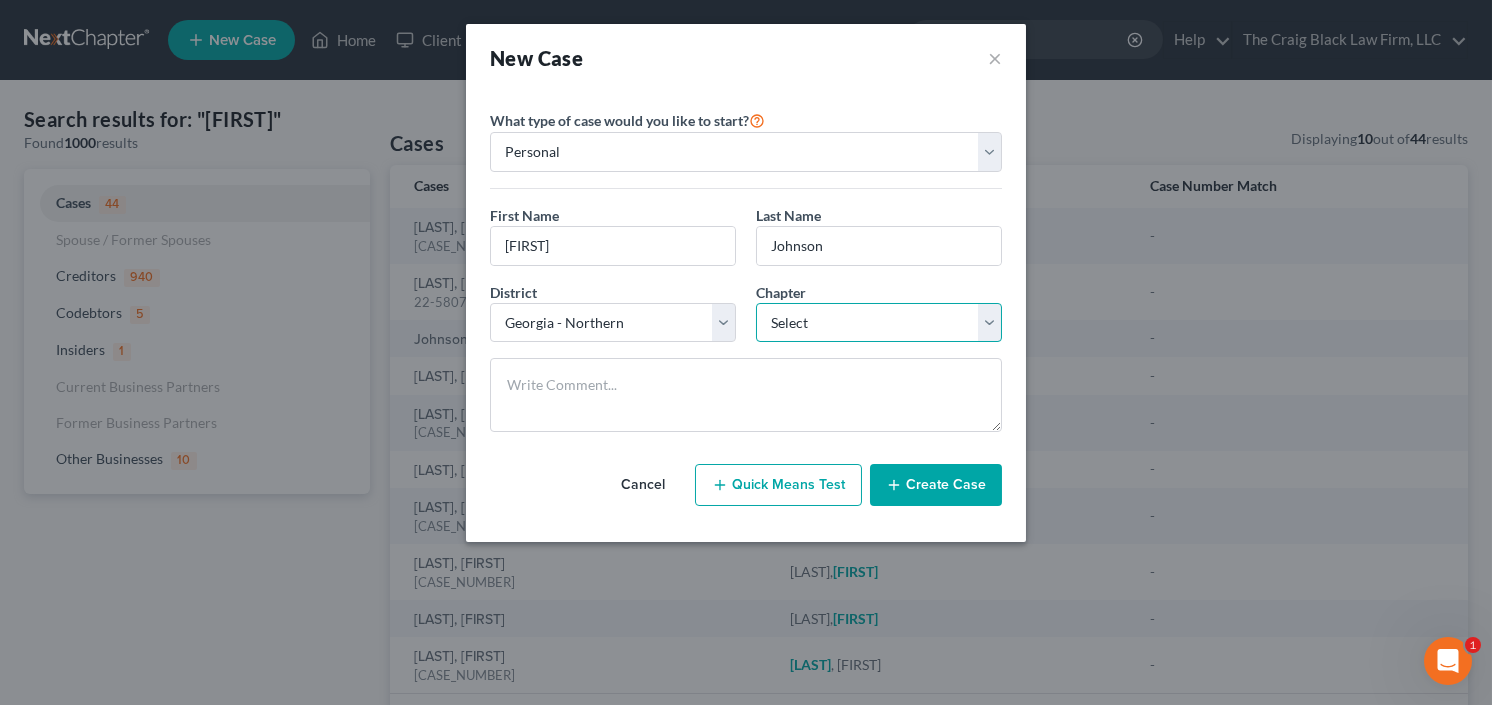 select on "3" 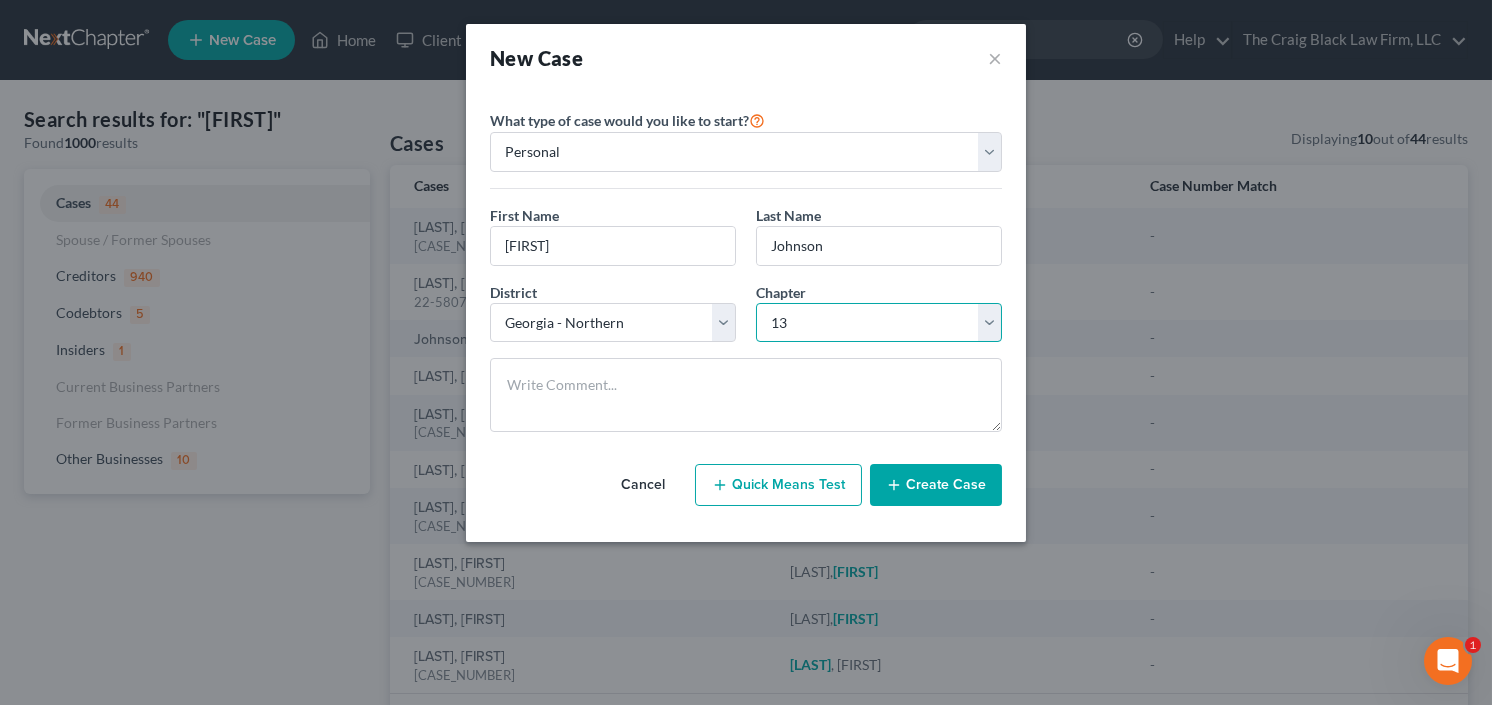 click on "Select 7 11 12 13" at bounding box center (879, 323) 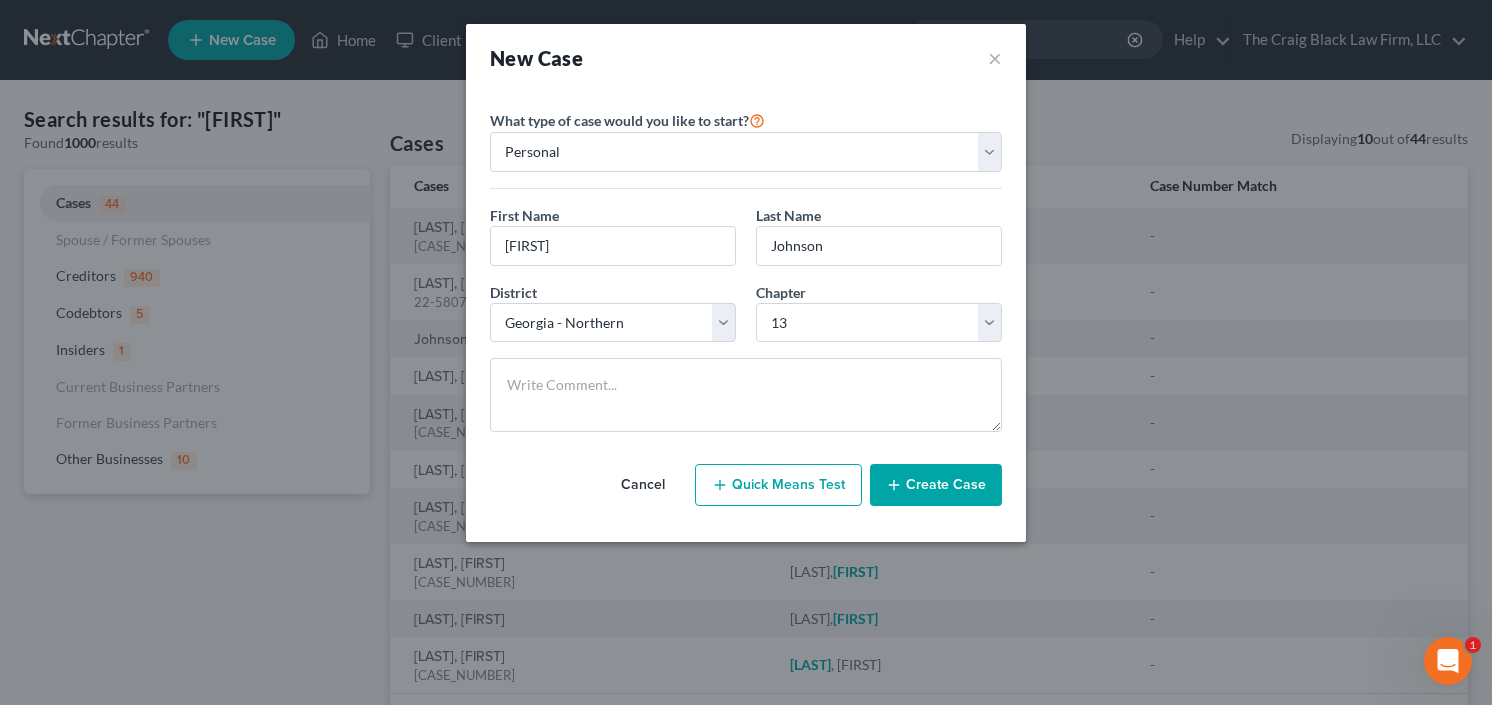 click on "Create Case" at bounding box center [936, 485] 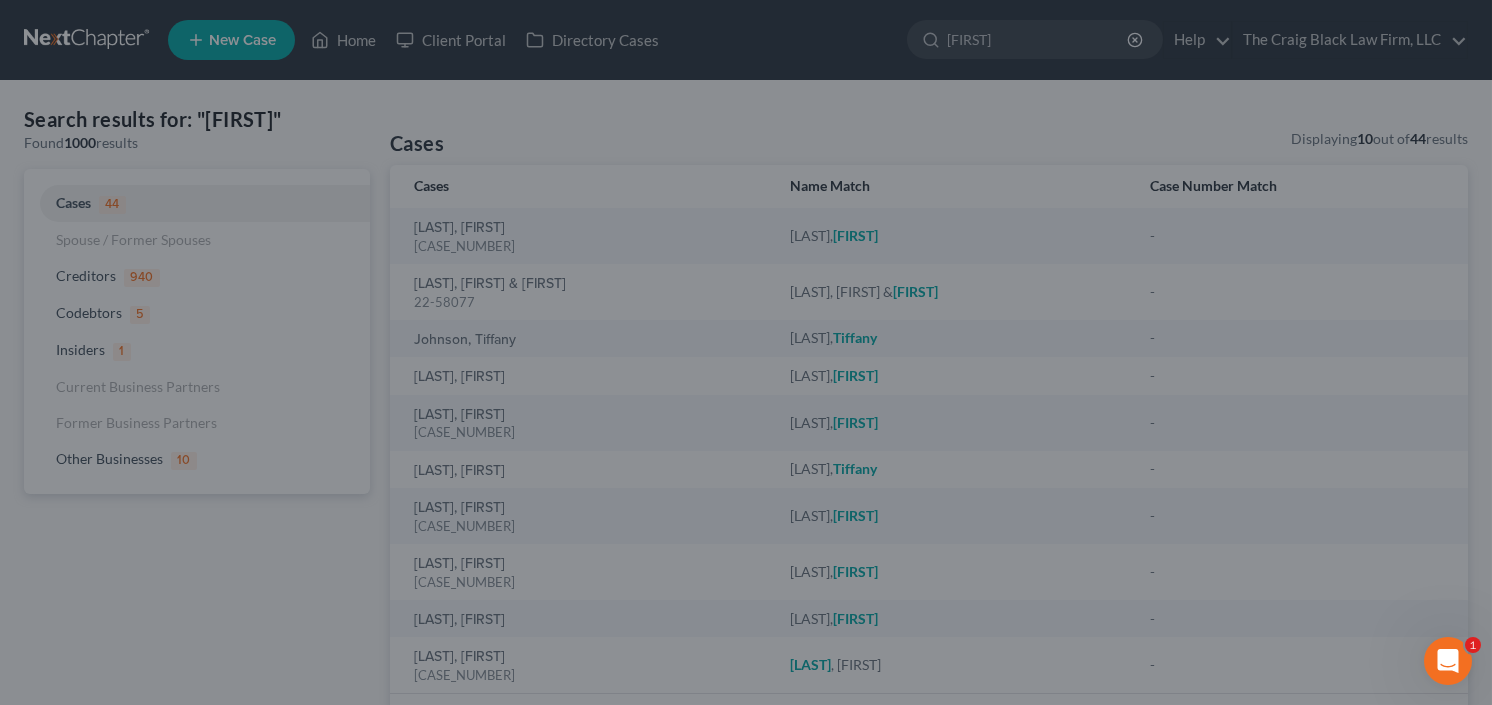 type 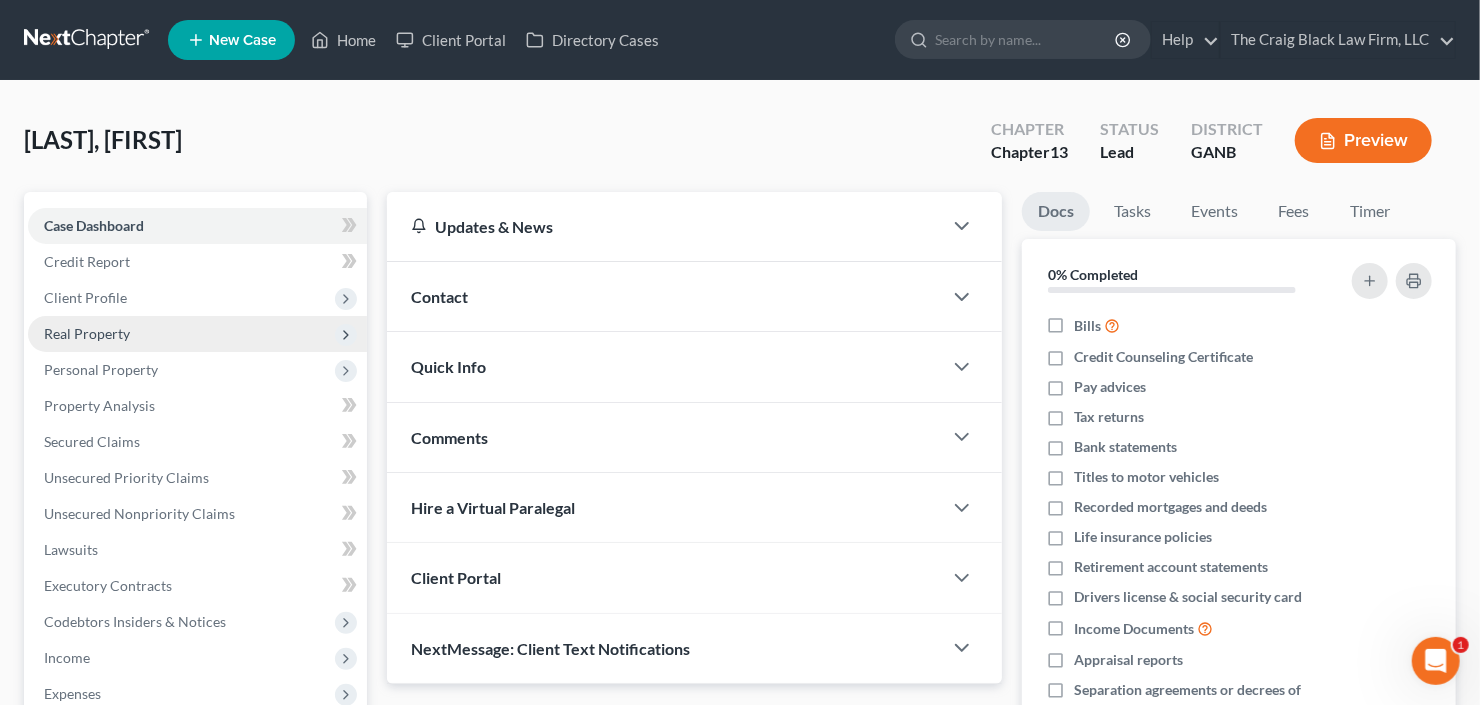 click on "Real Property" at bounding box center (197, 334) 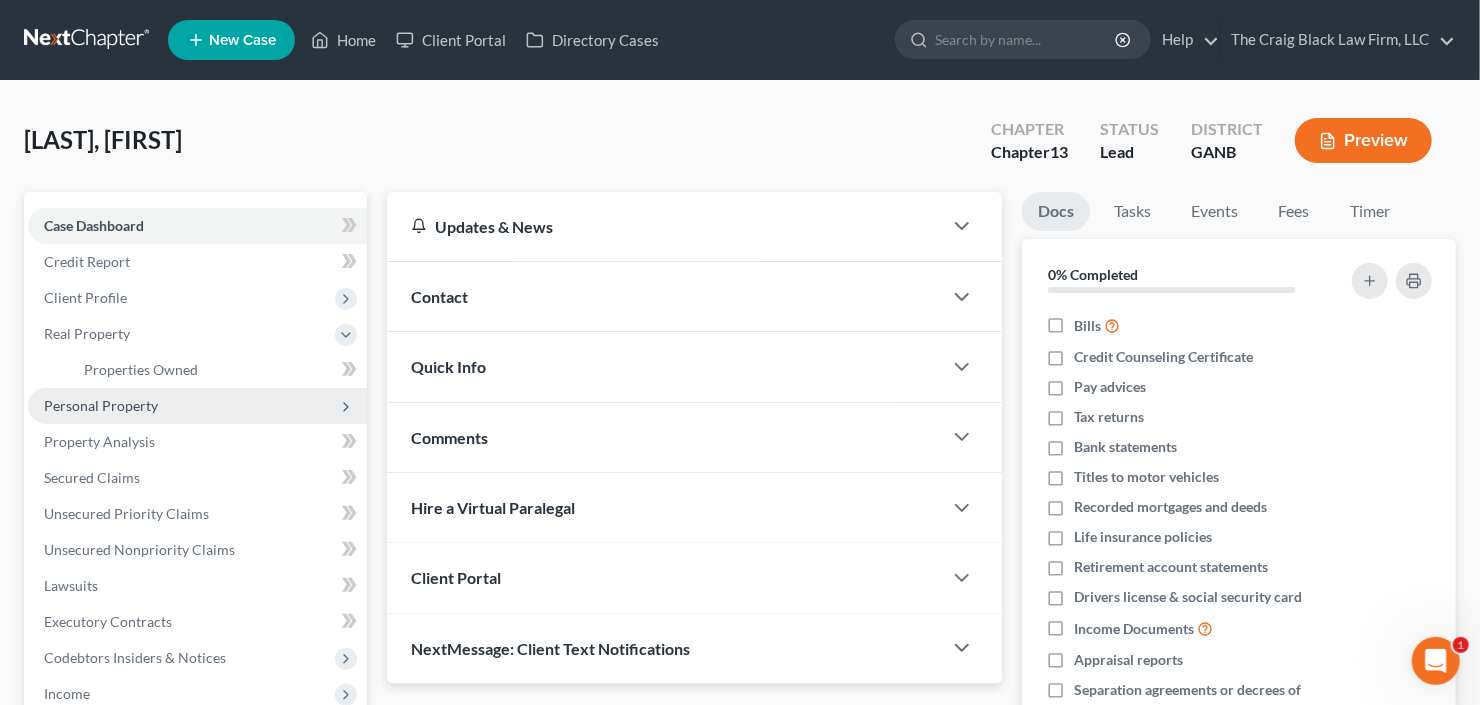 click on "Personal Property" at bounding box center [197, 406] 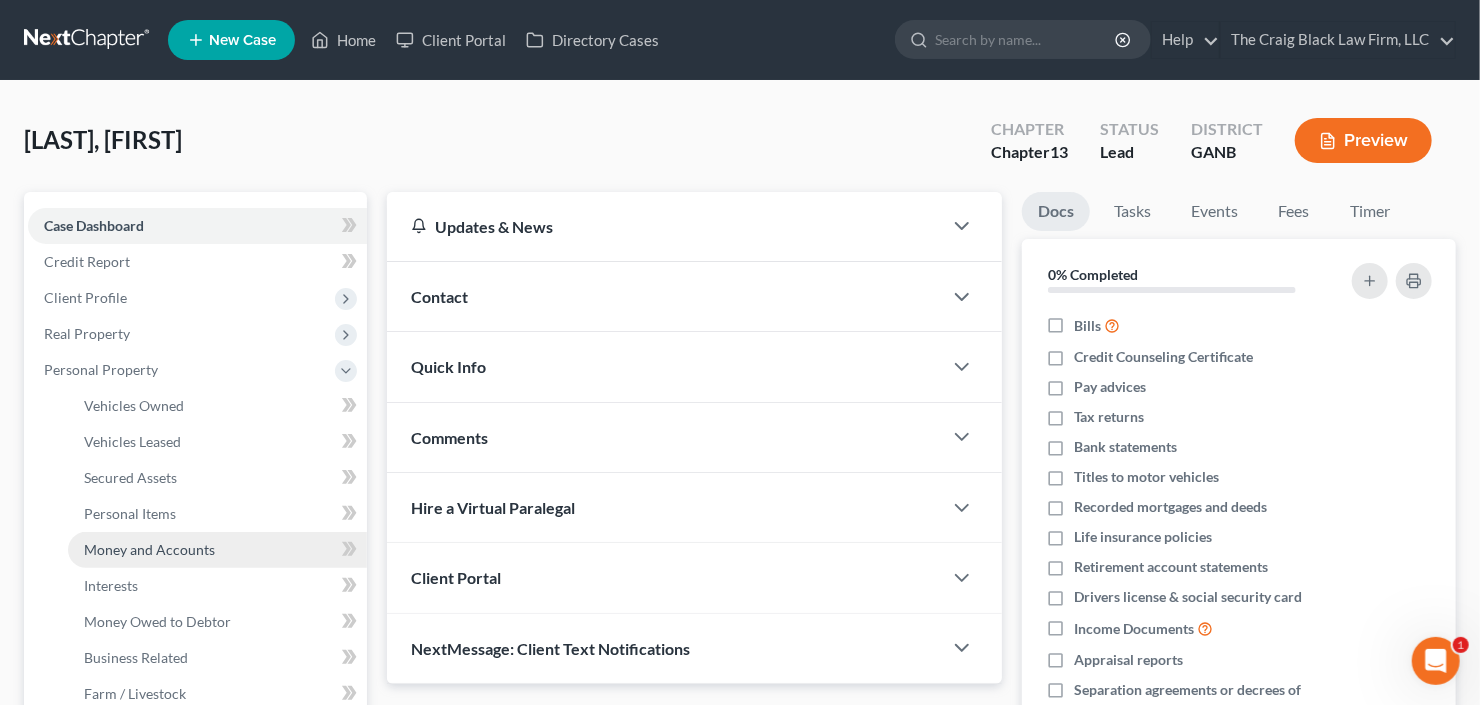 click on "Money and Accounts" at bounding box center [217, 550] 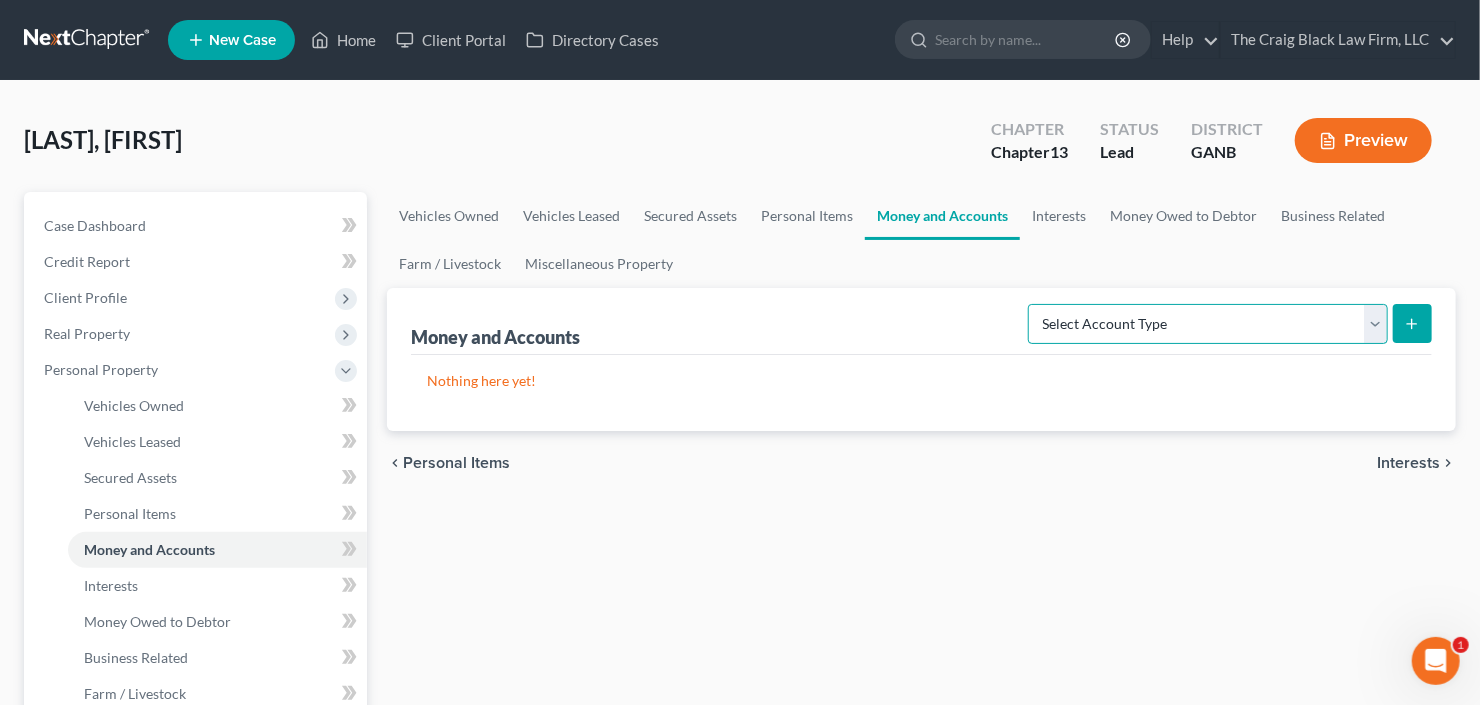 click on "Select Account Type Brokerage Cash on Hand Certificates of Deposit Checking Account Money Market Other (Credit Union, Health Savings Account, etc) Safe Deposit Box Savings Account Security Deposits or Prepayments" at bounding box center (1208, 324) 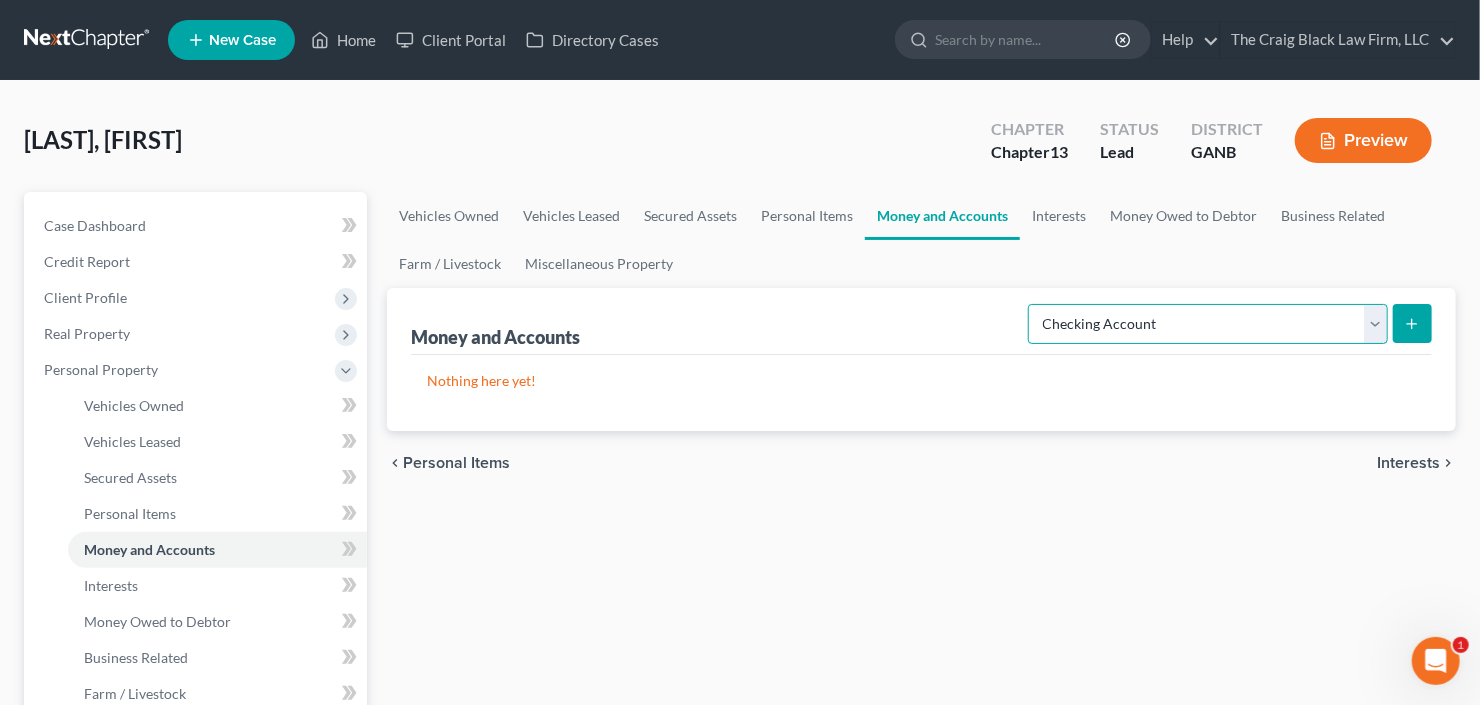 click on "Select Account Type Brokerage Cash on Hand Certificates of Deposit Checking Account Money Market Other (Credit Union, Health Savings Account, etc) Safe Deposit Box Savings Account Security Deposits or Prepayments" at bounding box center [1208, 324] 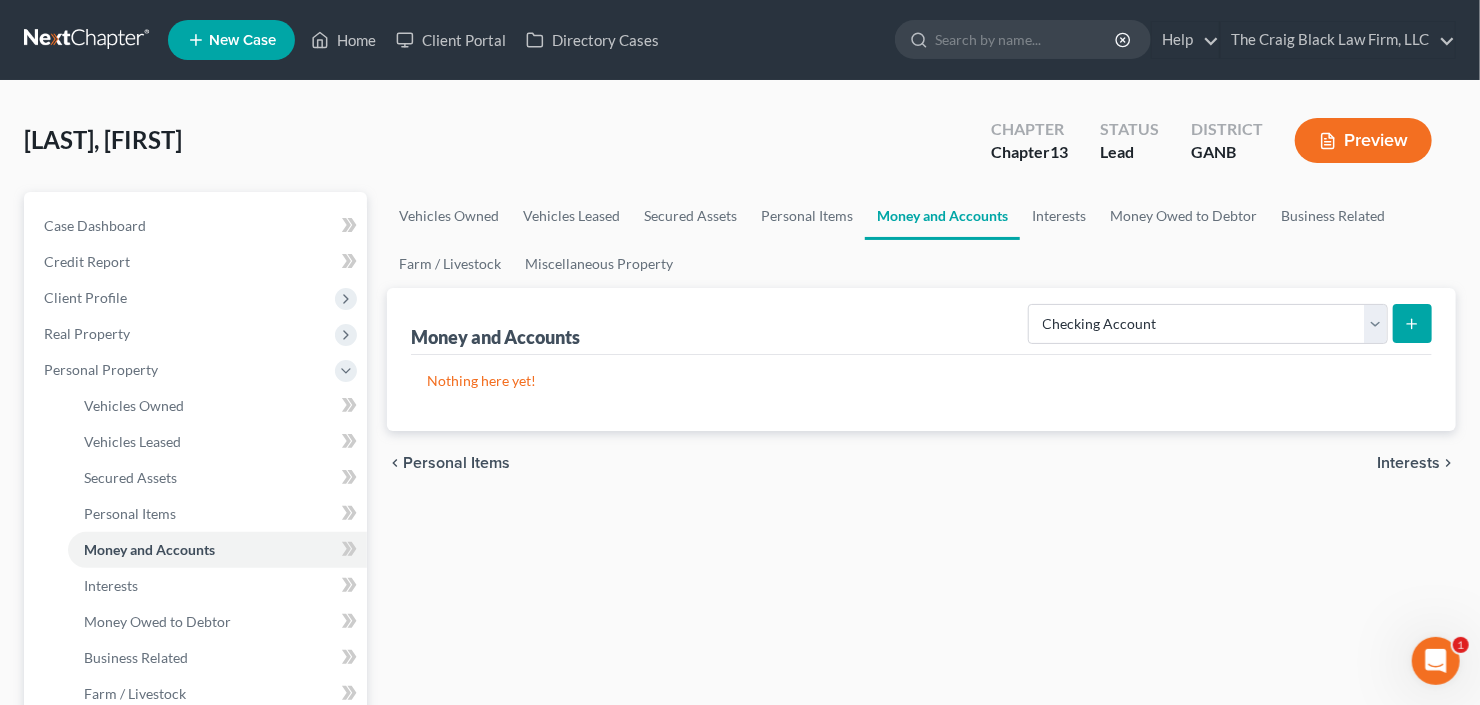 click at bounding box center [1412, 323] 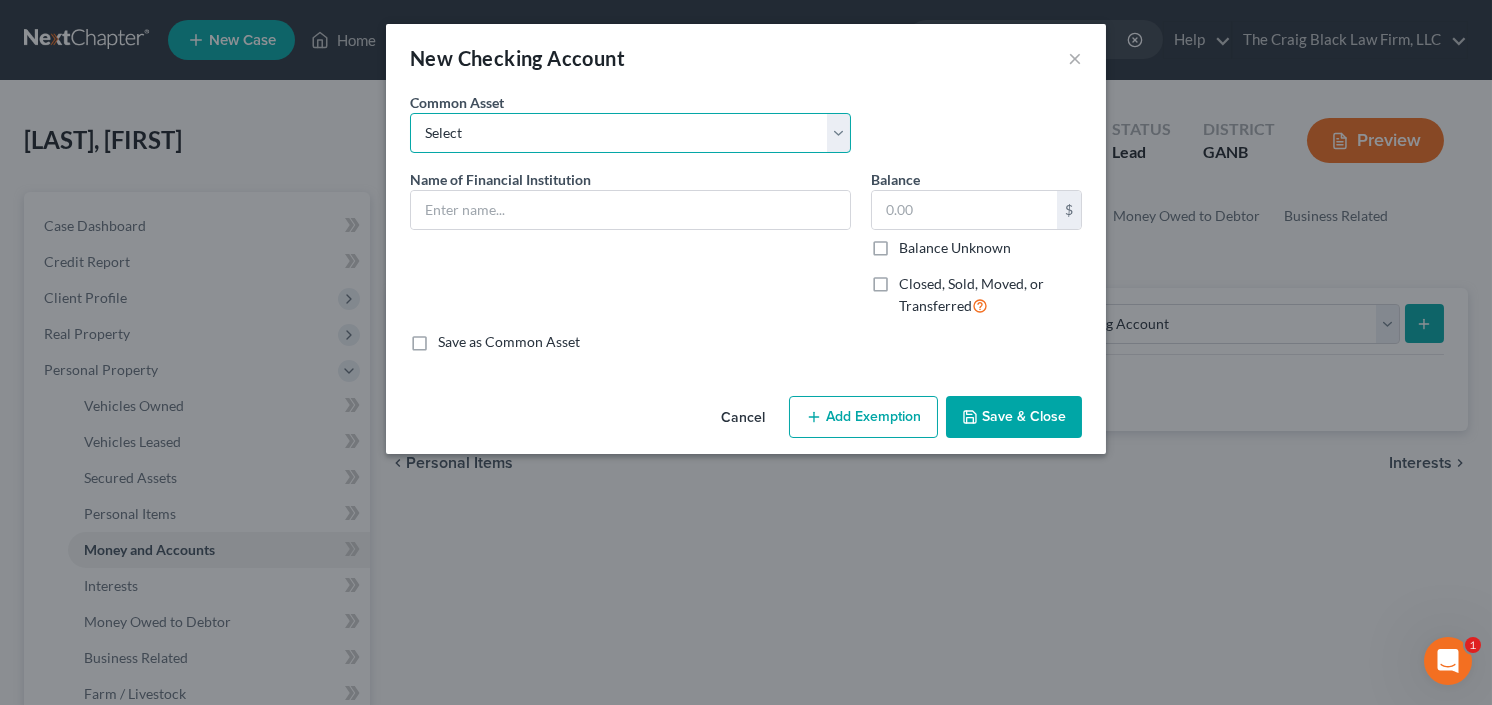 click on "Select PNC Credit Union of Georgia Discover Bank Atlanta Postal Credit Union Ameris Bank Regions Bank Navy Federal Credit Union Georgia United Credit Union Truist United Community Bank Synovous Bank Synovus Bank Synovus Bank Delta Community Credit Union Wells Fargo Navy Federal Credit Union Bank of America Georgia's Own Credit Union Chime Capital One USAA Chase Bank of America Associated Credit Union Fifth Third Bank Truist Philadelphia Credit Union Corp American Credit Union" at bounding box center [630, 133] 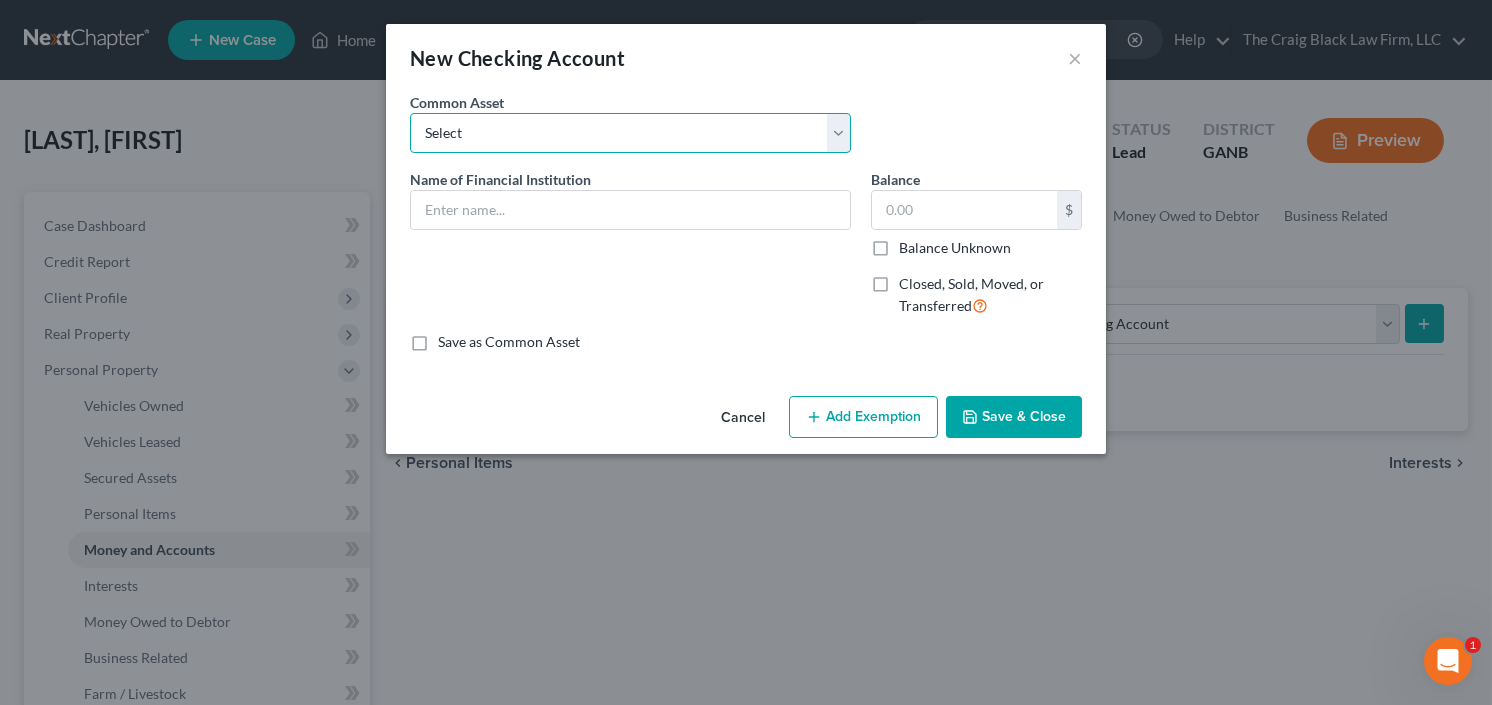 select on "21" 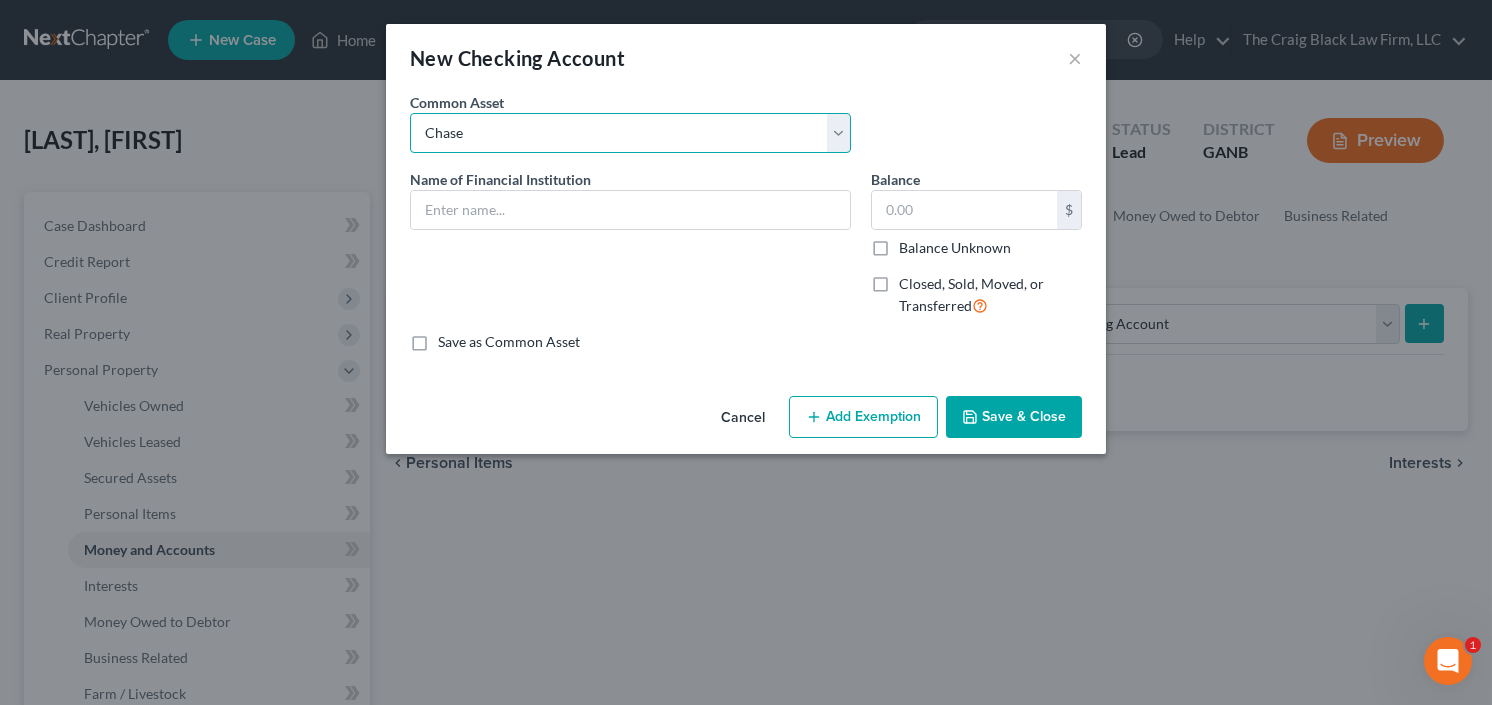 click on "Select PNC Credit Union of Georgia Discover Bank Atlanta Postal Credit Union Ameris Bank Regions Bank Navy Federal Credit Union Georgia United Credit Union Truist United Community Bank Synovous Bank Synovus Bank Synovus Bank Delta Community Credit Union Wells Fargo Navy Federal Credit Union Bank of America Georgia's Own Credit Union Chime Capital One USAA Chase Bank of America Associated Credit Union Fifth Third Bank Truist Philadelphia Credit Union Corp American Credit Union" at bounding box center (630, 133) 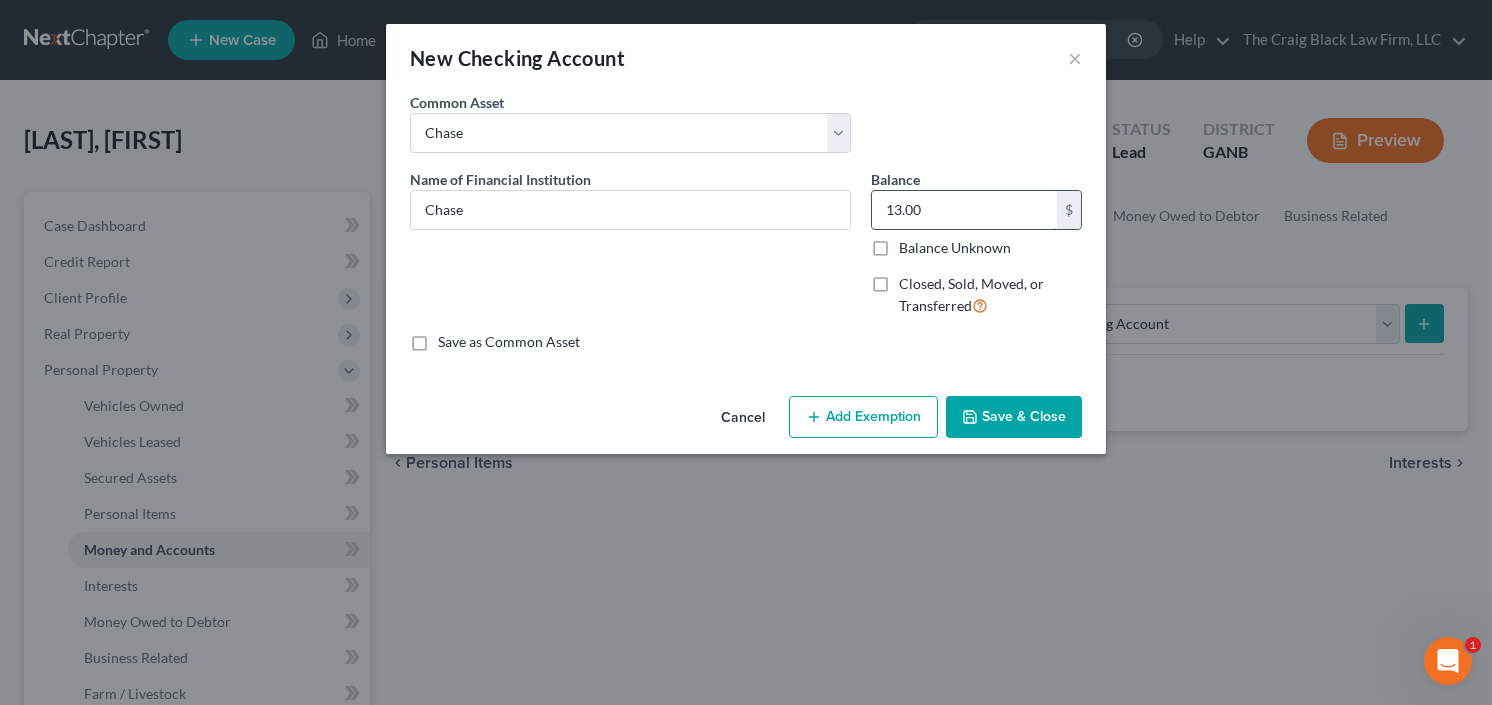 click on "13.00" at bounding box center (964, 210) 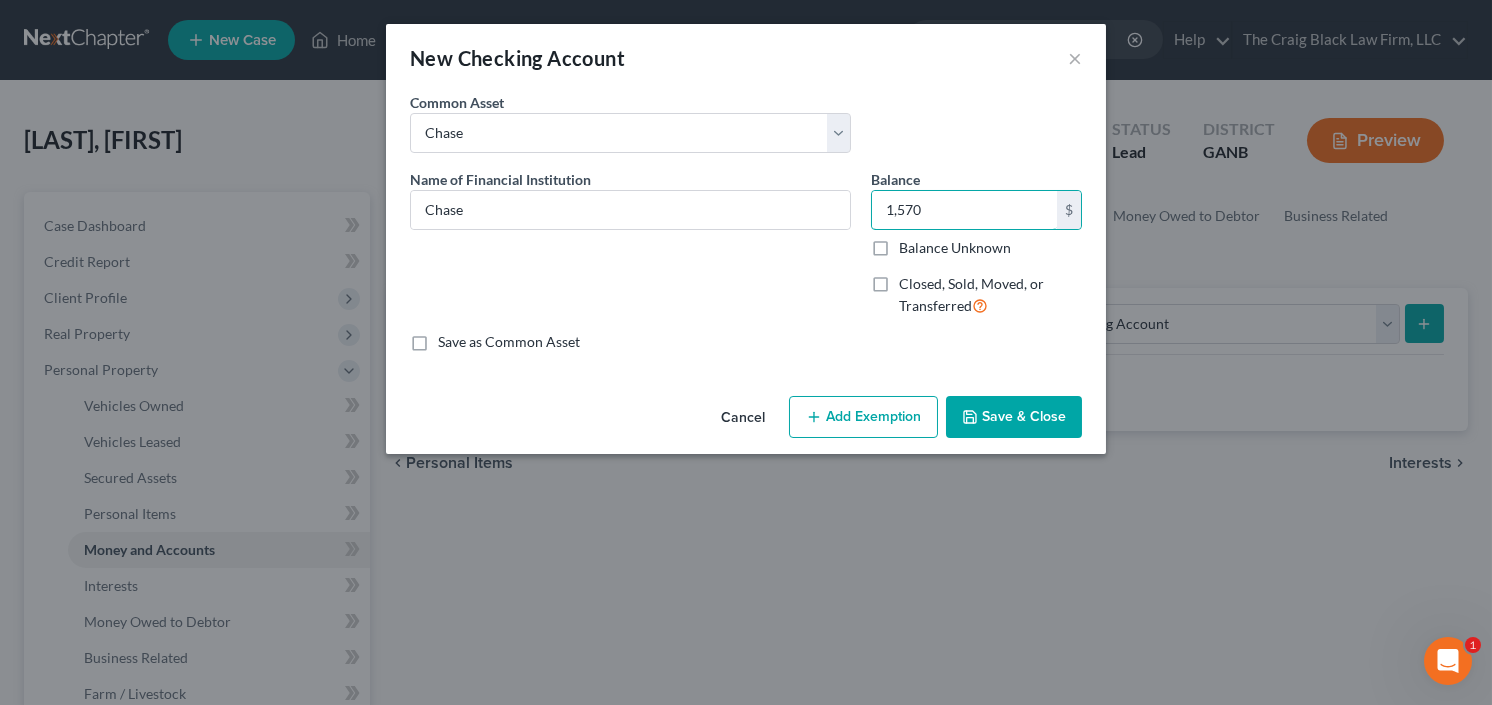 type on "1,570" 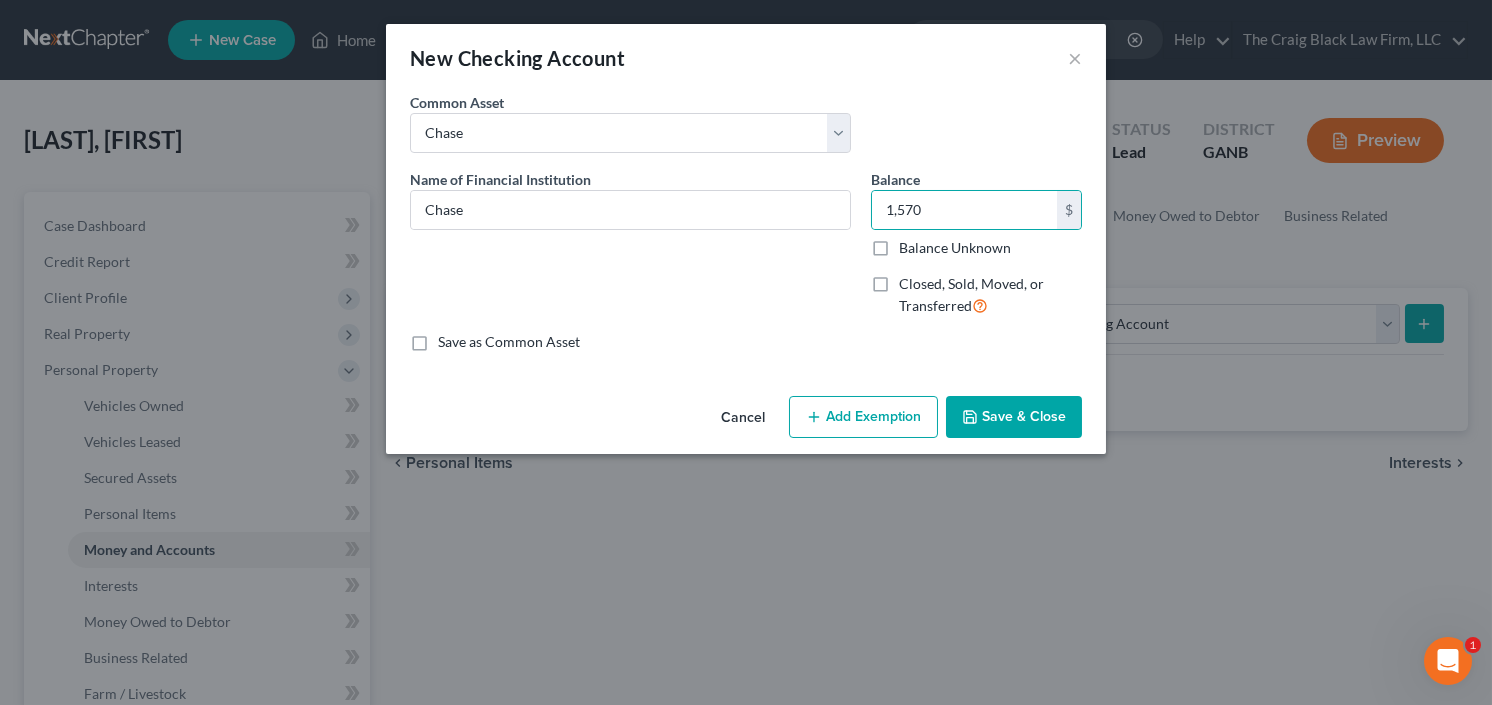 click 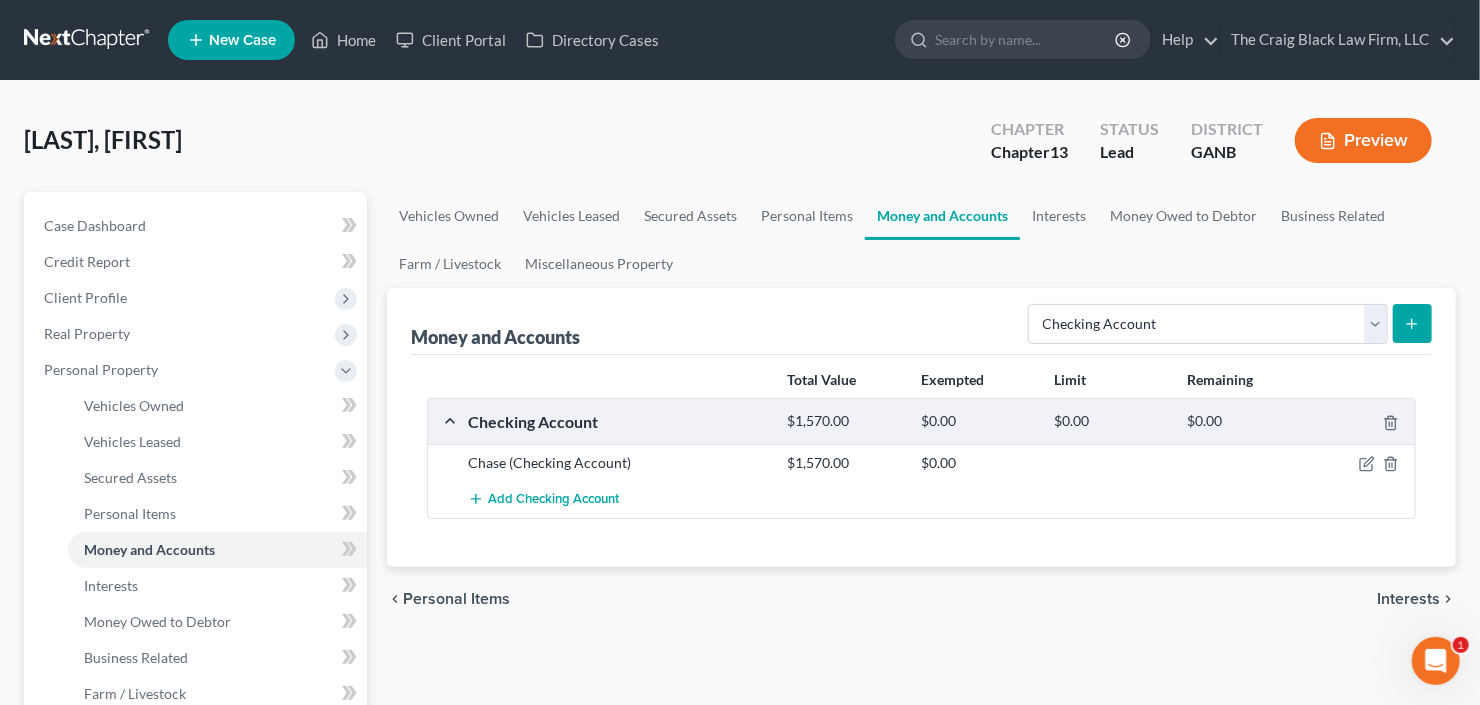 click 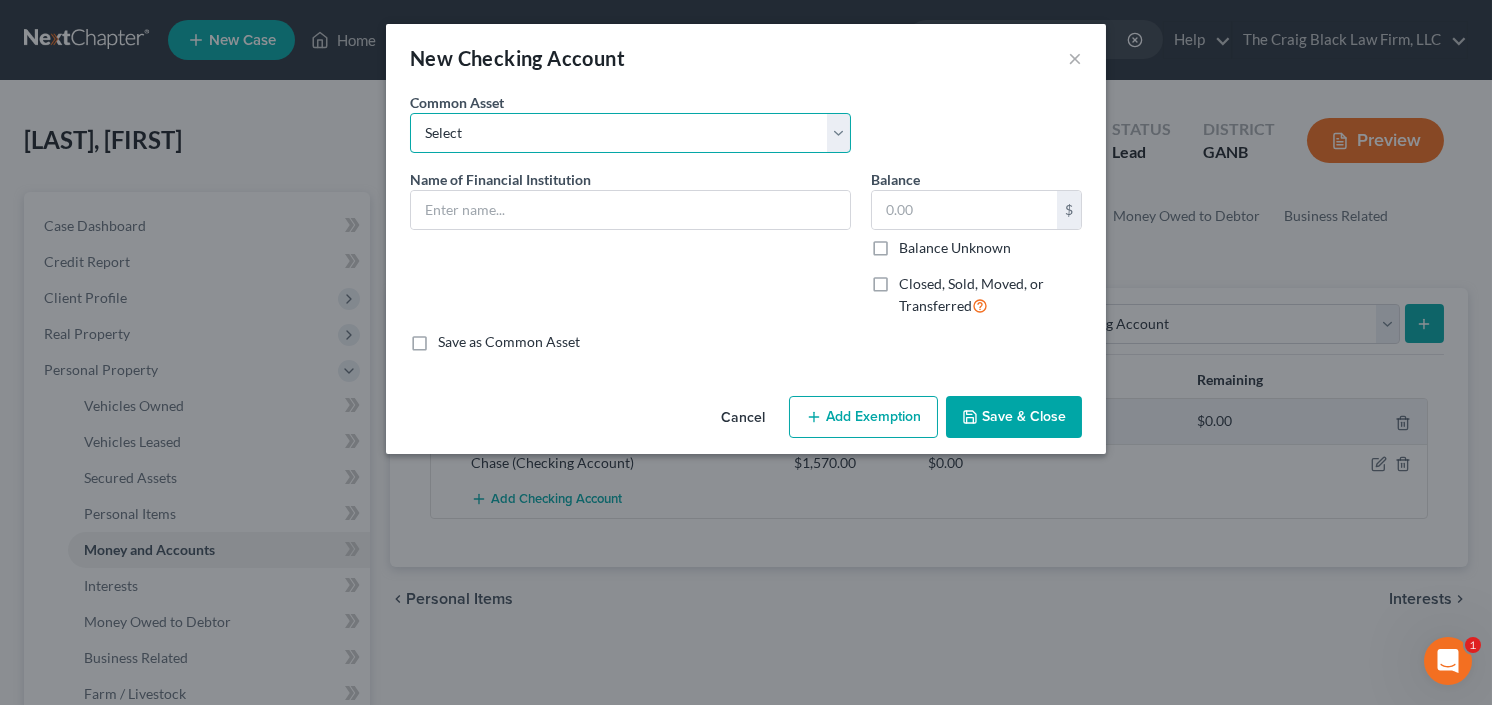 click on "Select PNC Credit Union of Georgia Discover Bank Atlanta Postal Credit Union Ameris Bank Regions Bank Navy Federal Credit Union Georgia United Credit Union Truist United Community Bank Synovous Bank Synovus Bank Synovus Bank Delta Community Credit Union Wells Fargo Navy Federal Credit Union Bank of America Georgia's Own Credit Union Chime Capital One USAA Chase Bank of America Associated Credit Union Fifth Third Bank Truist Philadelphia Credit Union Corp American Credit Union" at bounding box center (630, 133) 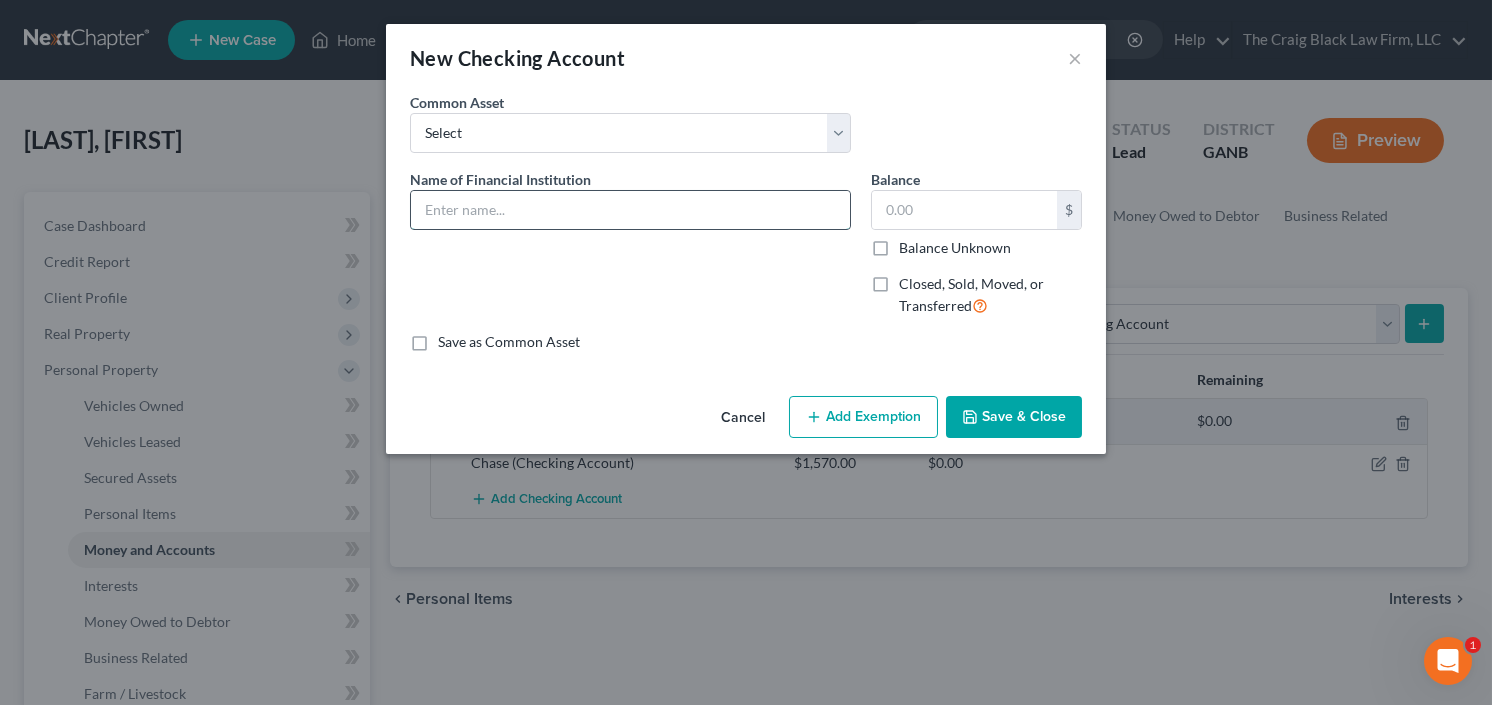 click at bounding box center (630, 210) 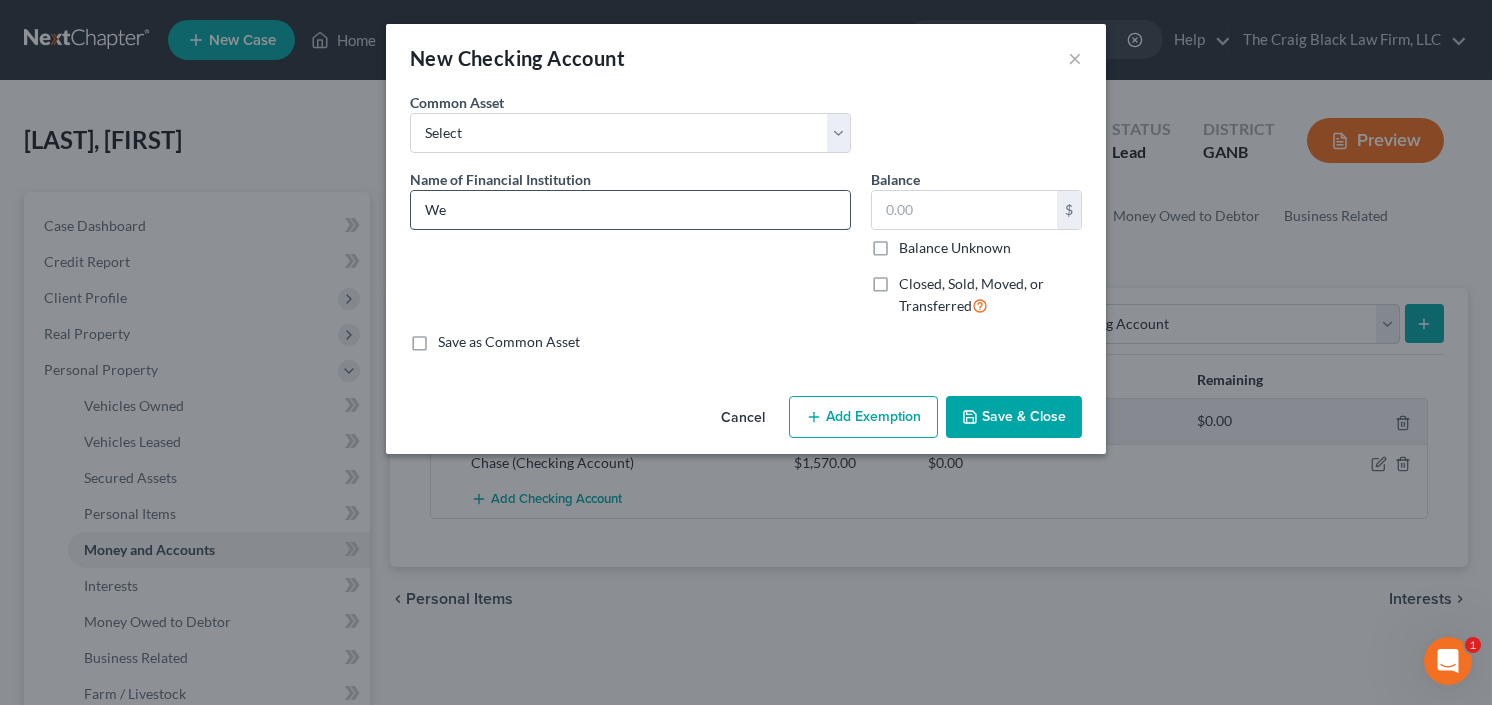 type on "Wells Fargo" 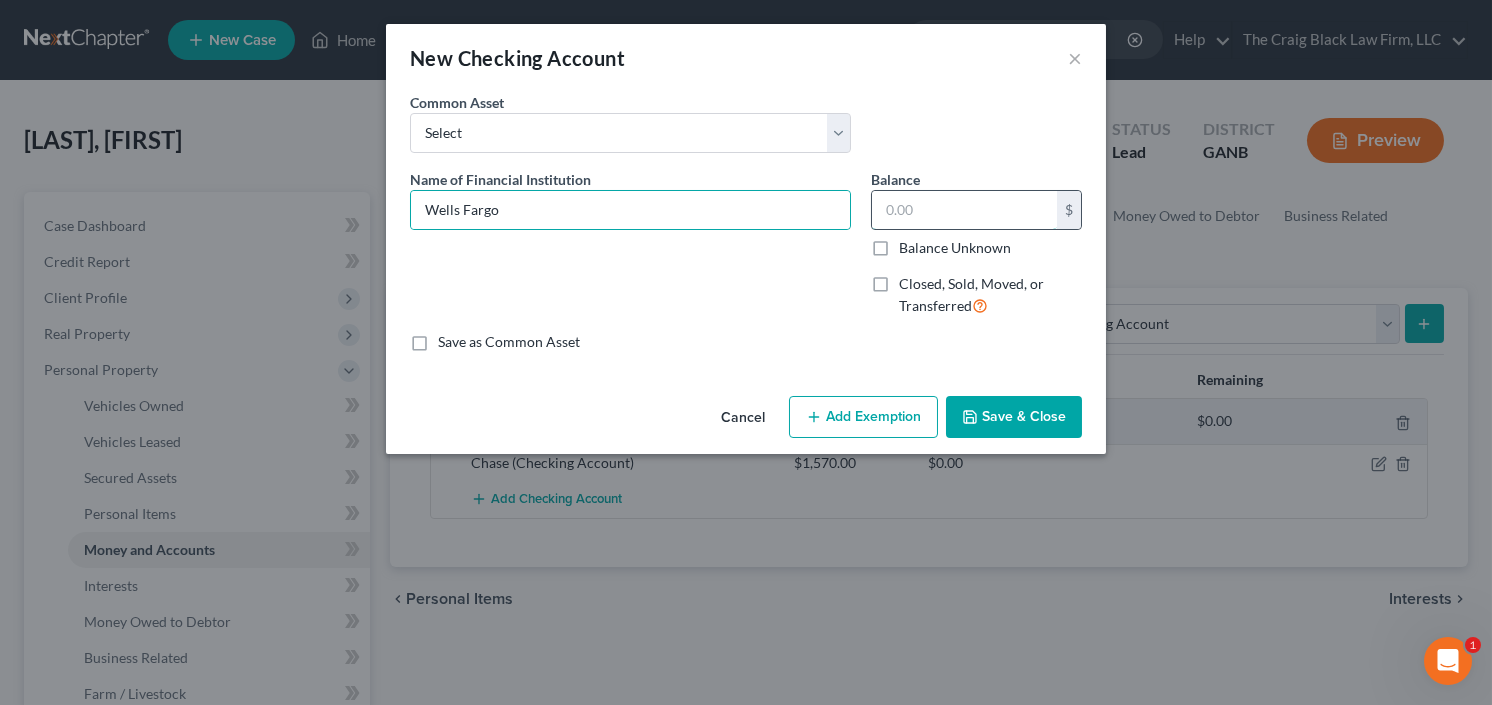 click at bounding box center [964, 210] 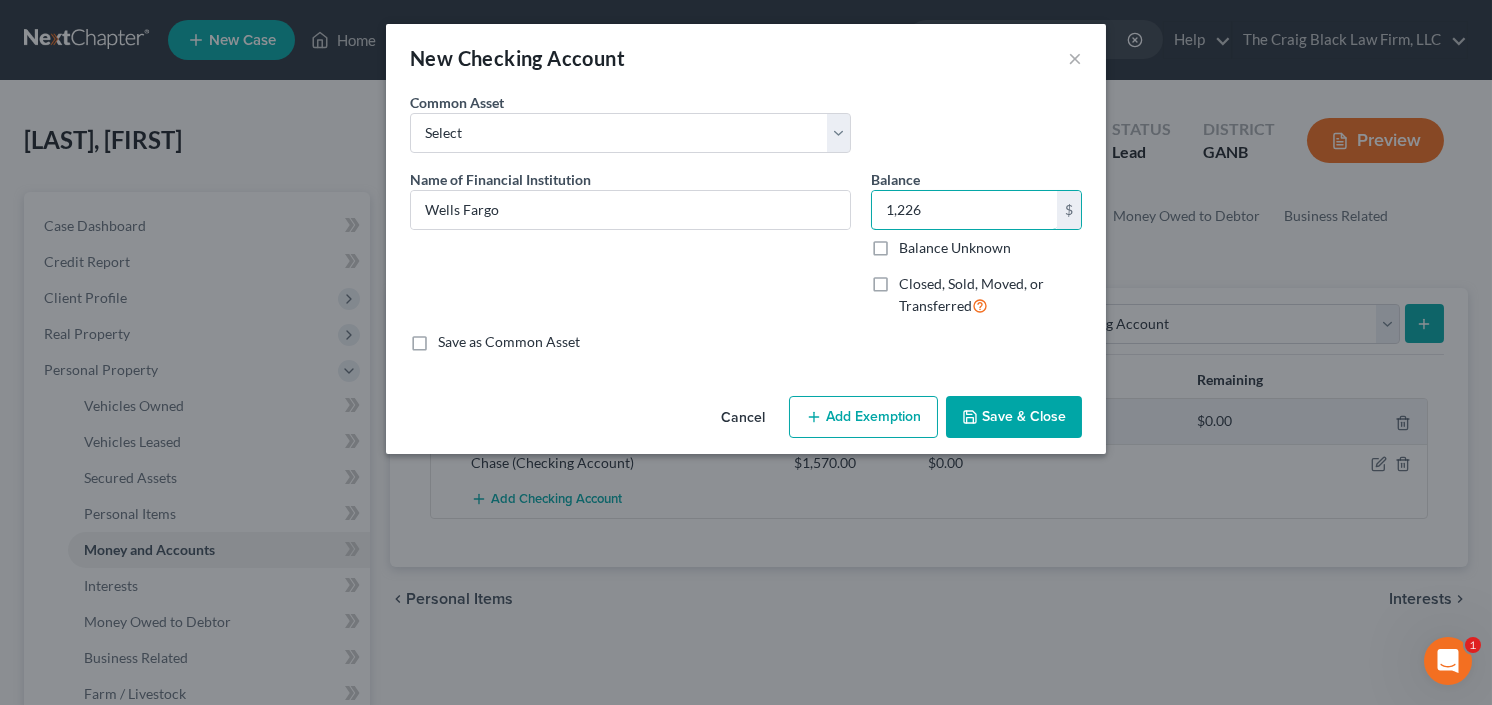 type on "1,226" 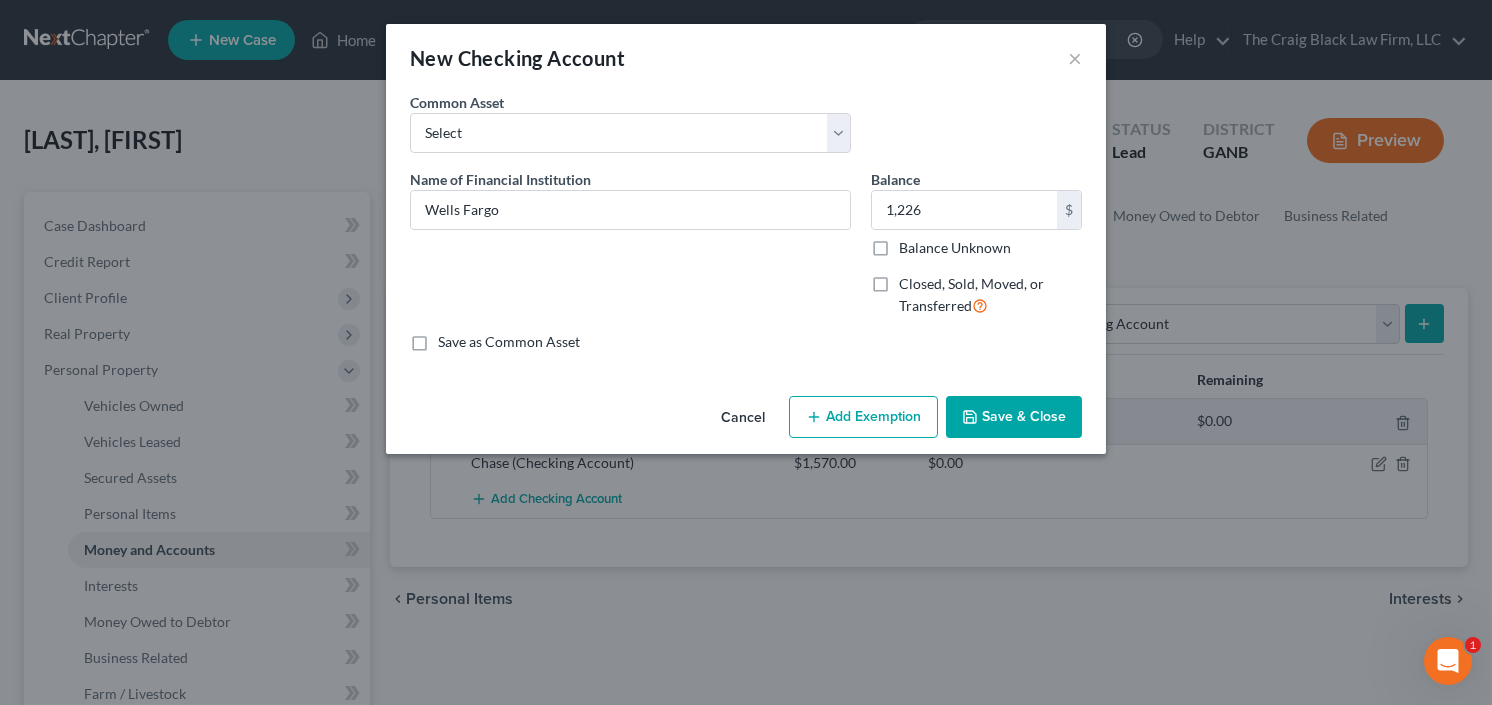 click on "Save & Close" at bounding box center (1014, 417) 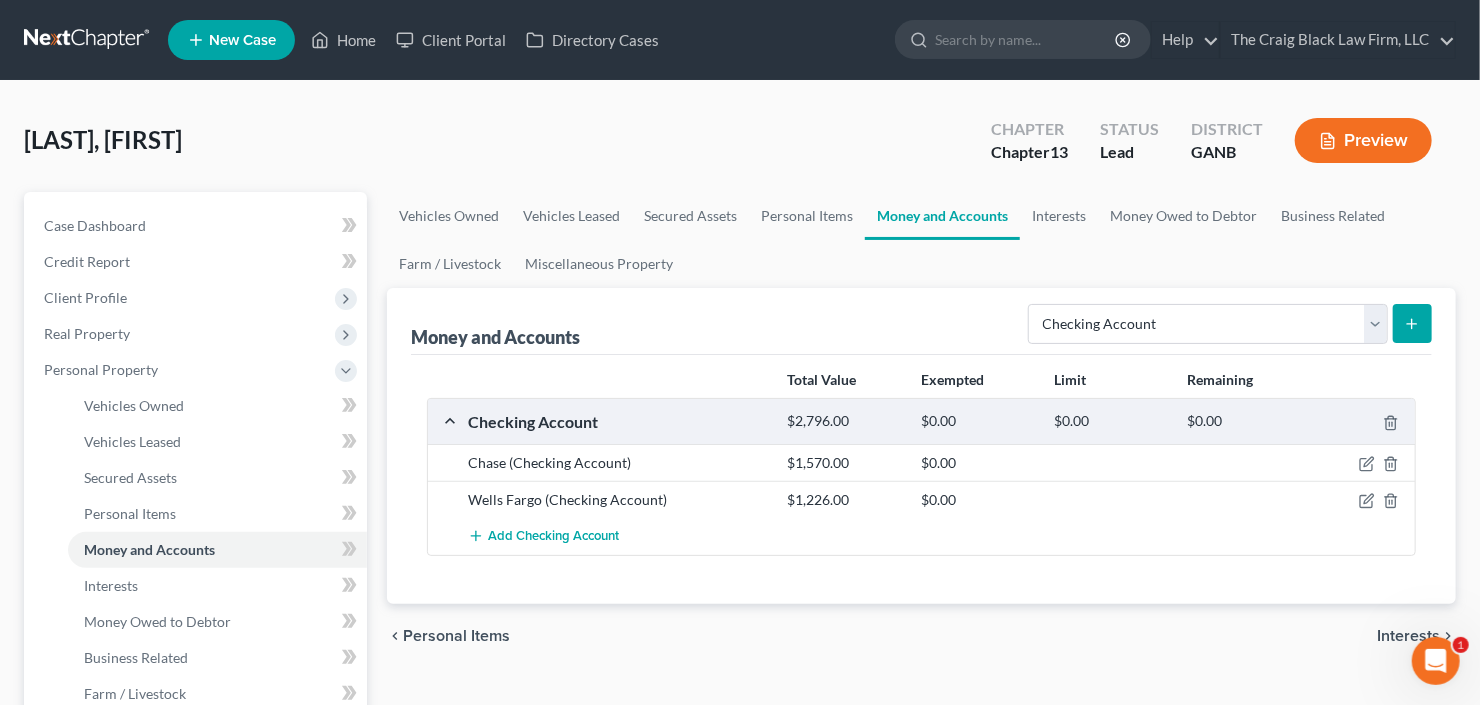 click 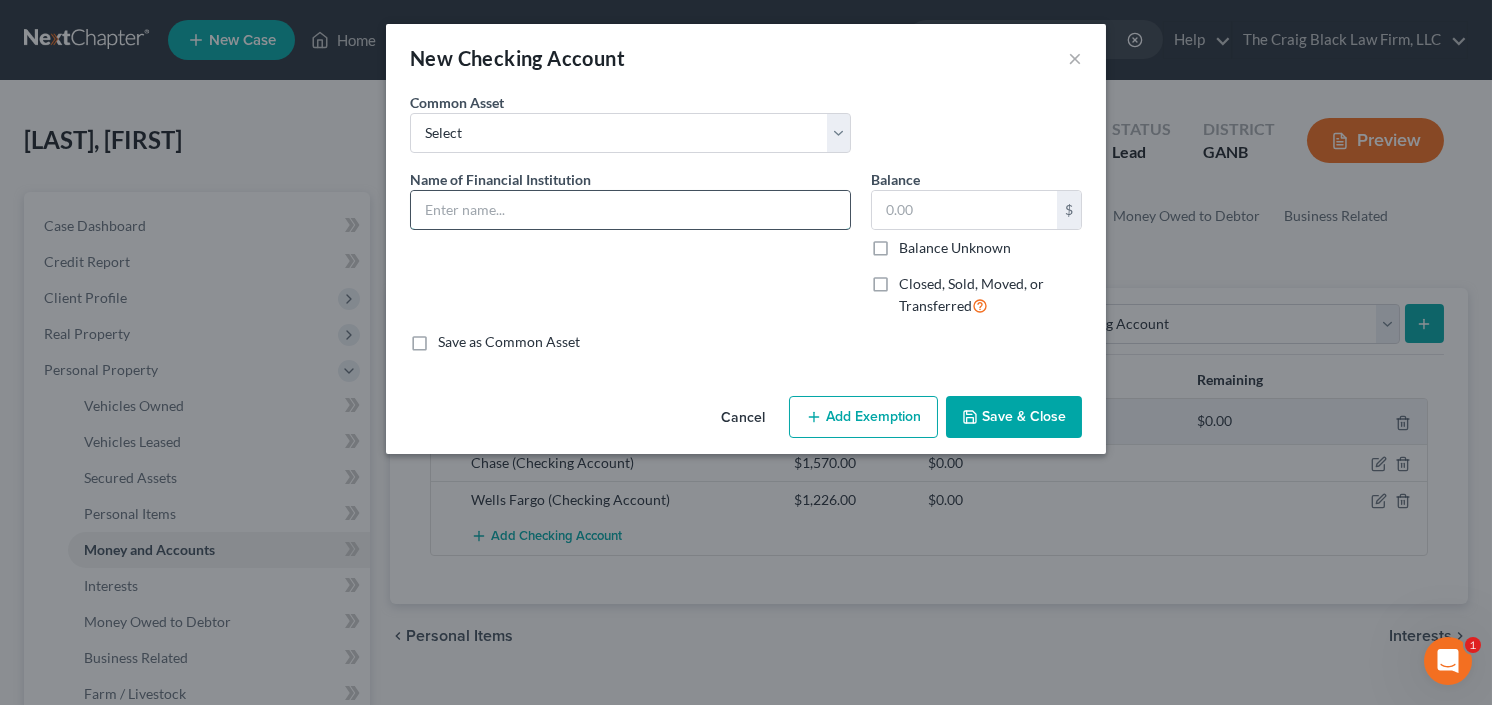 click at bounding box center [630, 210] 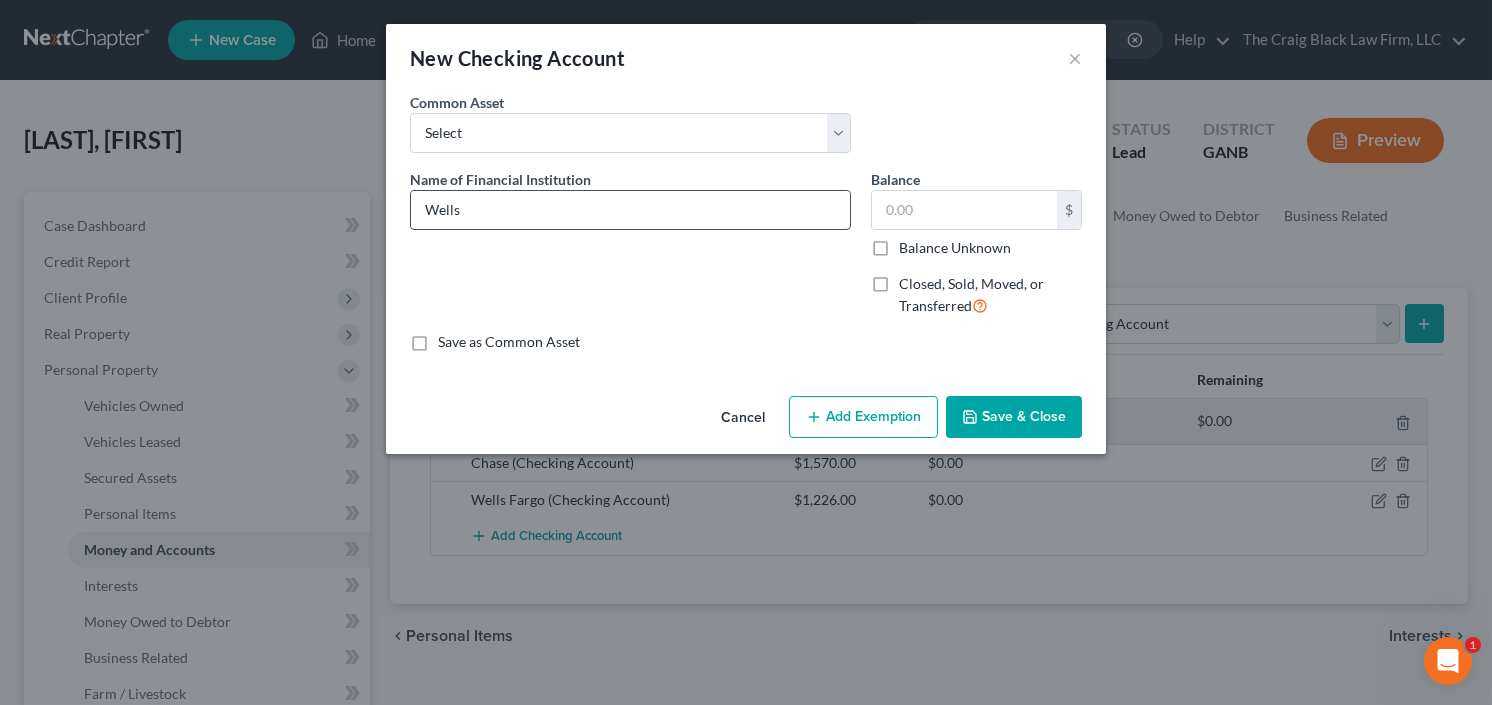 type on "Wells Fargo(Business)" 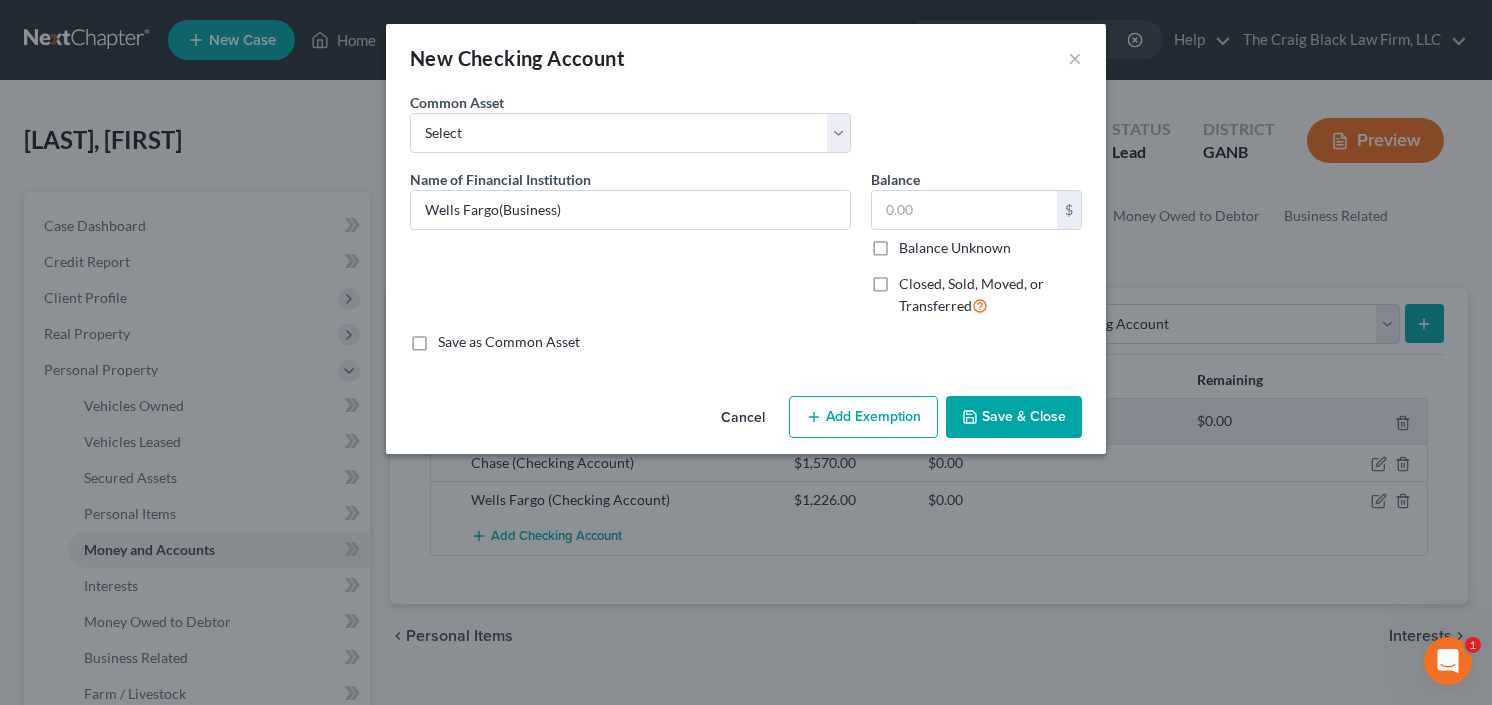 click on "Balance Unknown" at bounding box center (955, 248) 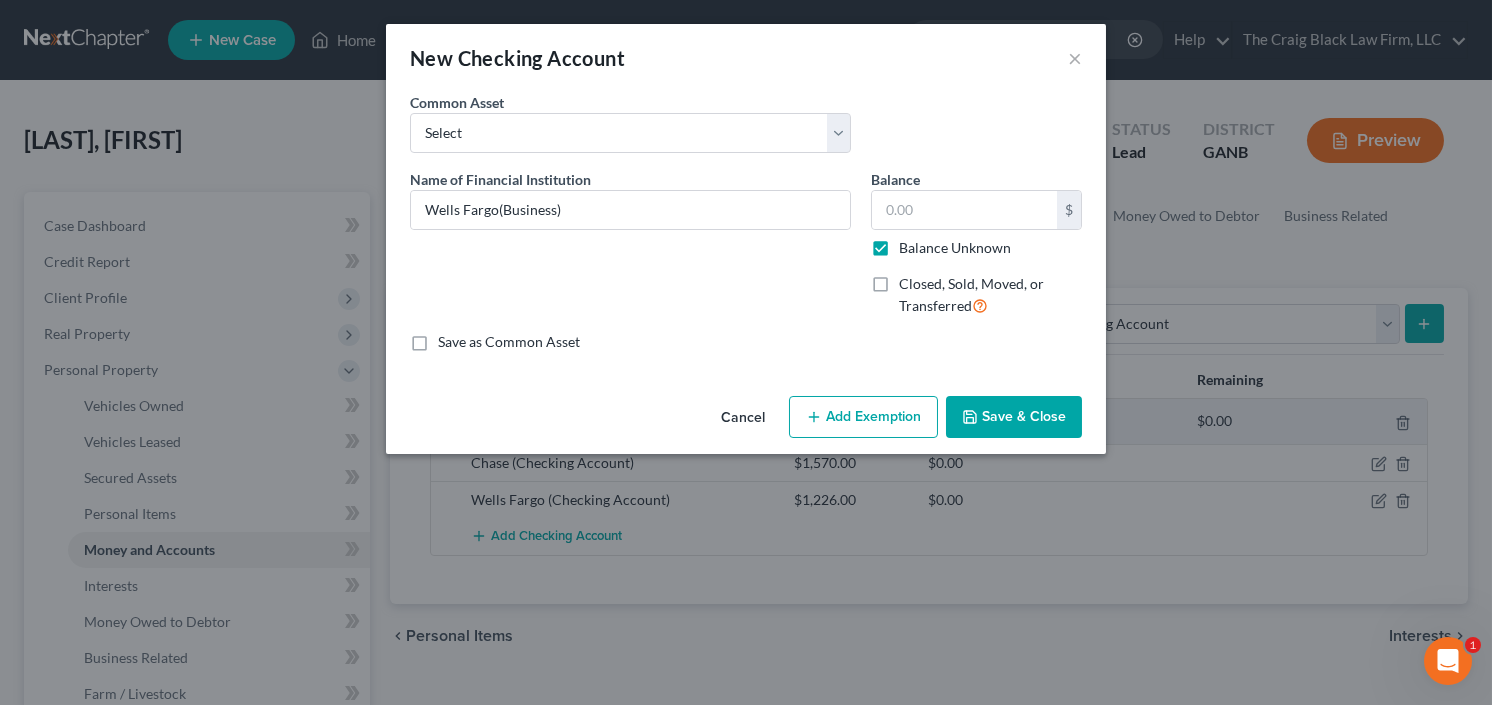 type on "0.00" 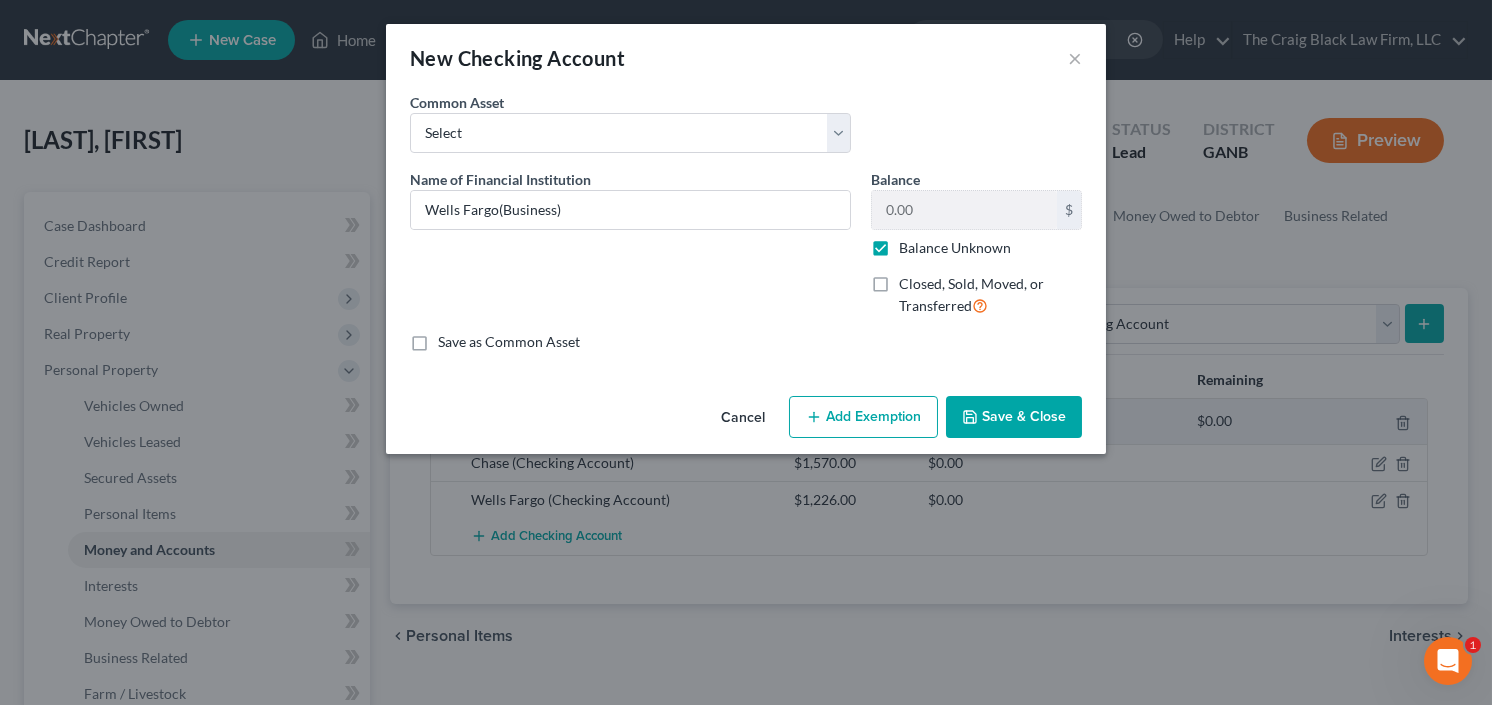 click on "Balance Unknown" at bounding box center [955, 248] 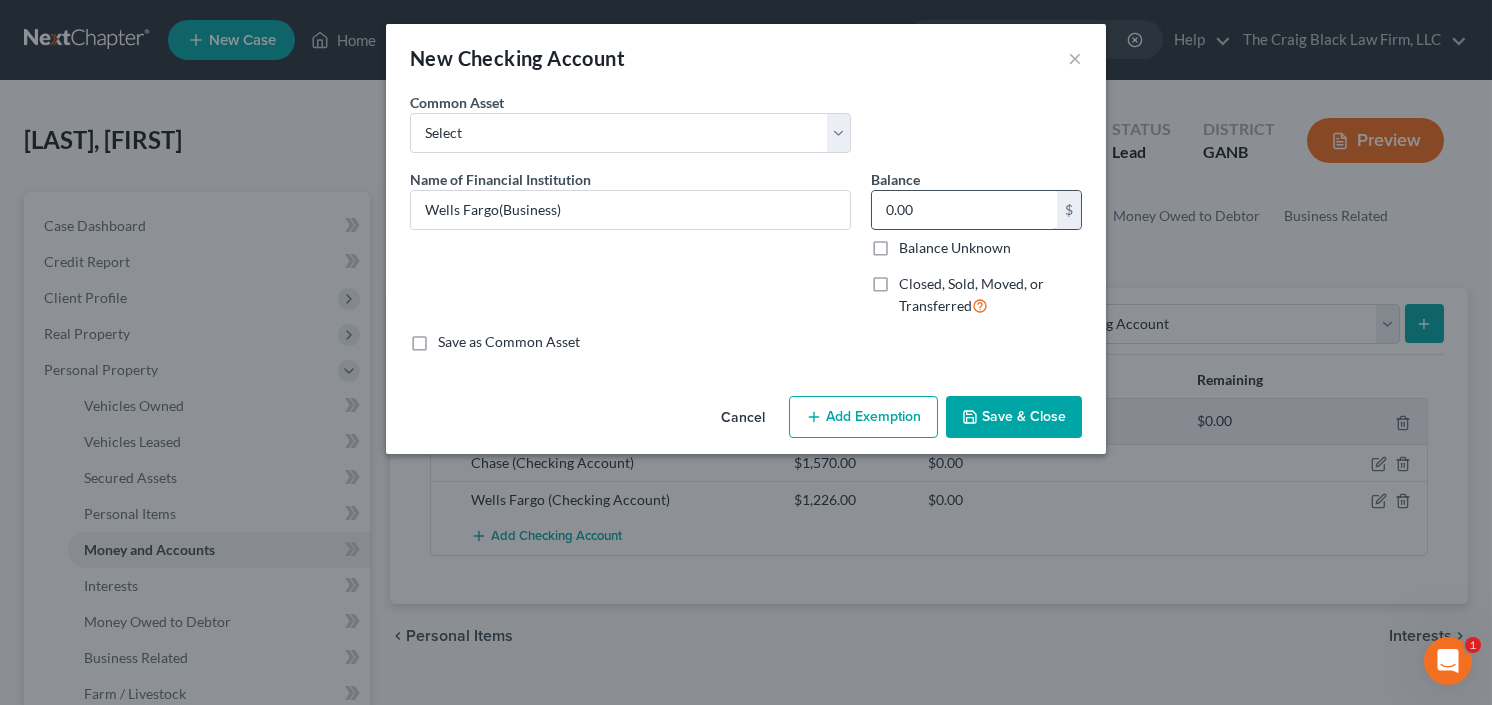 click on "0.00" at bounding box center (964, 210) 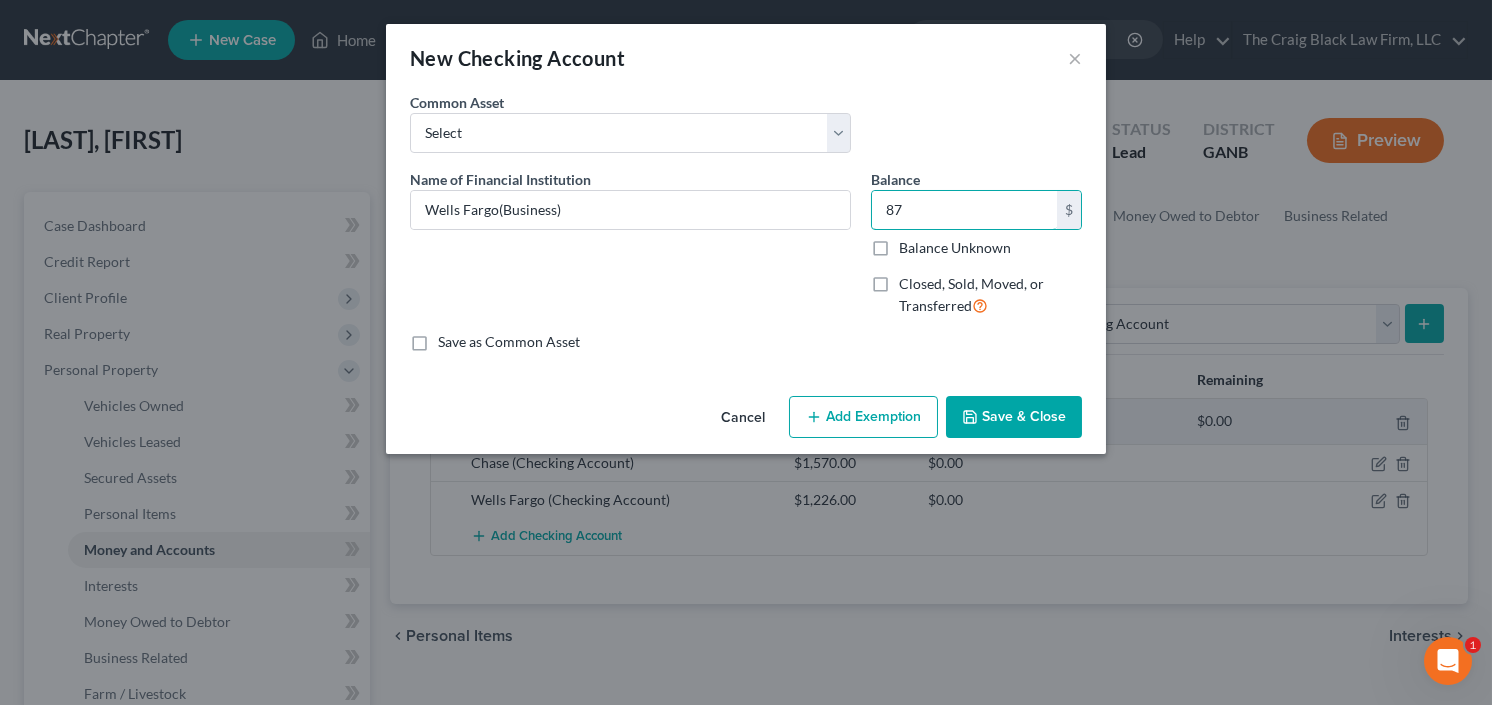 type on "87" 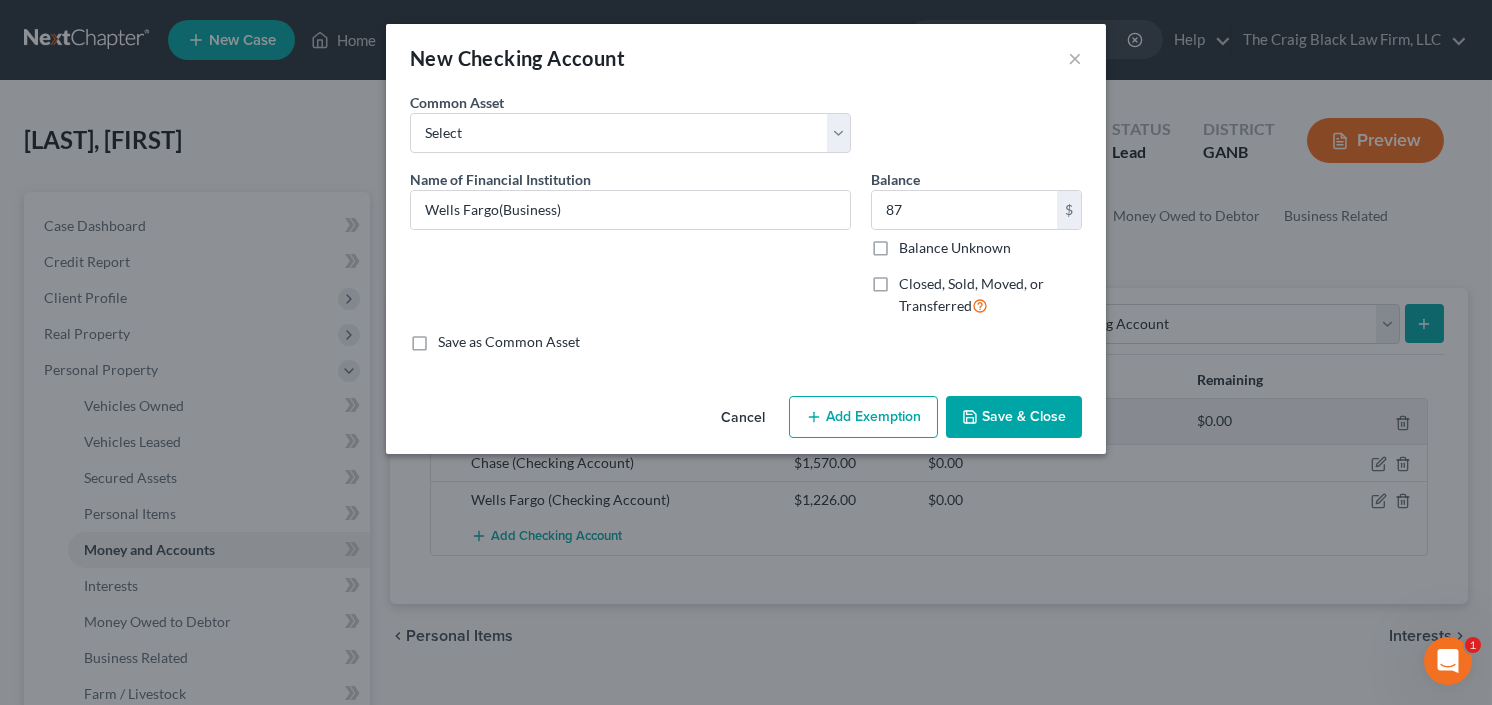 click on "Save & Close" at bounding box center [1014, 417] 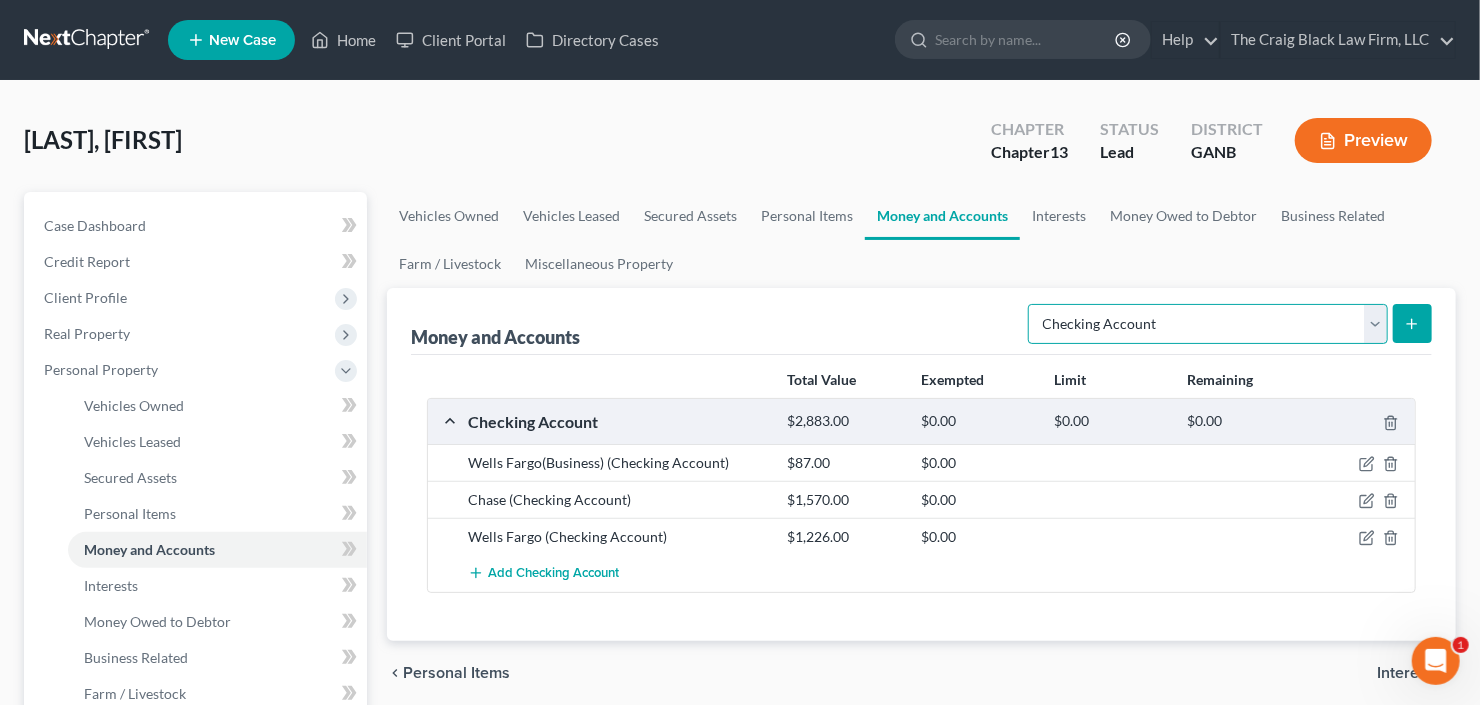 click on "Select Account Type Brokerage Cash on Hand Certificates of Deposit Checking Account Money Market Other (Credit Union, Health Savings Account, etc) Safe Deposit Box Savings Account Security Deposits or Prepayments" at bounding box center [1208, 324] 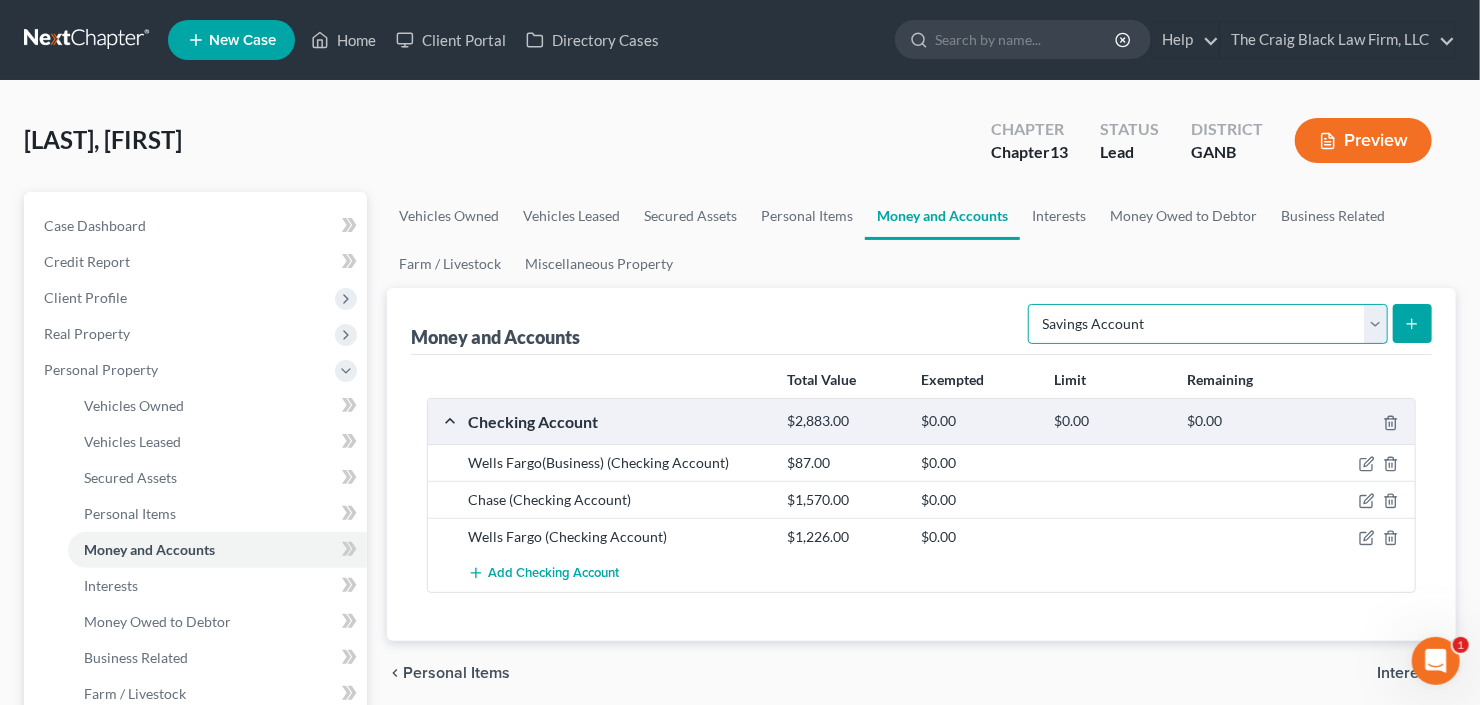 click on "Select Account Type Brokerage Cash on Hand Certificates of Deposit Checking Account Money Market Other (Credit Union, Health Savings Account, etc) Safe Deposit Box Savings Account Security Deposits or Prepayments" at bounding box center (1208, 324) 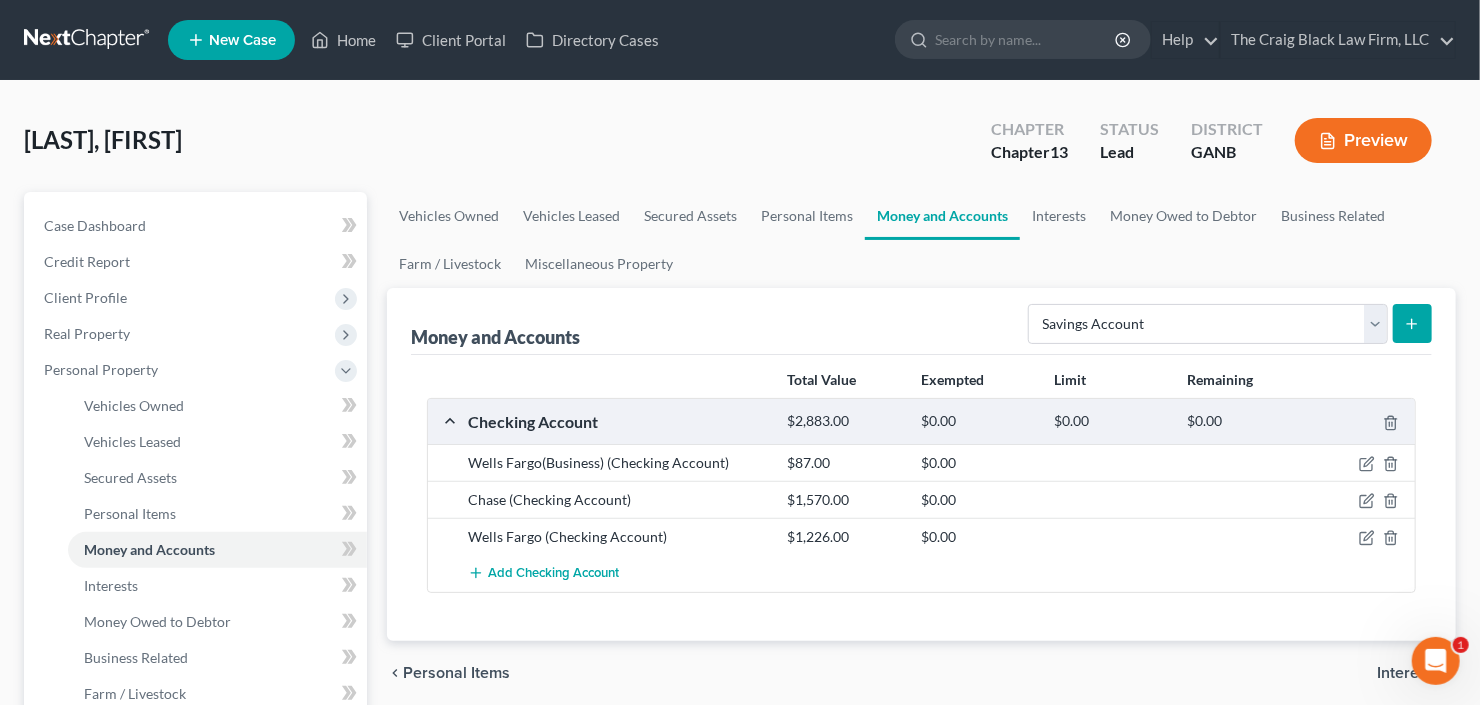 click at bounding box center (1412, 323) 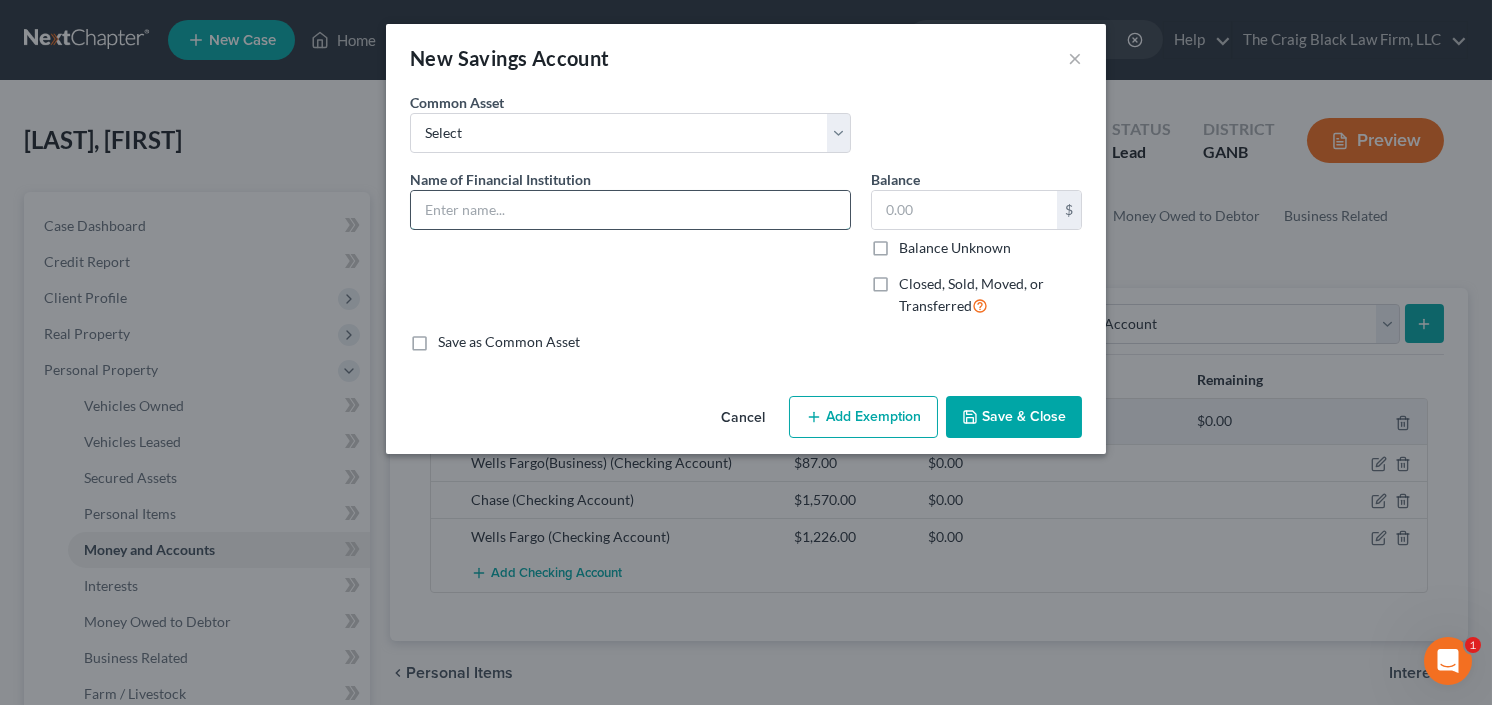 click at bounding box center (630, 210) 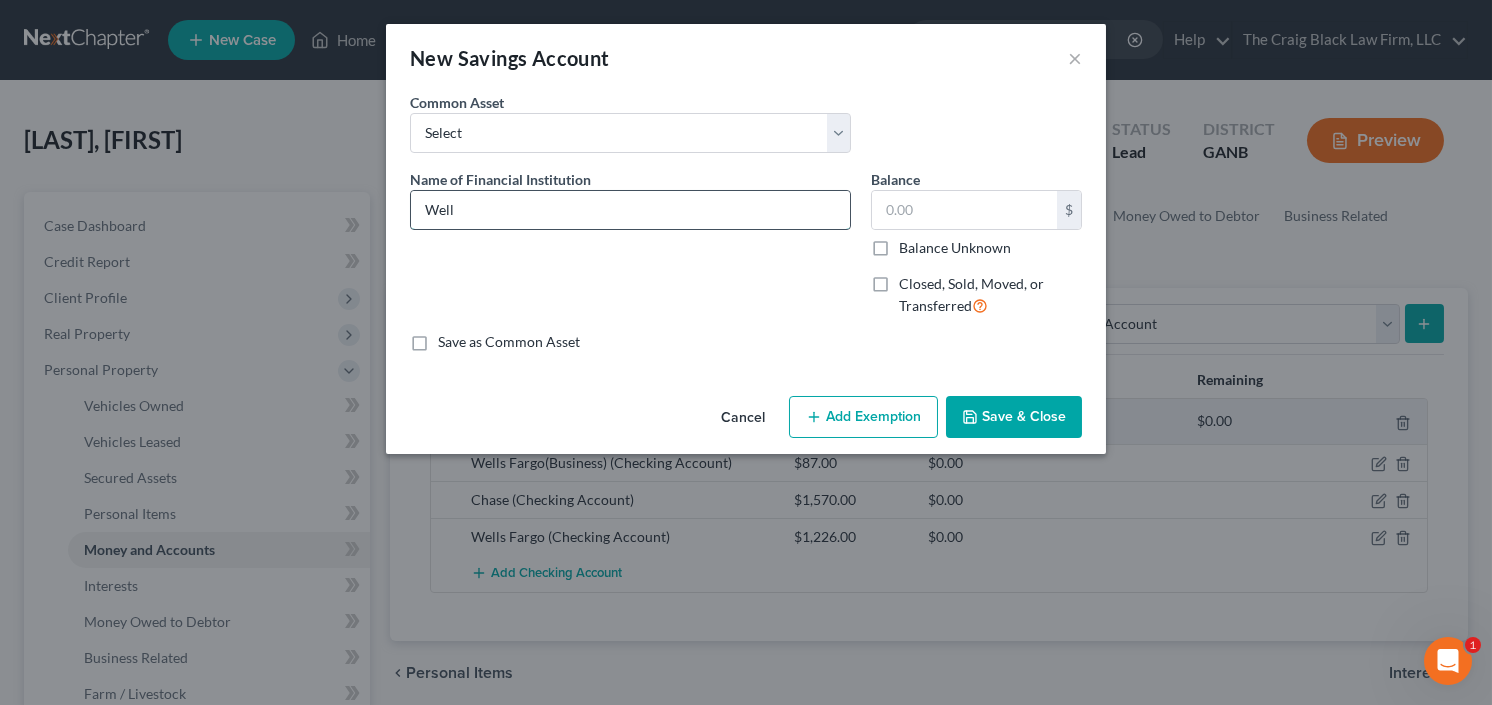 type on "Wells Fargo" 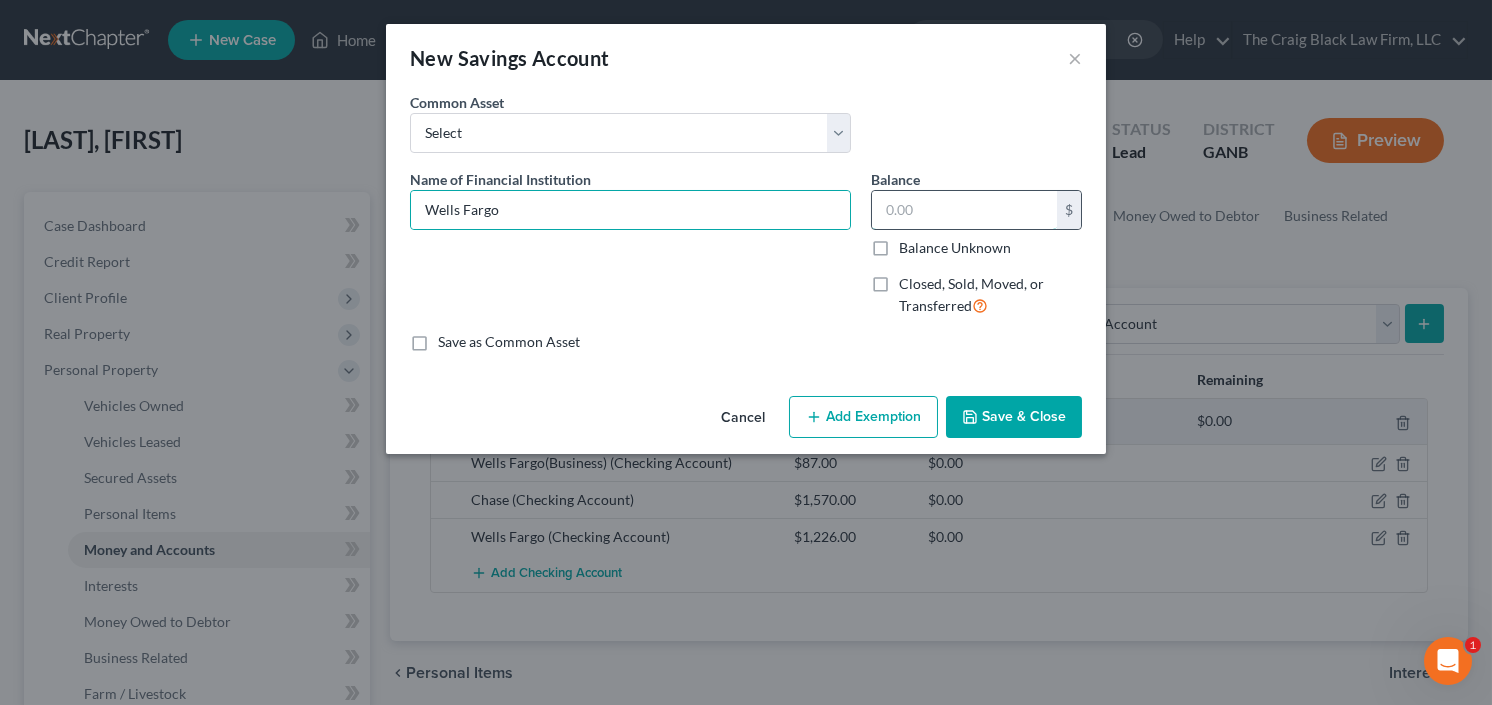 click at bounding box center [964, 210] 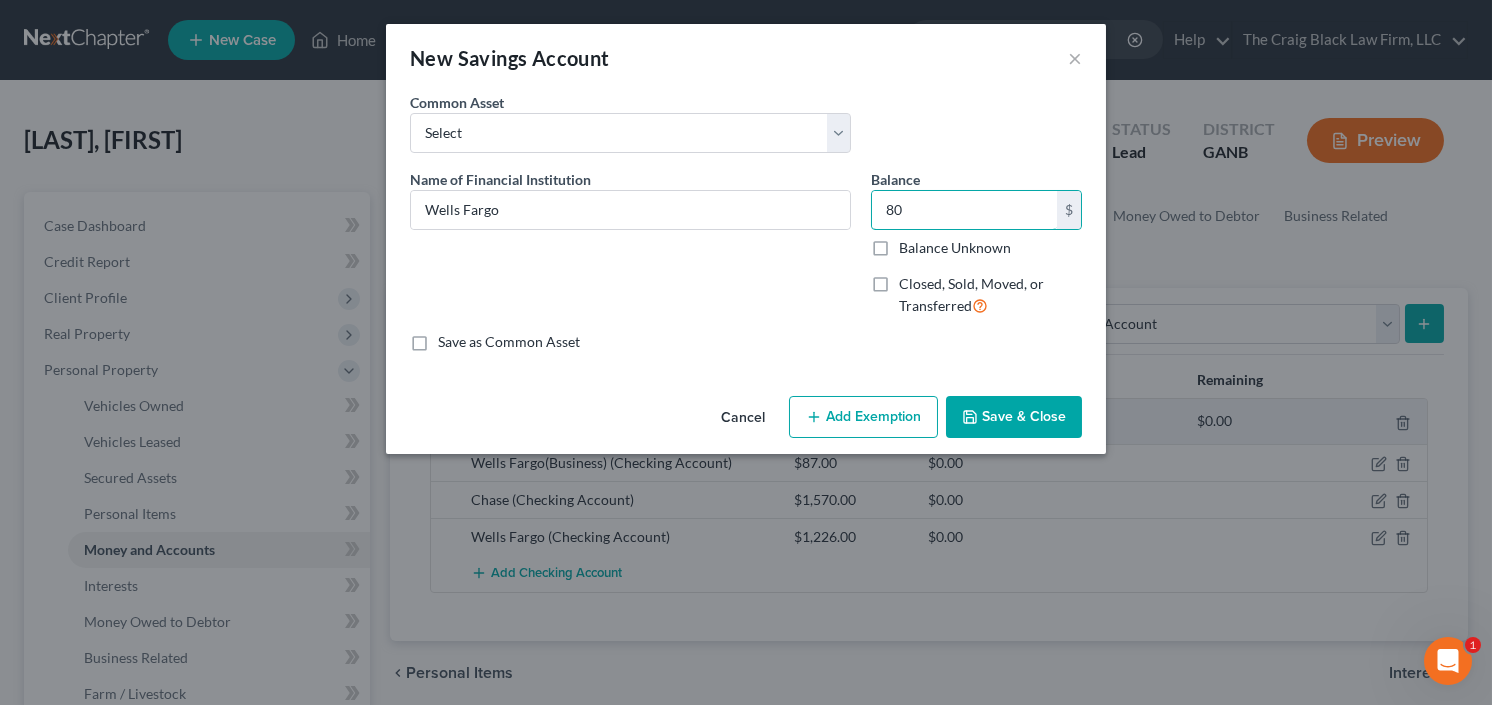type on "80" 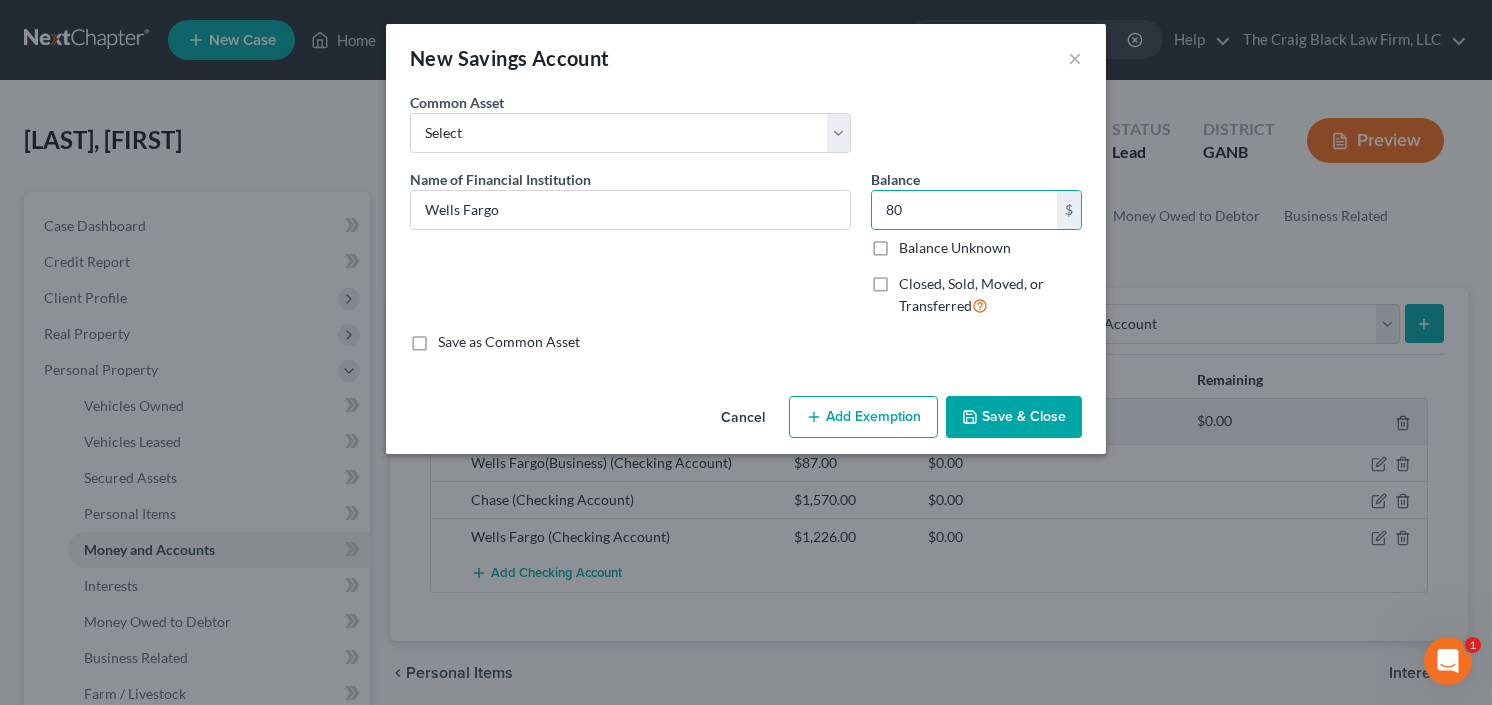 click on "Save & Close" at bounding box center (1014, 417) 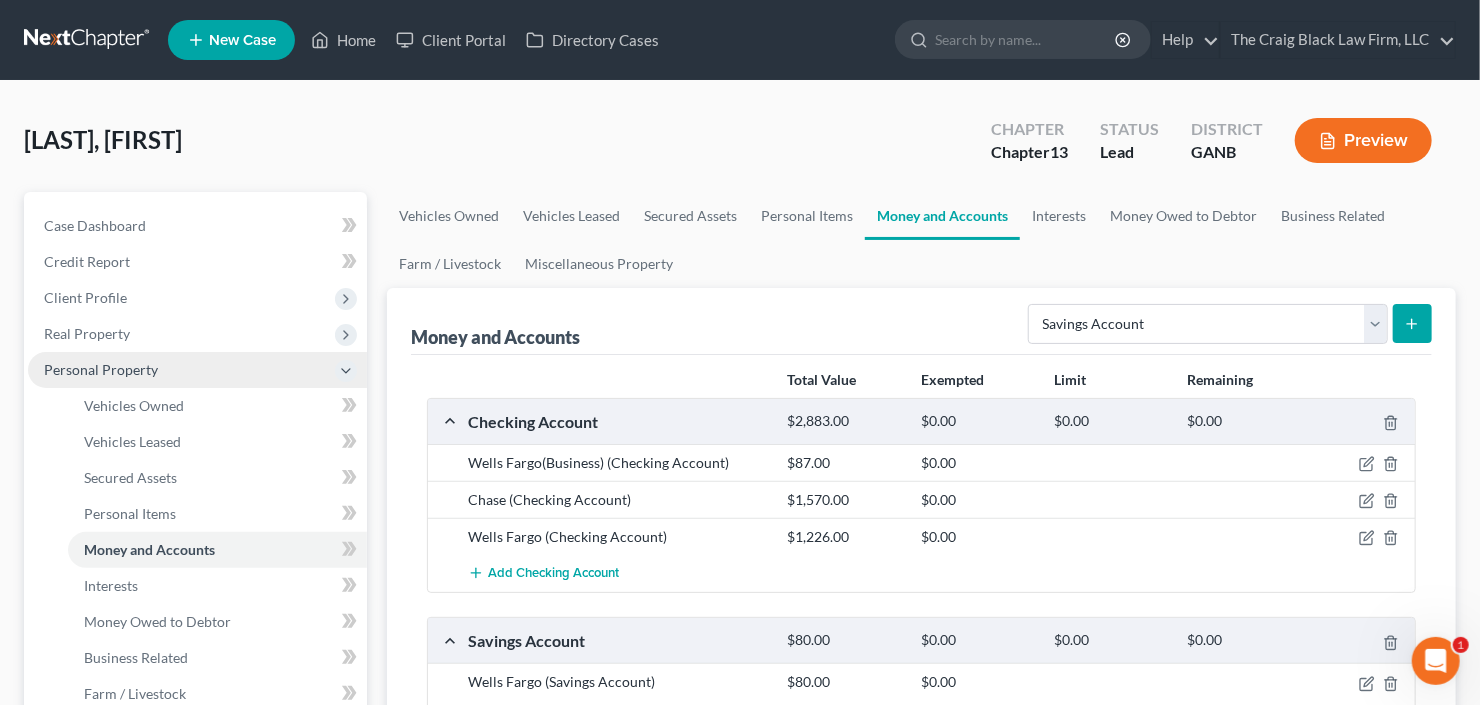 scroll, scrollTop: 240, scrollLeft: 0, axis: vertical 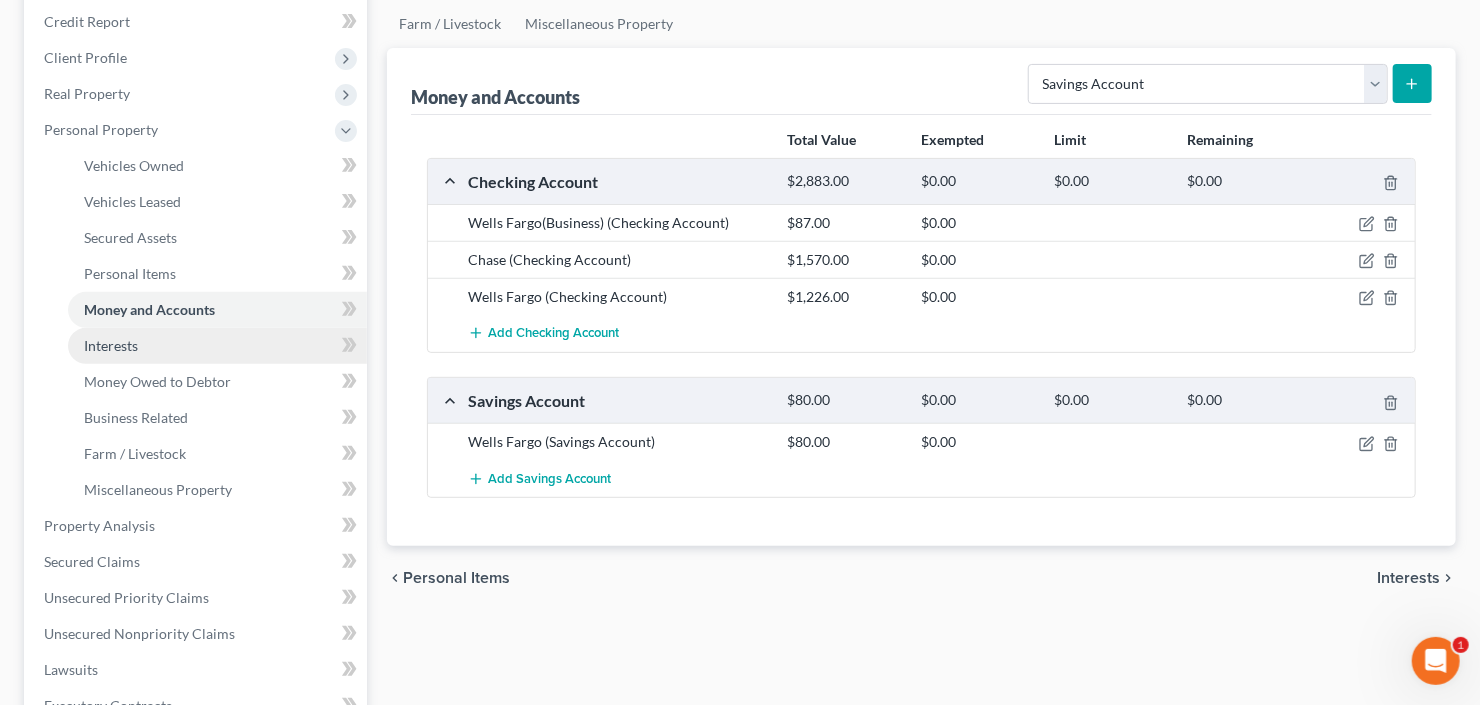 click on "Interests" at bounding box center [217, 346] 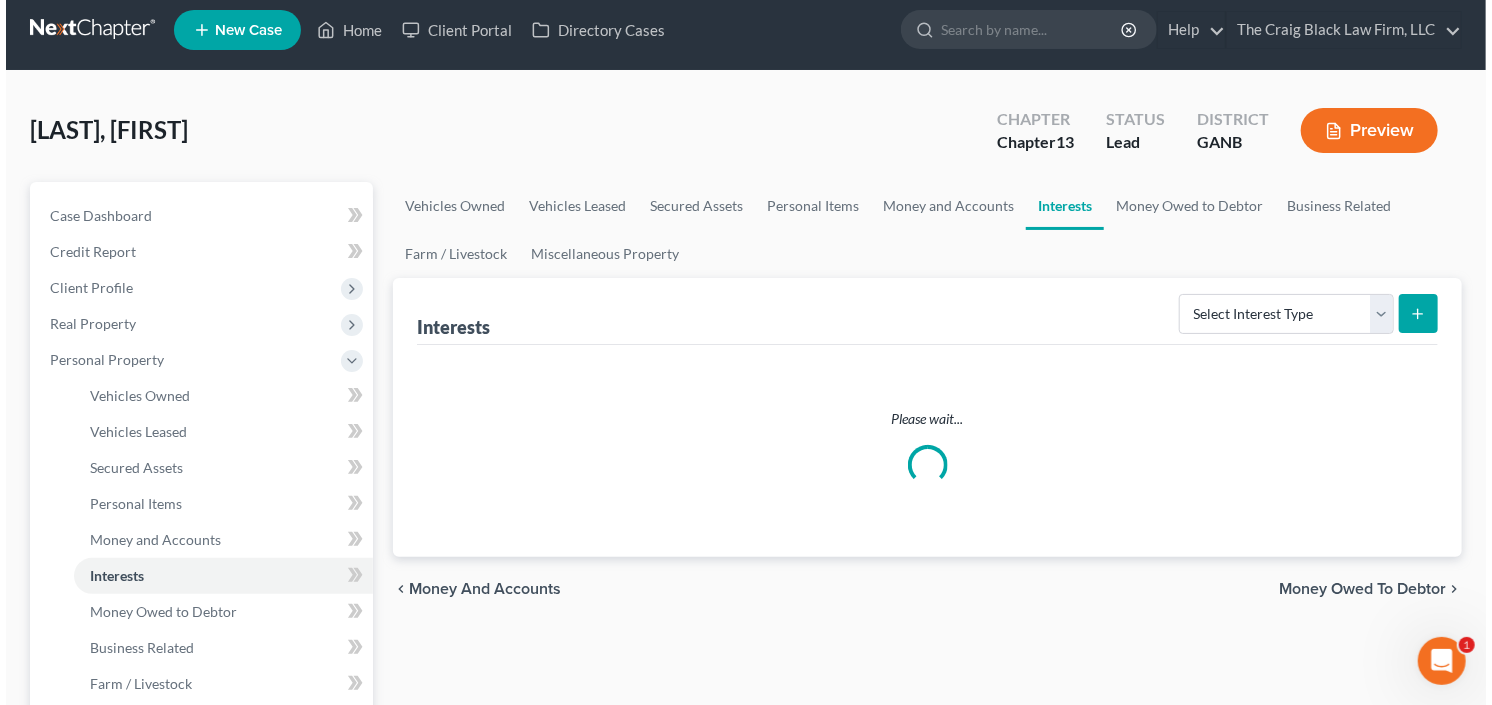 scroll, scrollTop: 0, scrollLeft: 0, axis: both 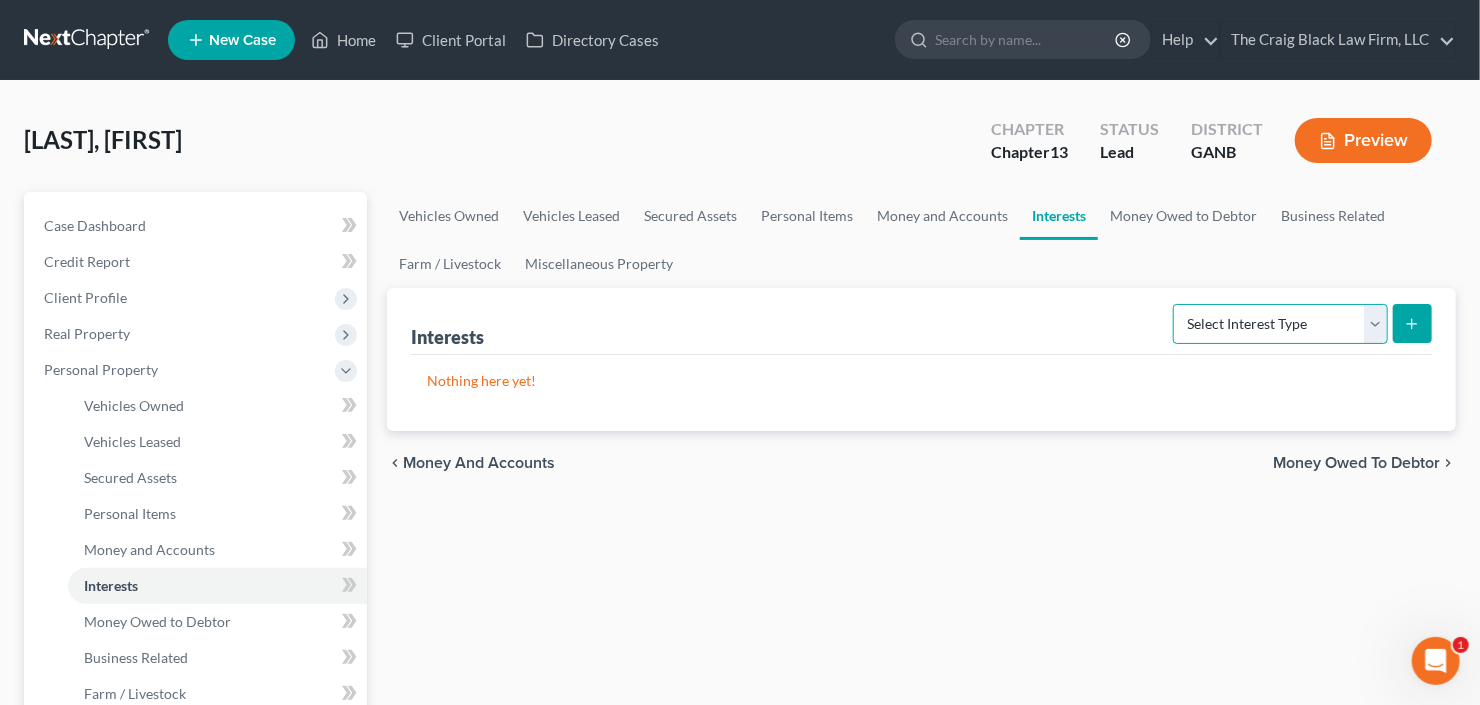 click on "Select Interest Type 401K Annuity Bond Education IRA Government Bond Government Pension Plan Incorporated Business IRA Joint Venture (Active) Joint Venture (Inactive) Keogh Mutual Fund Other Retirement Plan Partnership (Active) Partnership (Inactive) Pension Plan Stock Term Life Insurance Unincorporated Business Whole Life Insurance" at bounding box center [1280, 324] 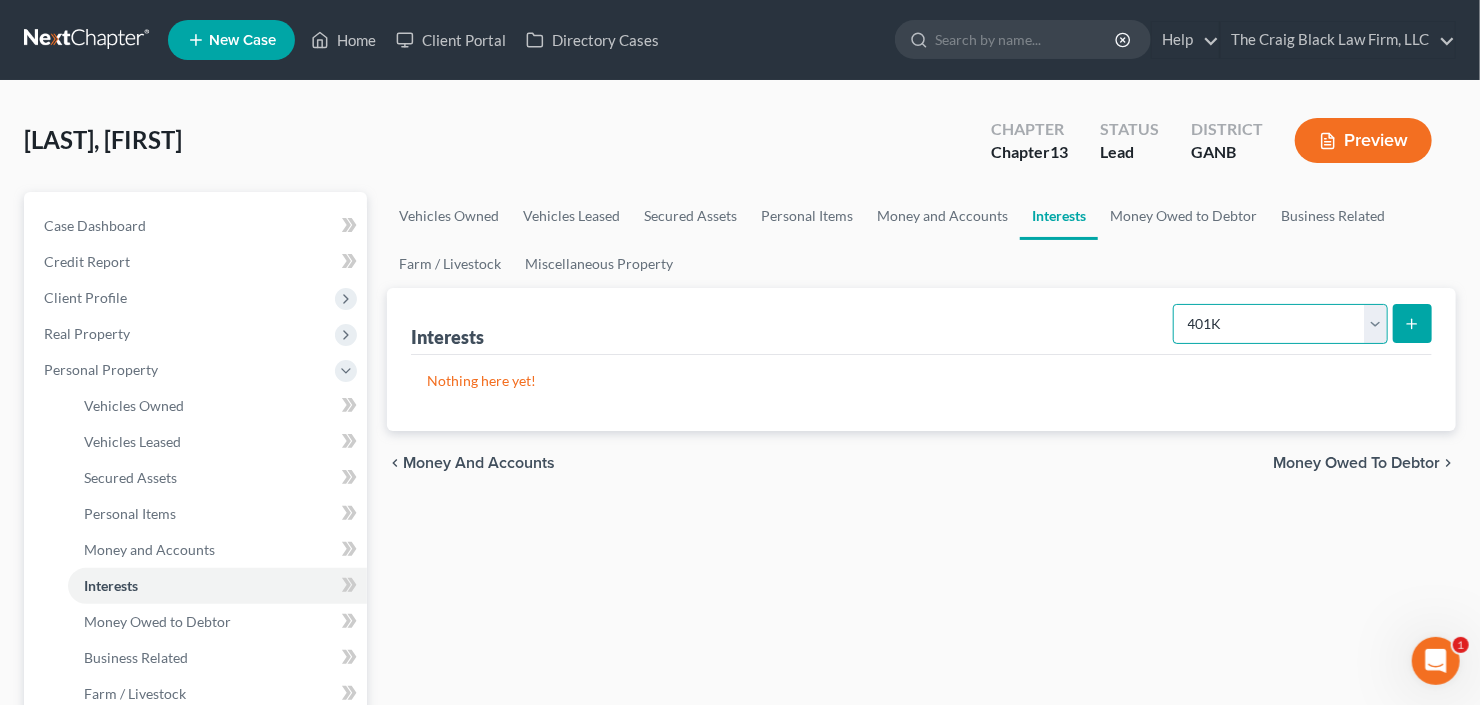 click on "Select Interest Type 401K Annuity Bond Education IRA Government Bond Government Pension Plan Incorporated Business IRA Joint Venture (Active) Joint Venture (Inactive) Keogh Mutual Fund Other Retirement Plan Partnership (Active) Partnership (Inactive) Pension Plan Stock Term Life Insurance Unincorporated Business Whole Life Insurance" at bounding box center (1280, 324) 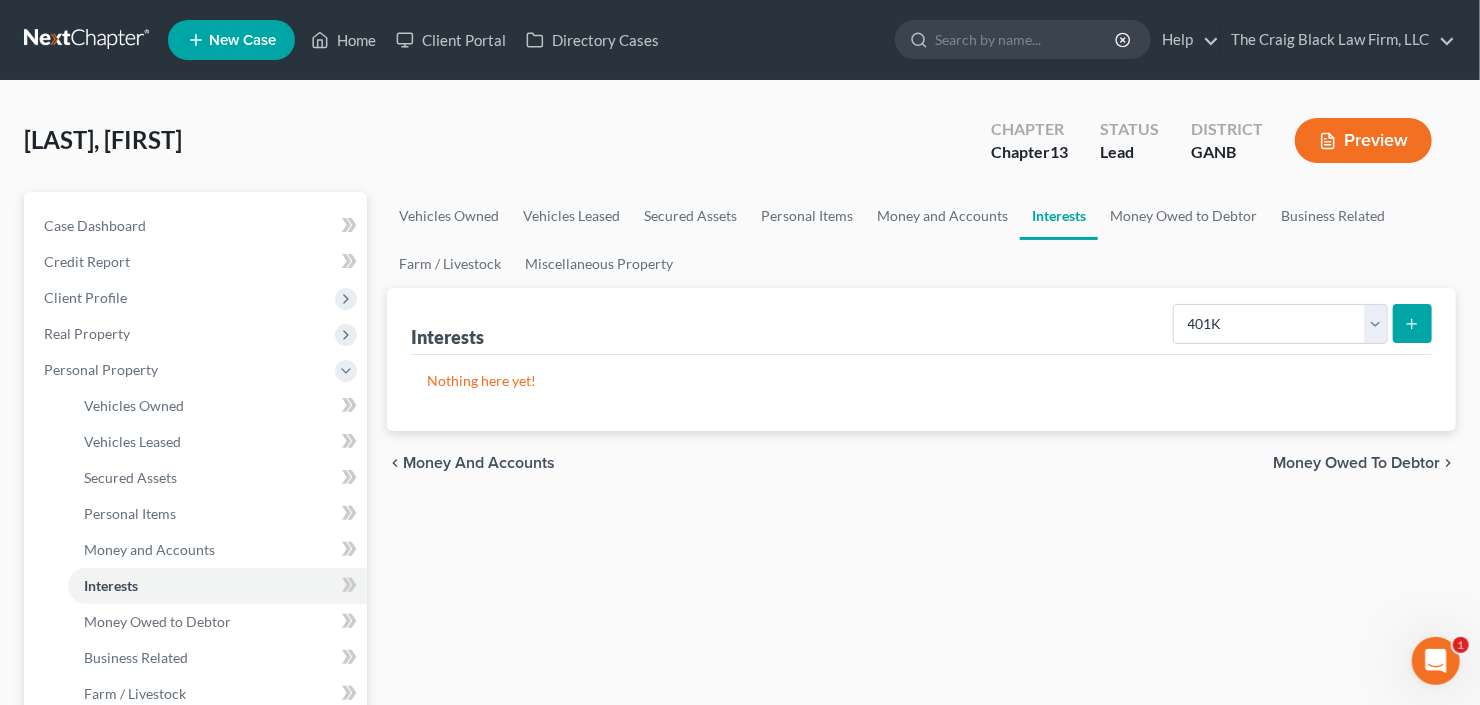 click 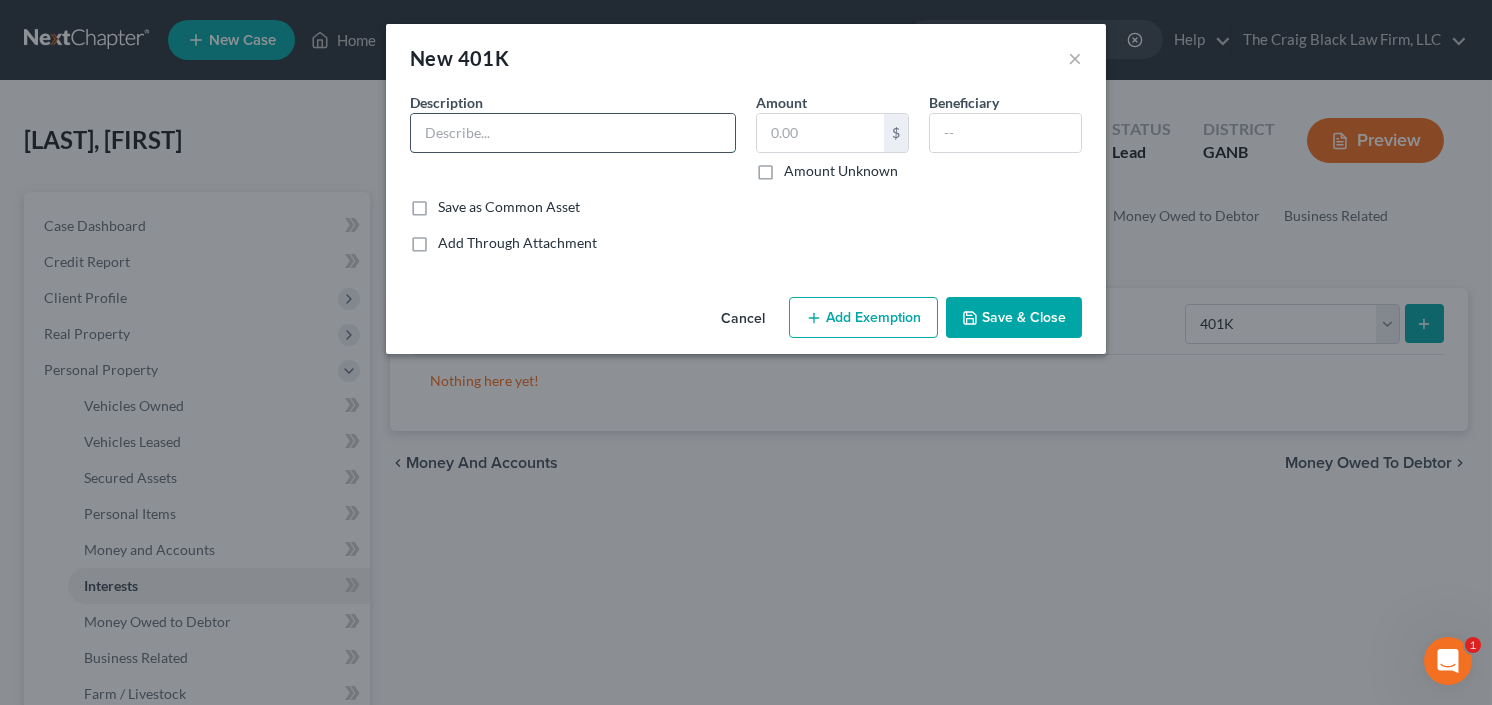 click at bounding box center (573, 133) 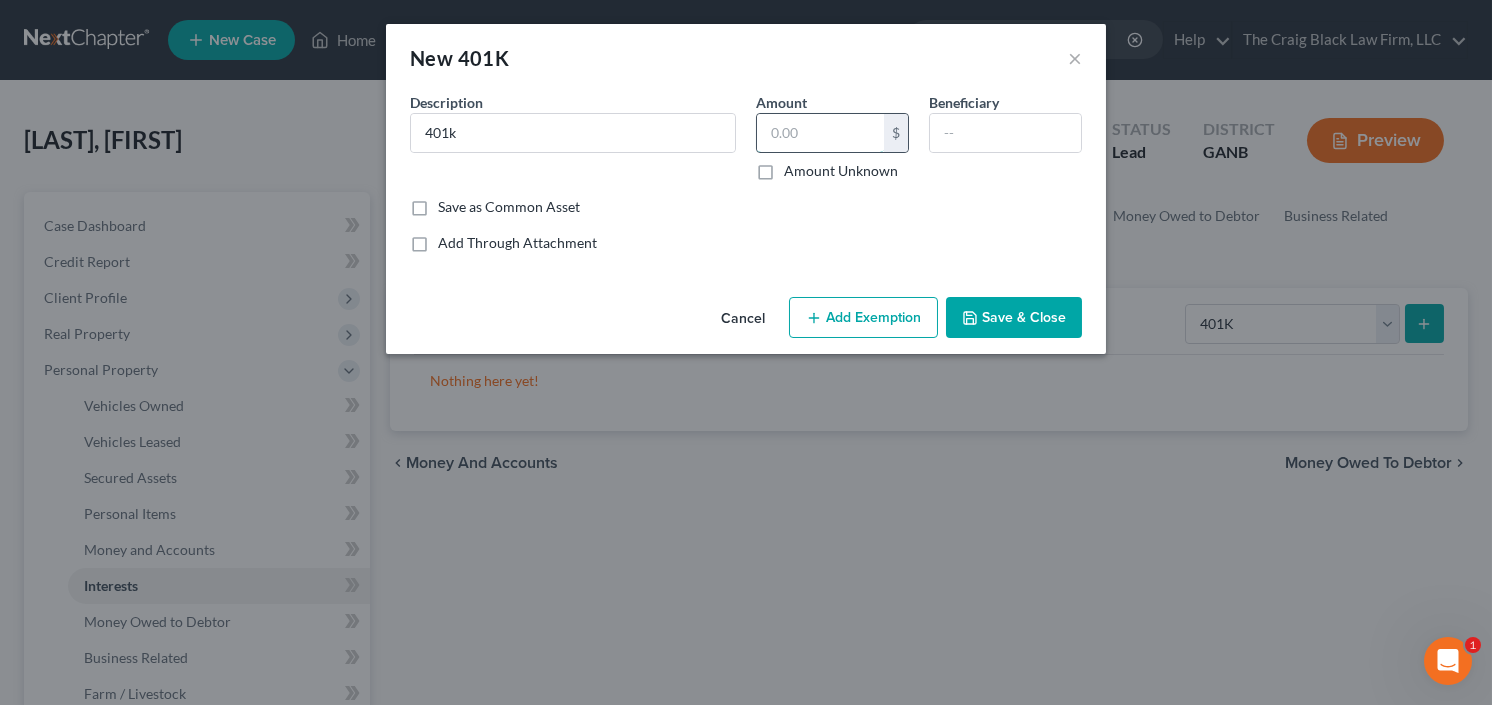 click at bounding box center (820, 133) 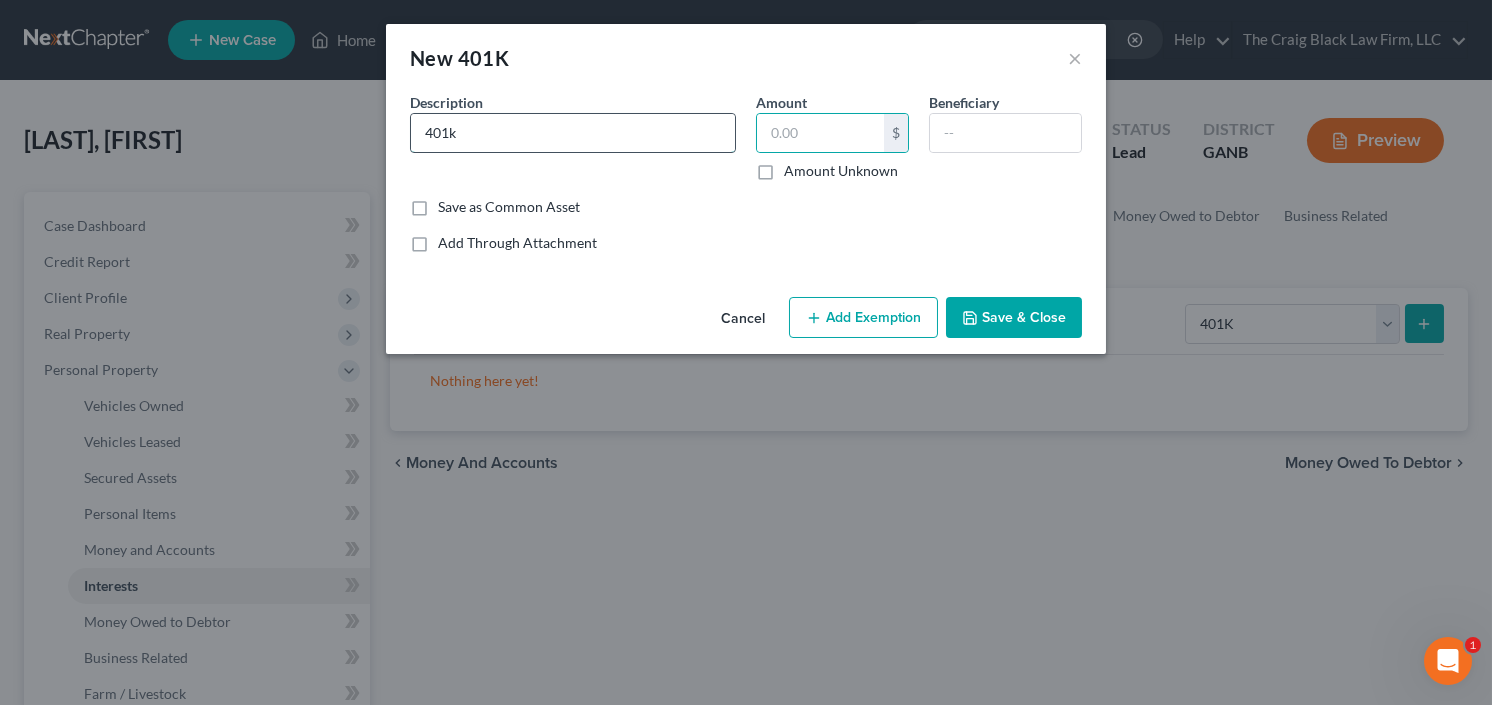 click on "401k" at bounding box center [573, 133] 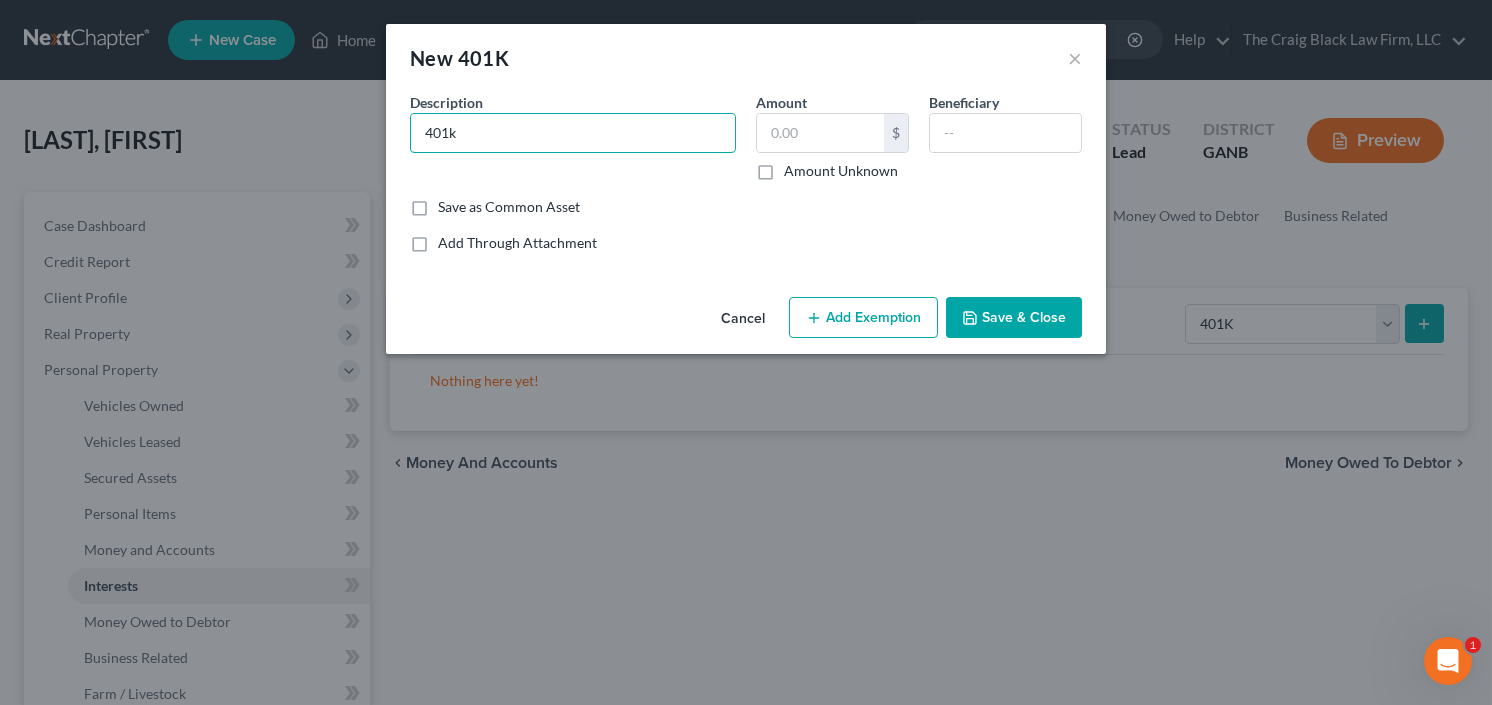 drag, startPoint x: 553, startPoint y: 129, endPoint x: 163, endPoint y: 195, distance: 395.5452 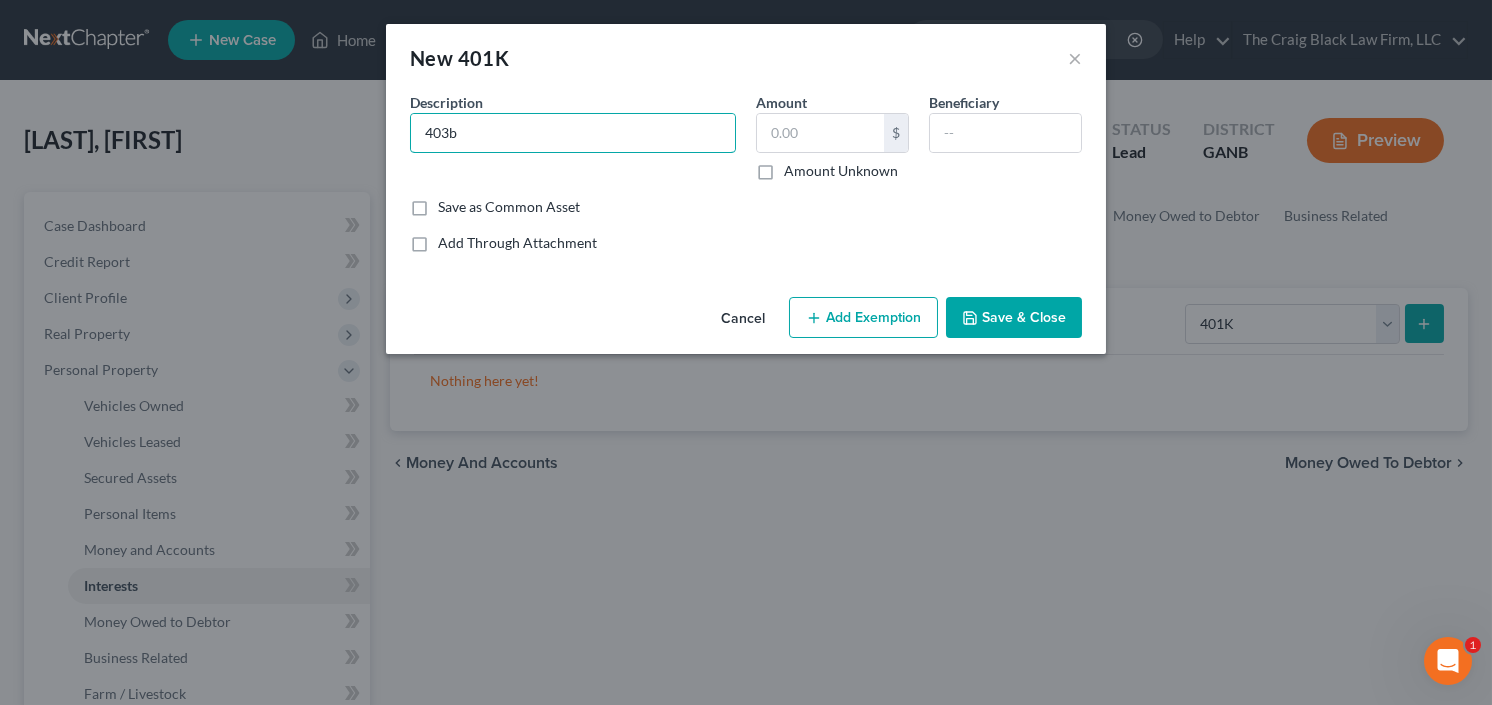 type on "403b" 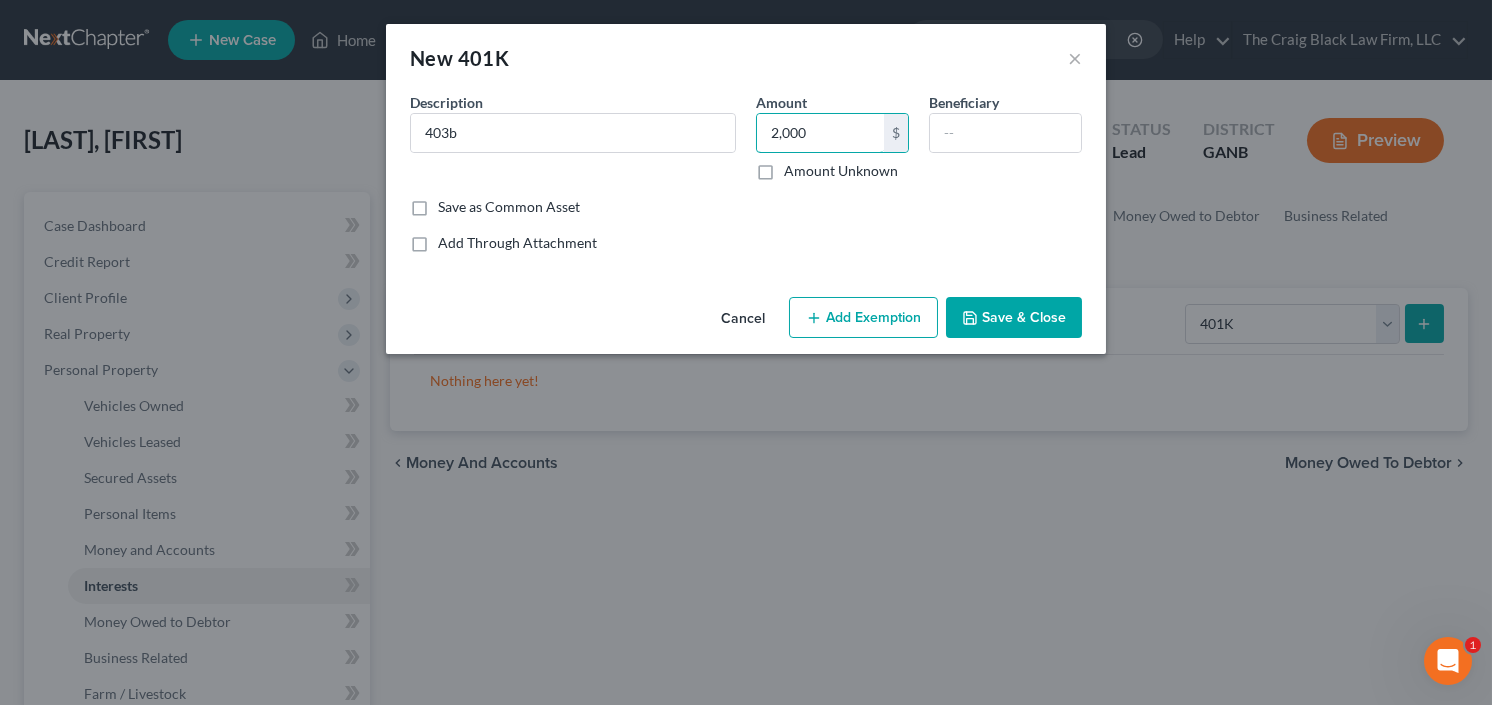 type on "2,000" 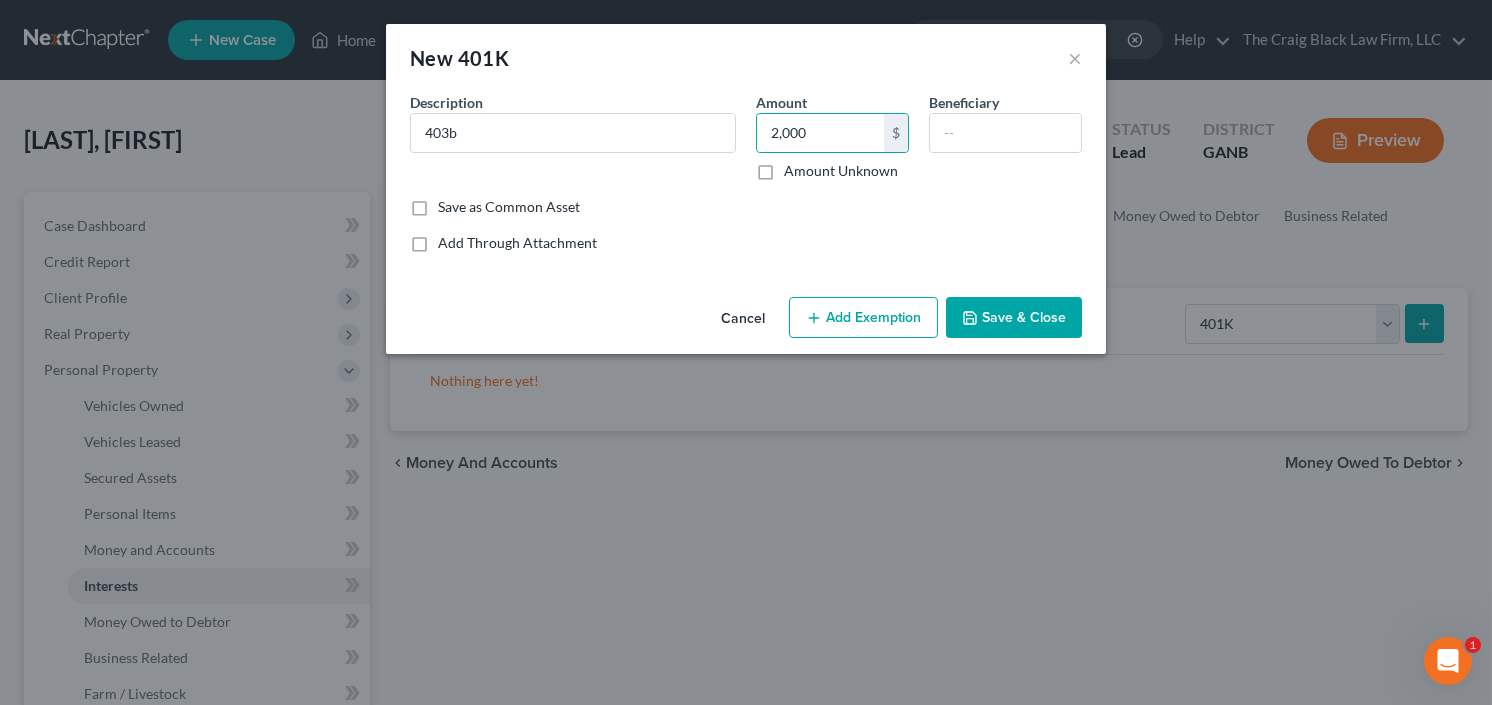 click on "Add Exemption" at bounding box center (863, 318) 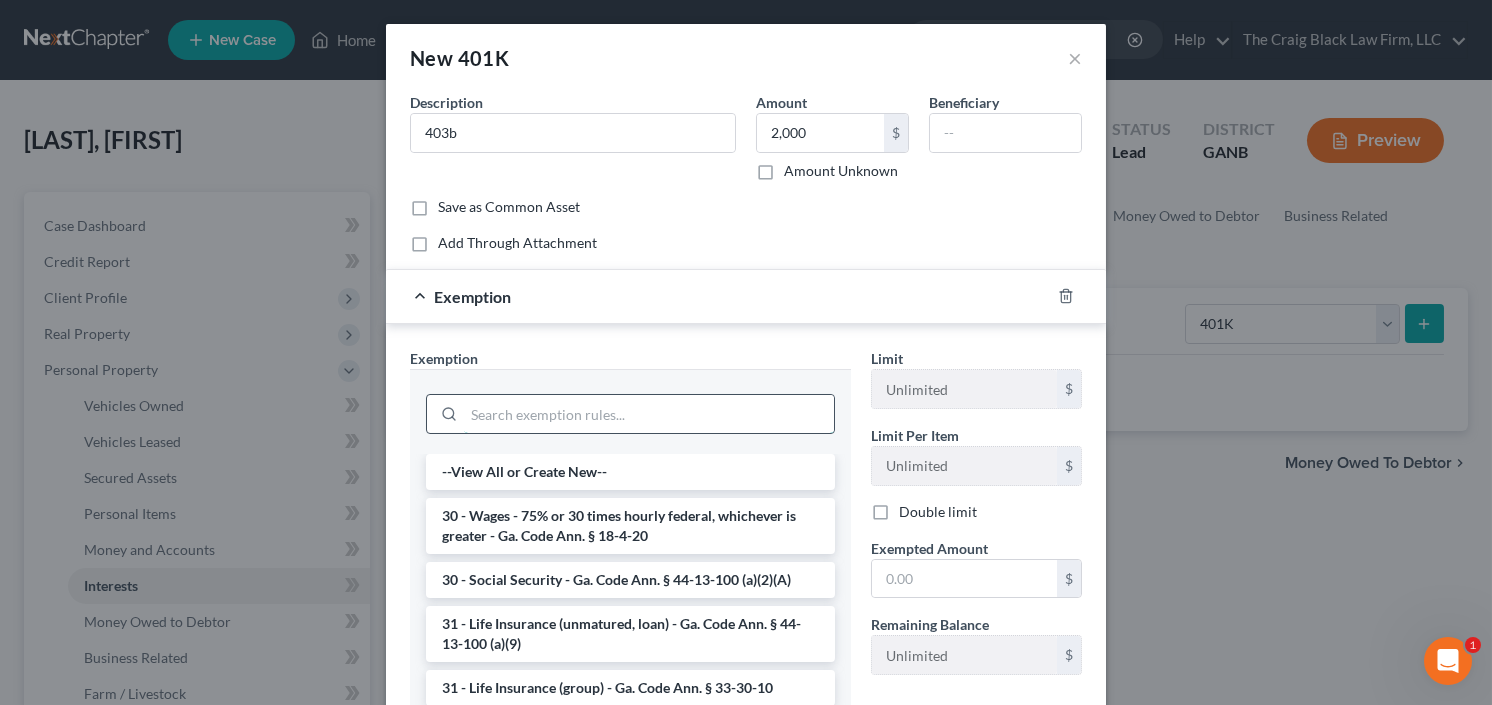 click at bounding box center [649, 414] 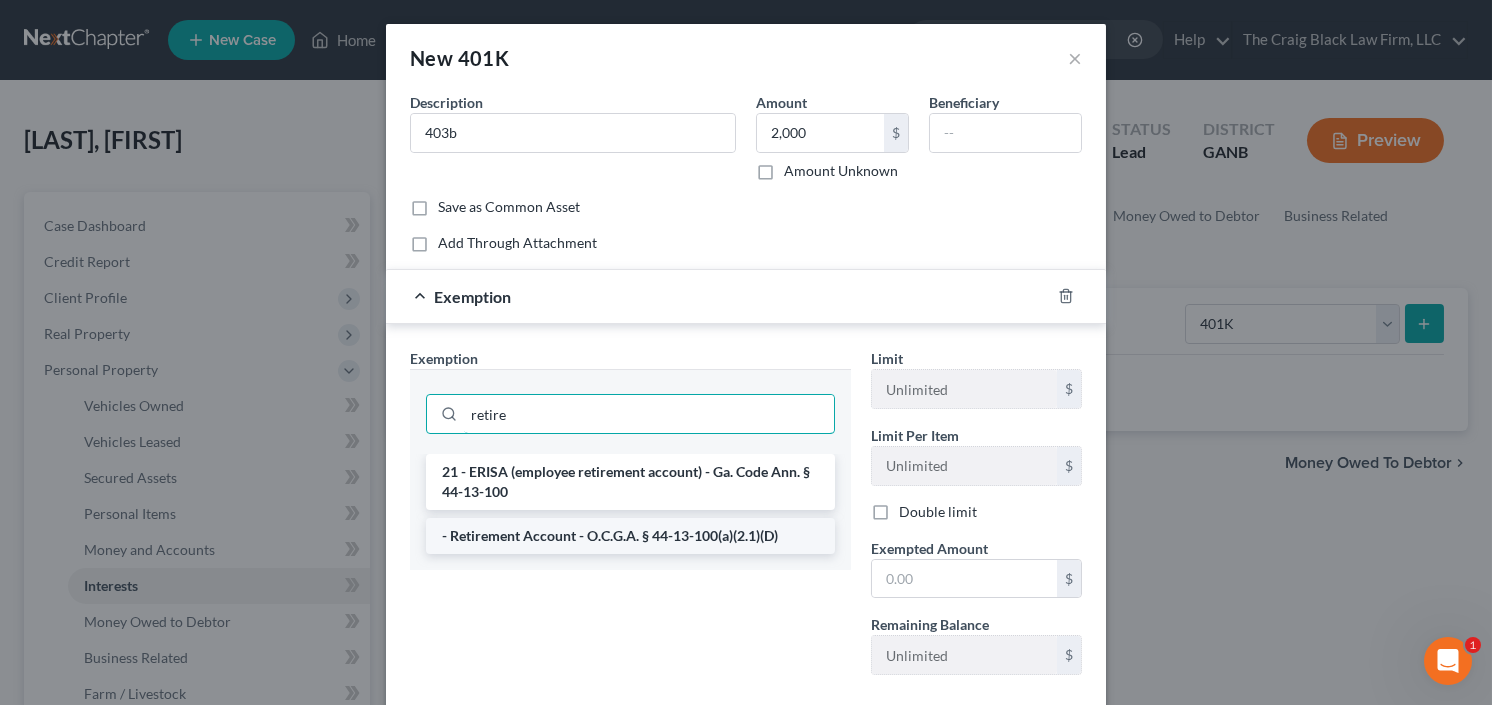 type on "retire" 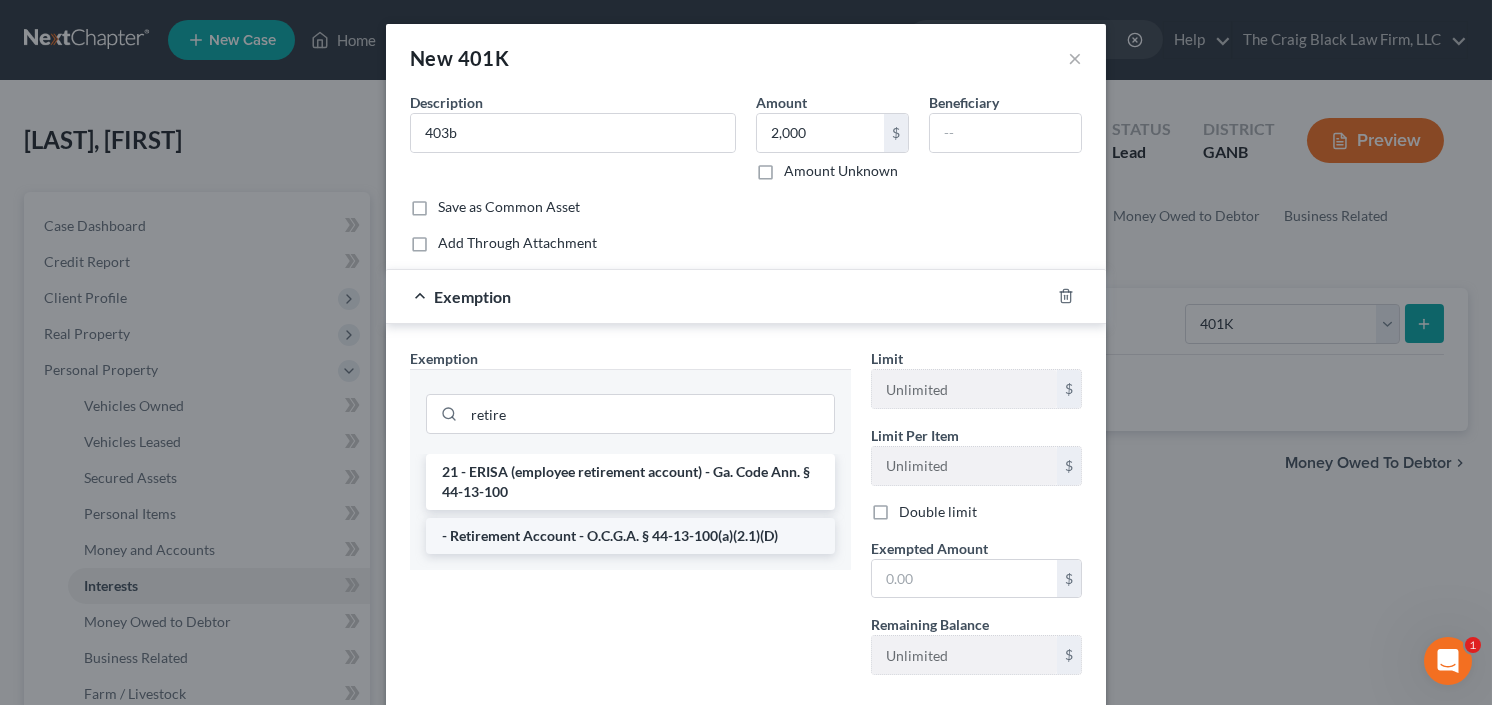 click on "- Retirement Account - O.C.G.A. § 44-13-100(a)(2.1)(D)" at bounding box center [630, 536] 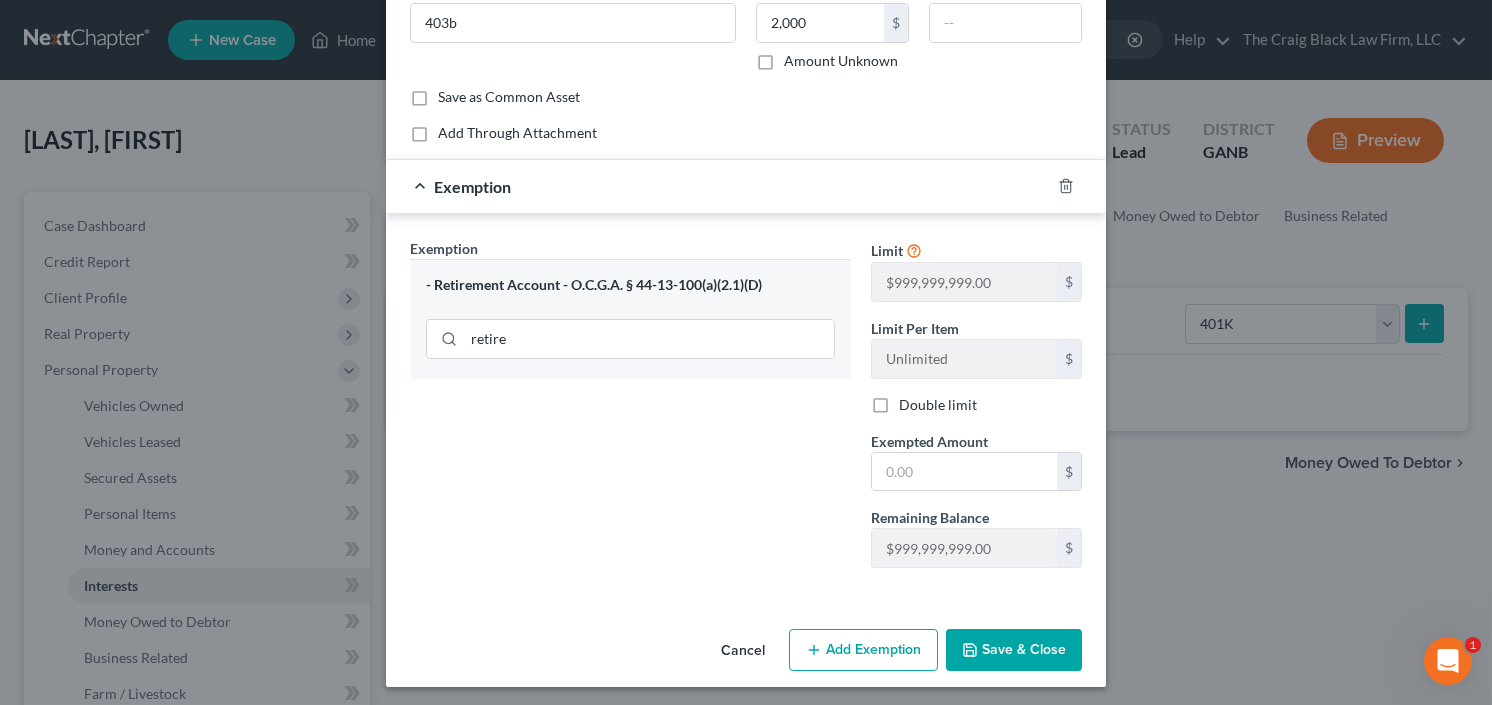 scroll, scrollTop: 112, scrollLeft: 0, axis: vertical 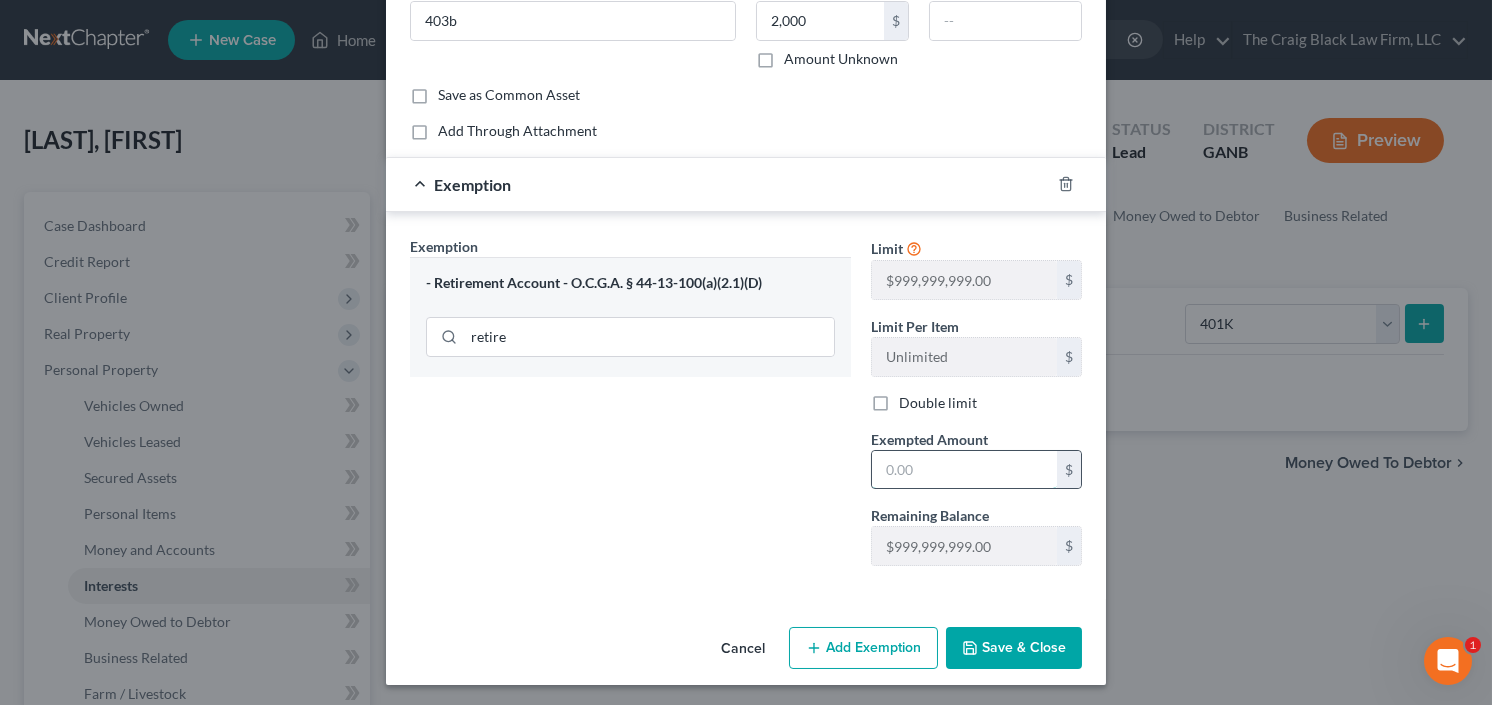 drag, startPoint x: 938, startPoint y: 466, endPoint x: 929, endPoint y: 461, distance: 10.29563 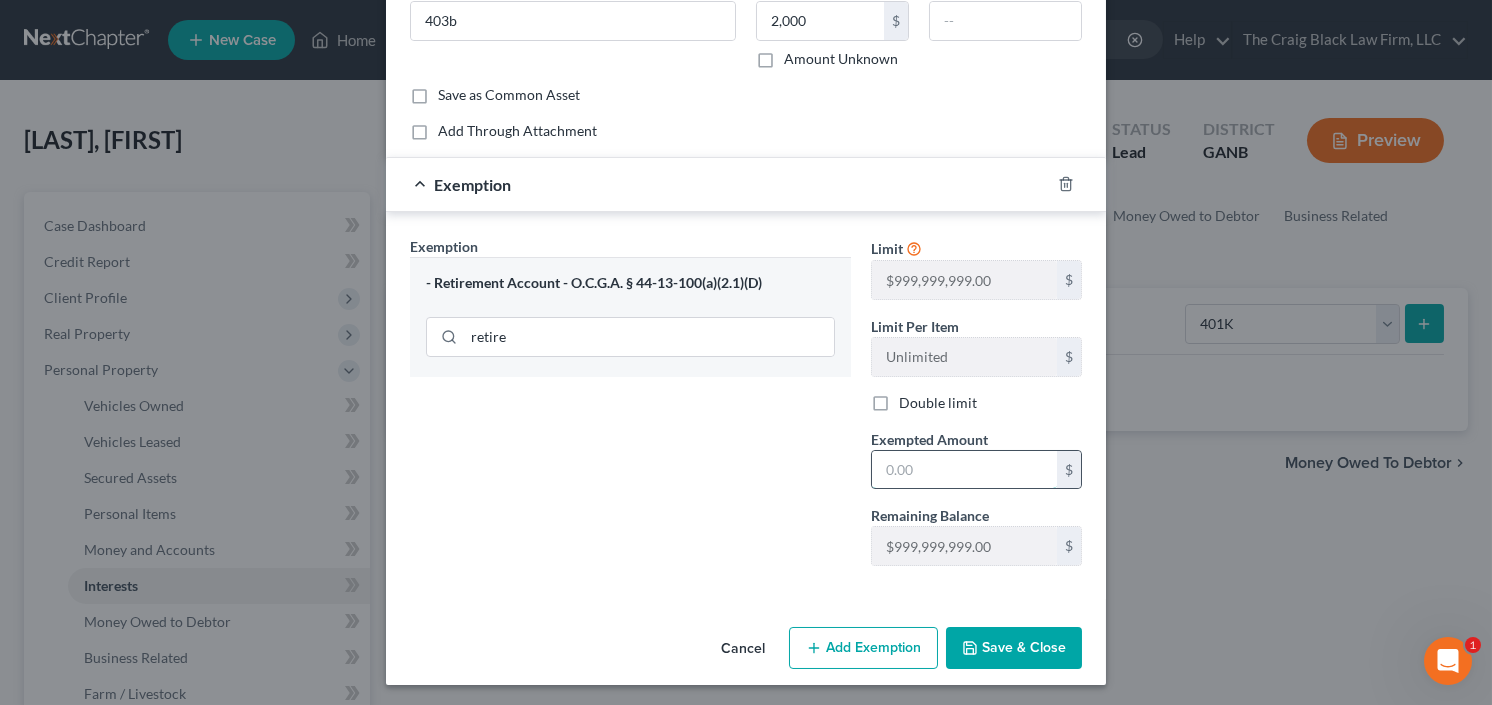 click at bounding box center (964, 470) 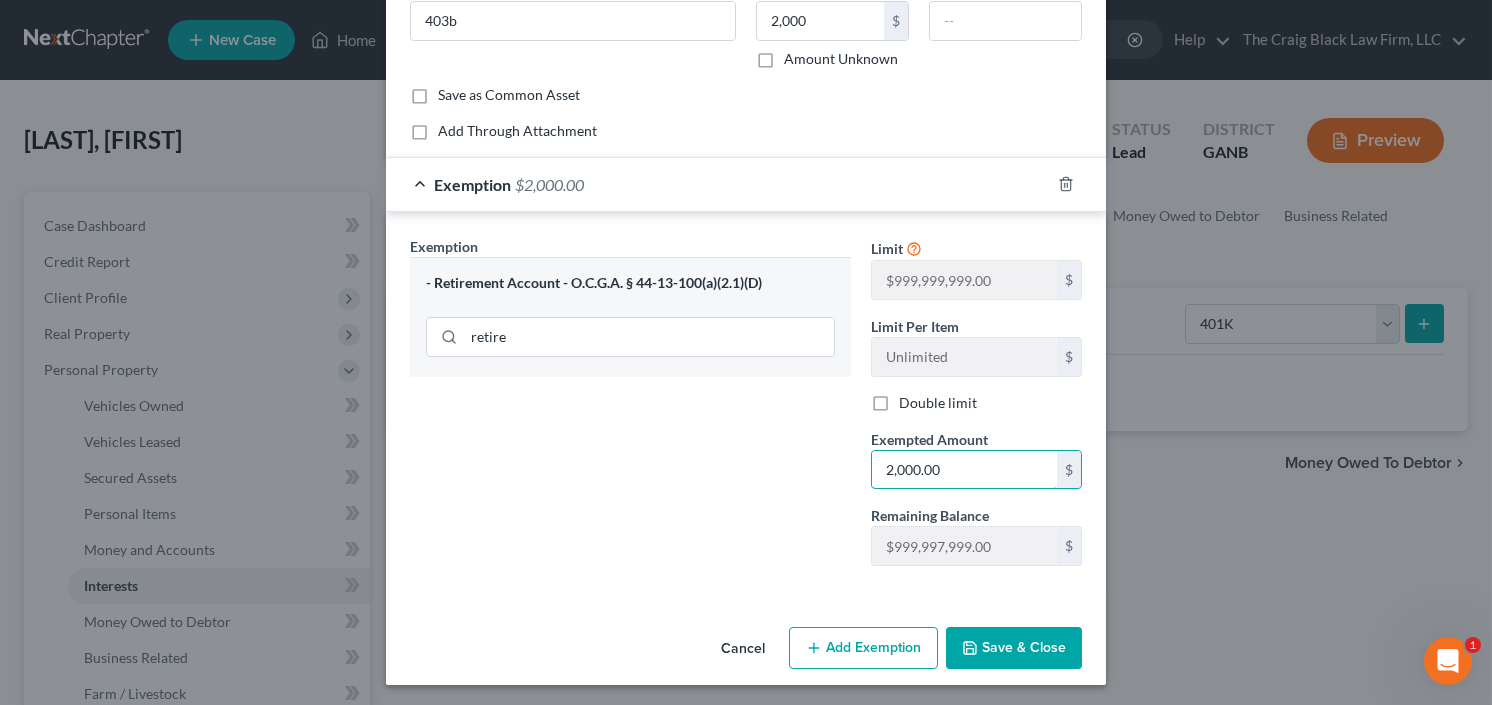 type on "2,000.00" 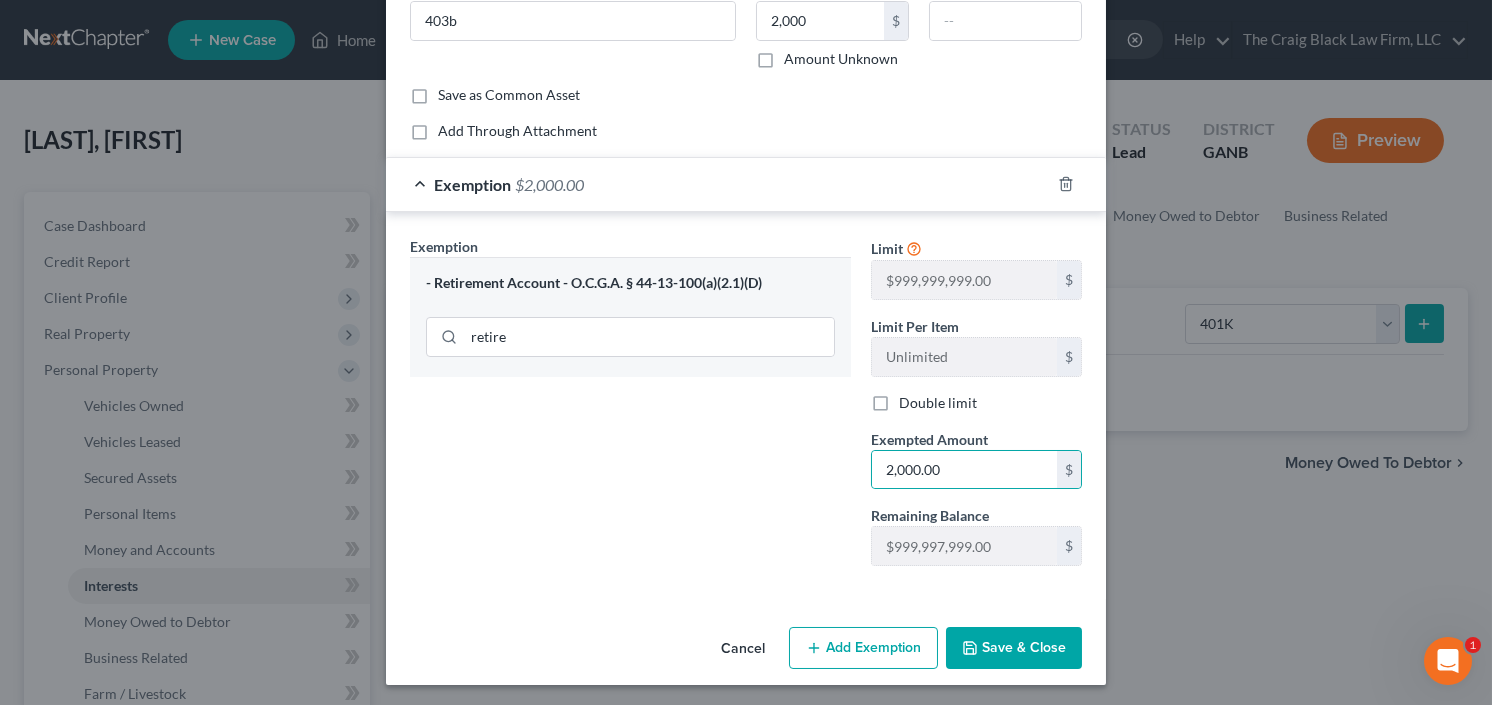 click on "Save & Close" at bounding box center [1014, 648] 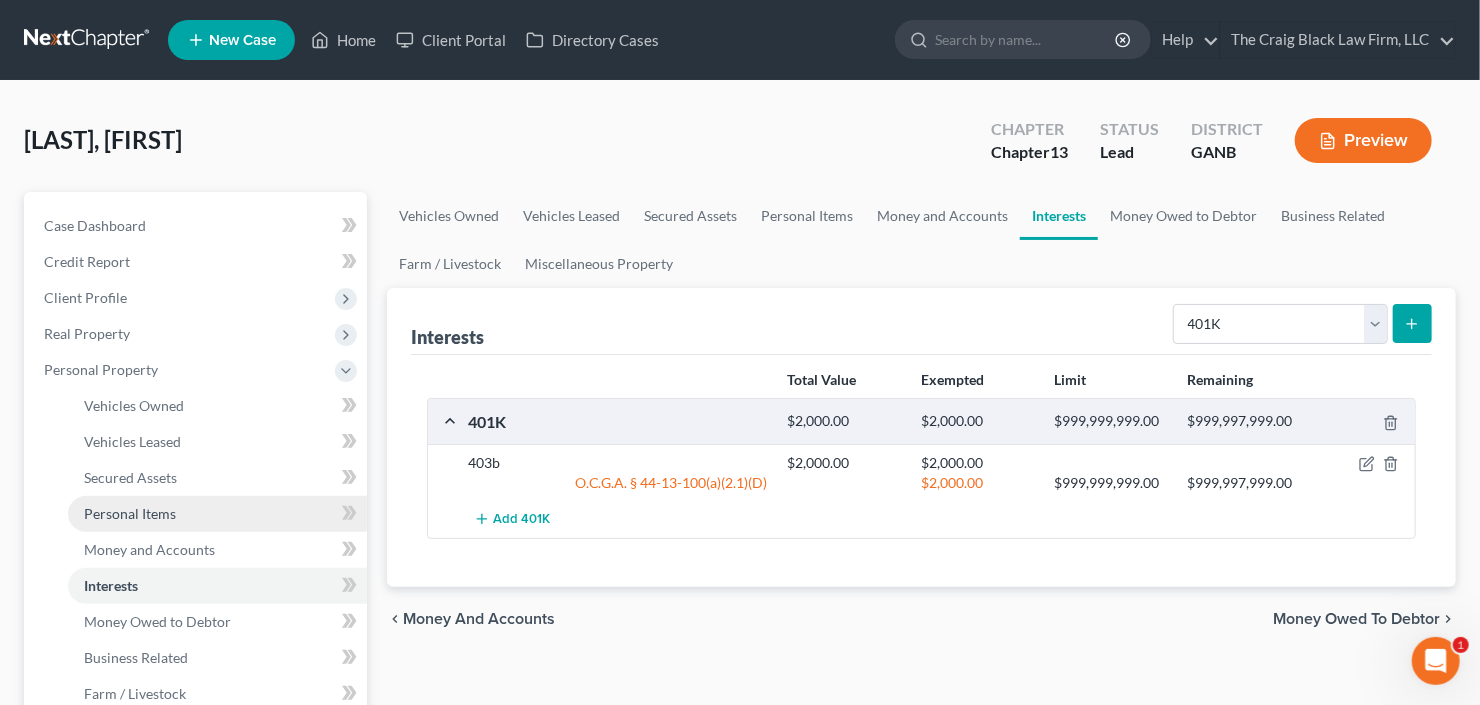 click on "Personal Items" at bounding box center [130, 513] 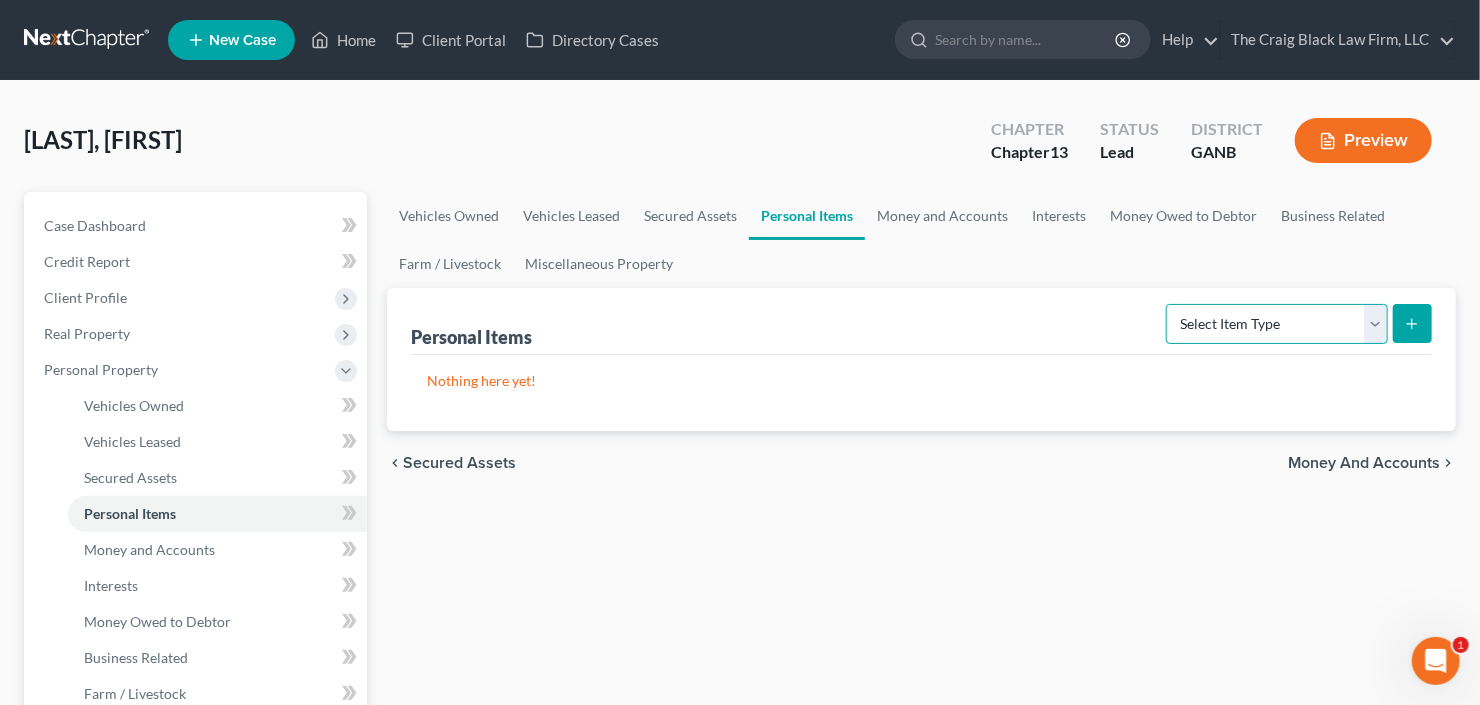 click on "Select Item Type Clothing Collectibles Of Value Electronics Firearms Household Goods Jewelry Other Pet(s) Sports & Hobby Equipment" at bounding box center (1277, 324) 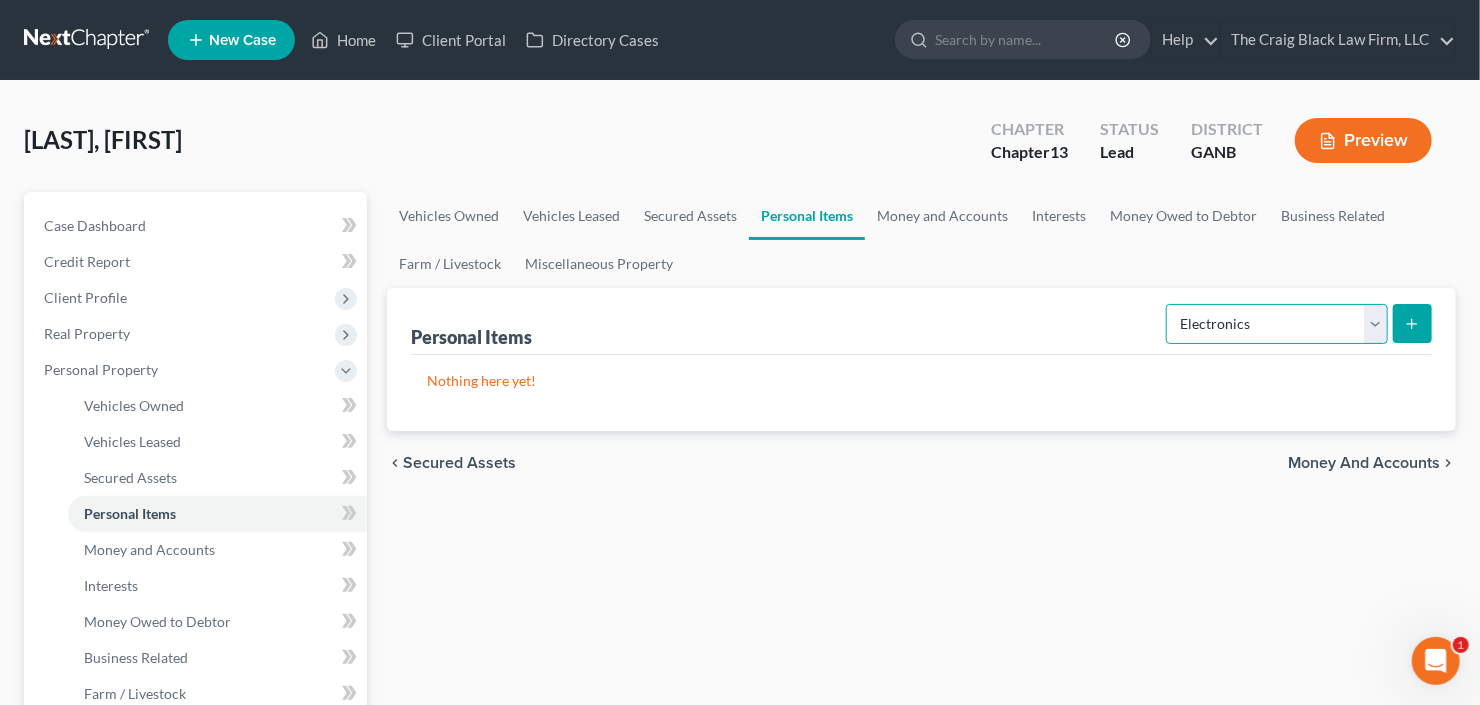 click on "Select Item Type Clothing Collectibles Of Value Electronics Firearms Household Goods Jewelry Other Pet(s) Sports & Hobby Equipment" at bounding box center [1277, 324] 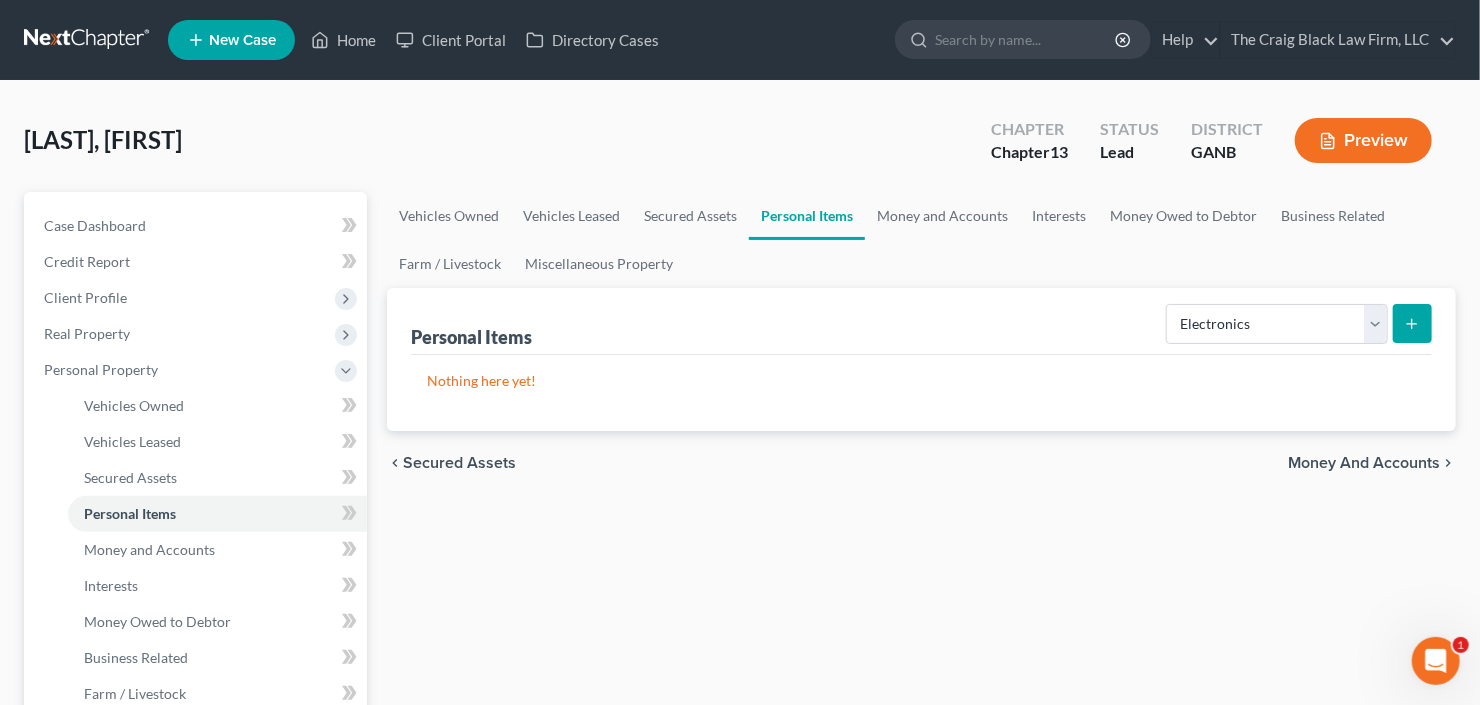 click at bounding box center [1412, 323] 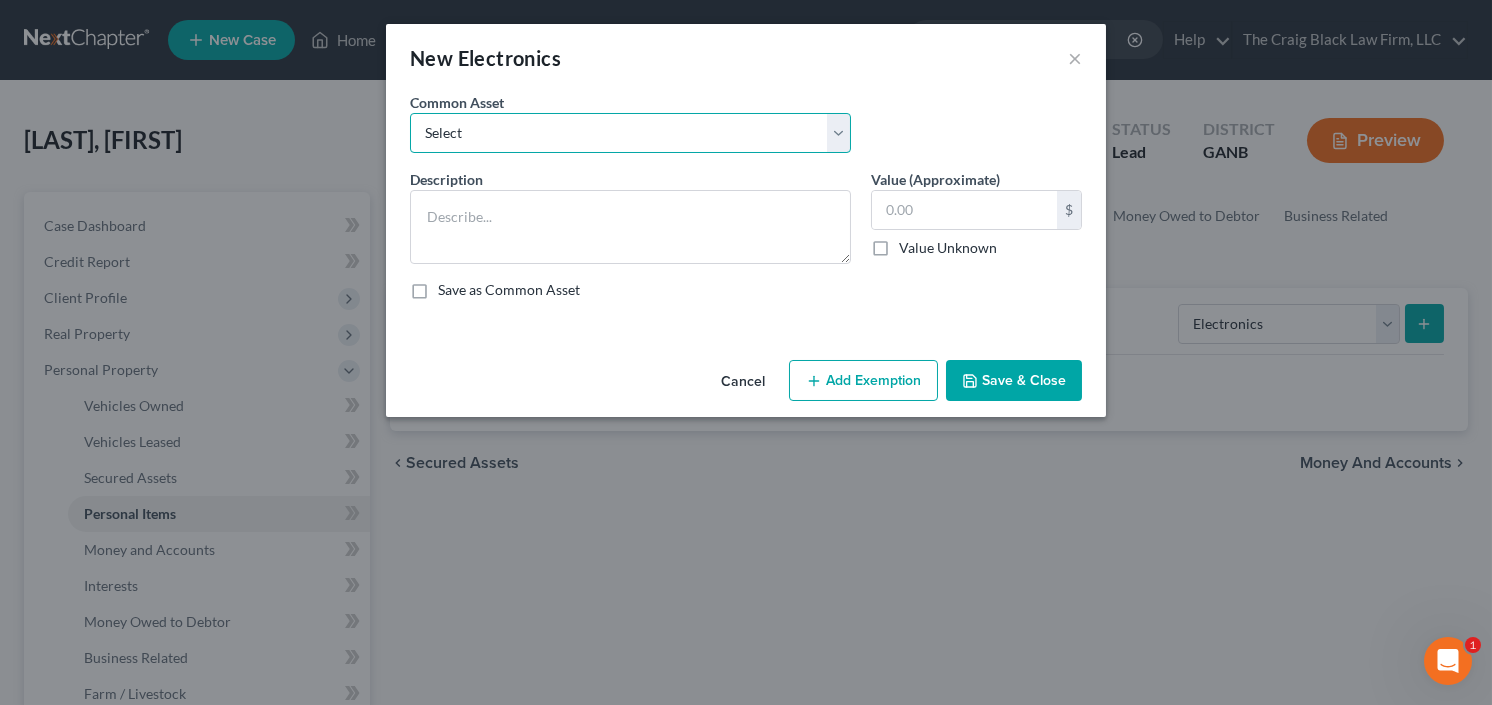 click on "Select All Electronics" at bounding box center (630, 133) 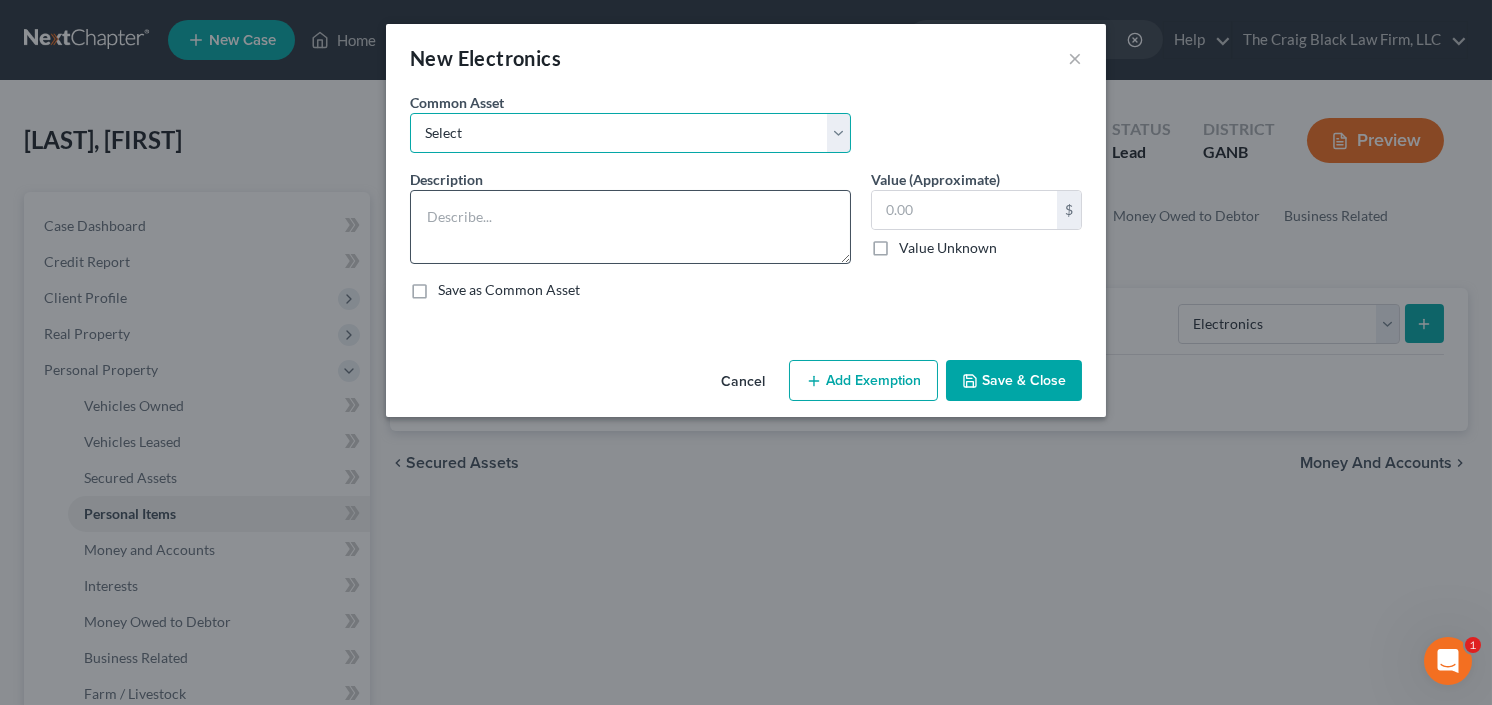 select on "0" 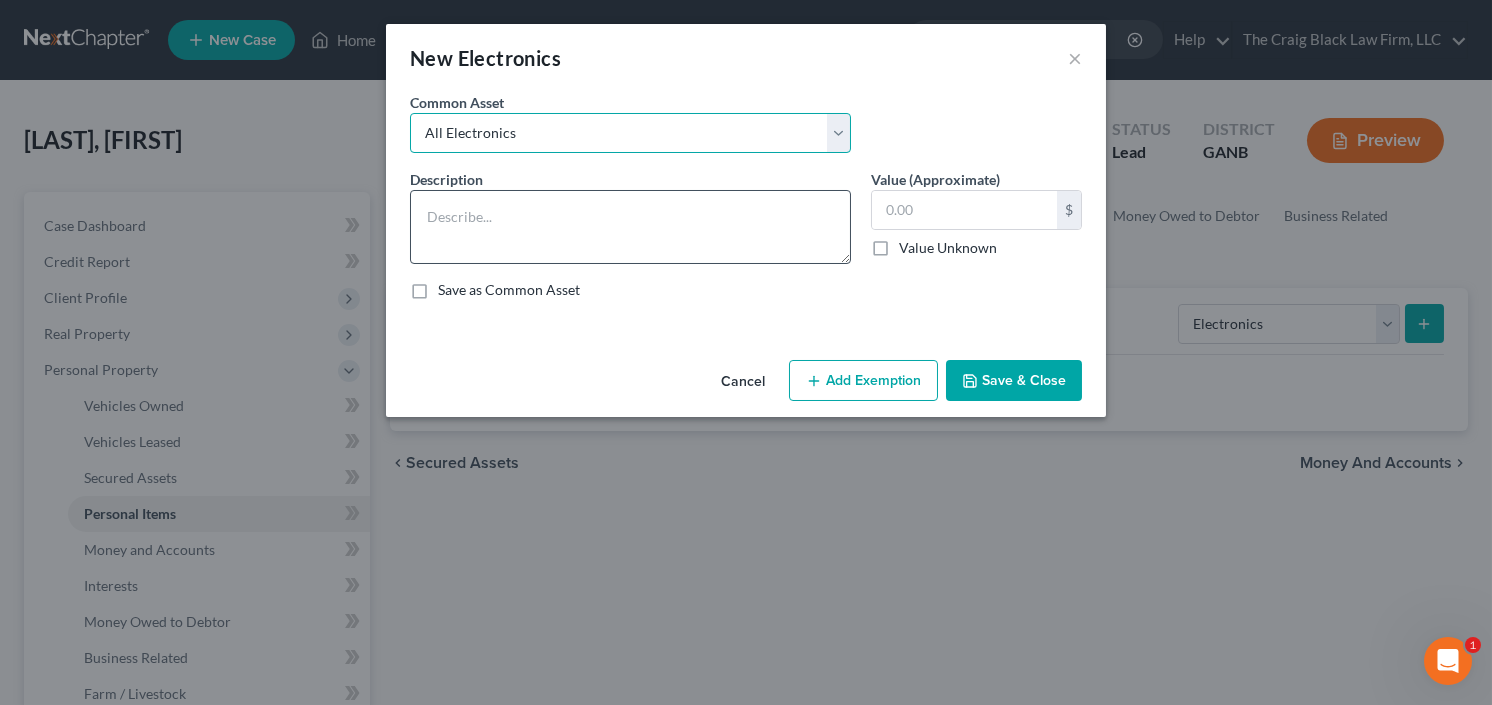 click on "Select All Electronics" at bounding box center [630, 133] 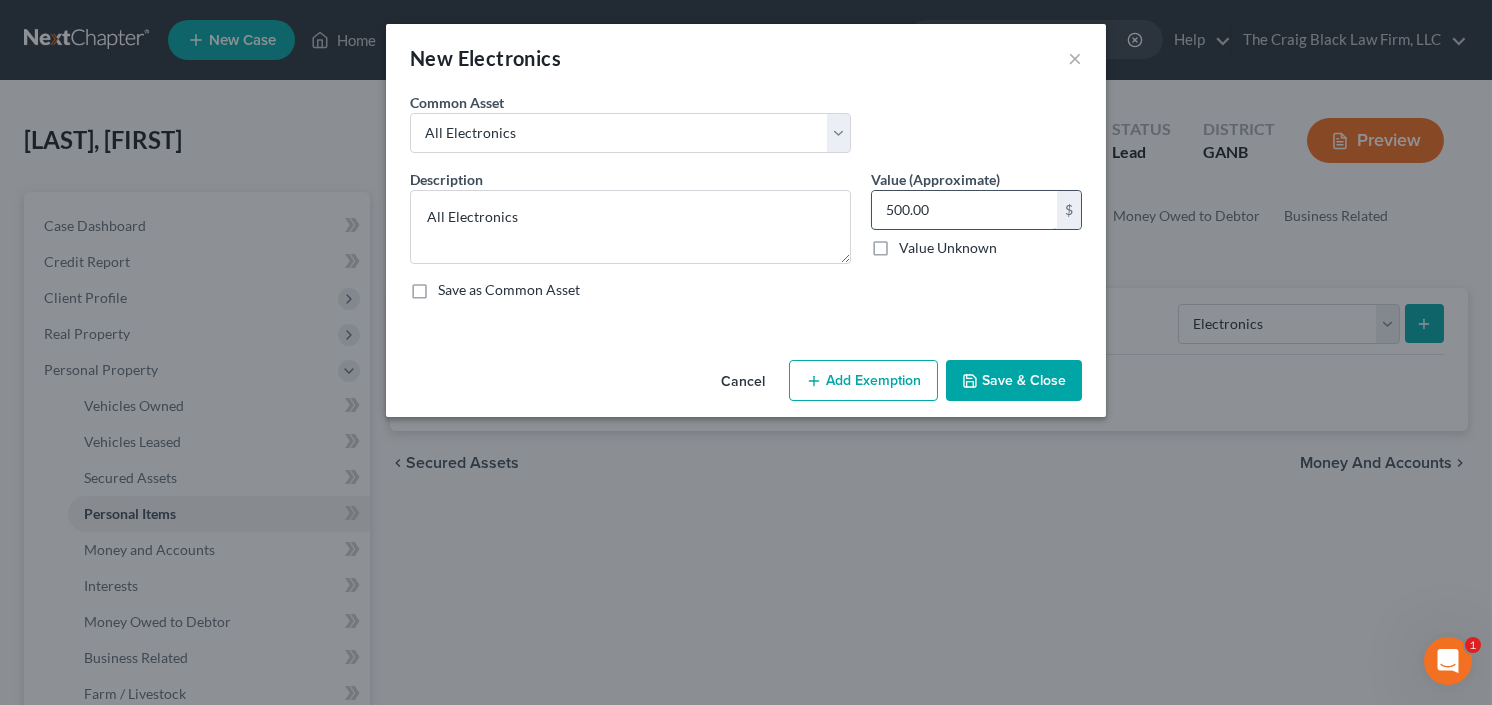 click on "500.00" at bounding box center (964, 210) 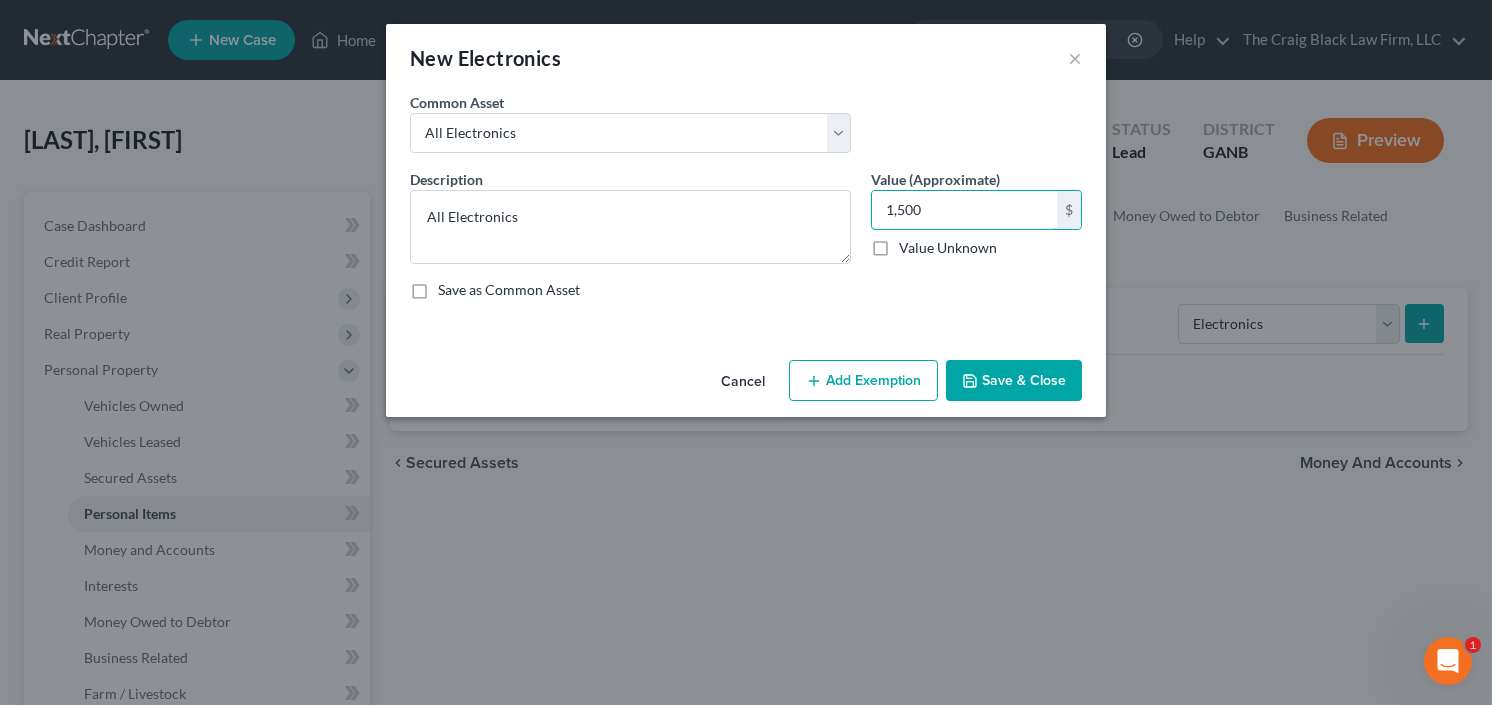 type on "1,500" 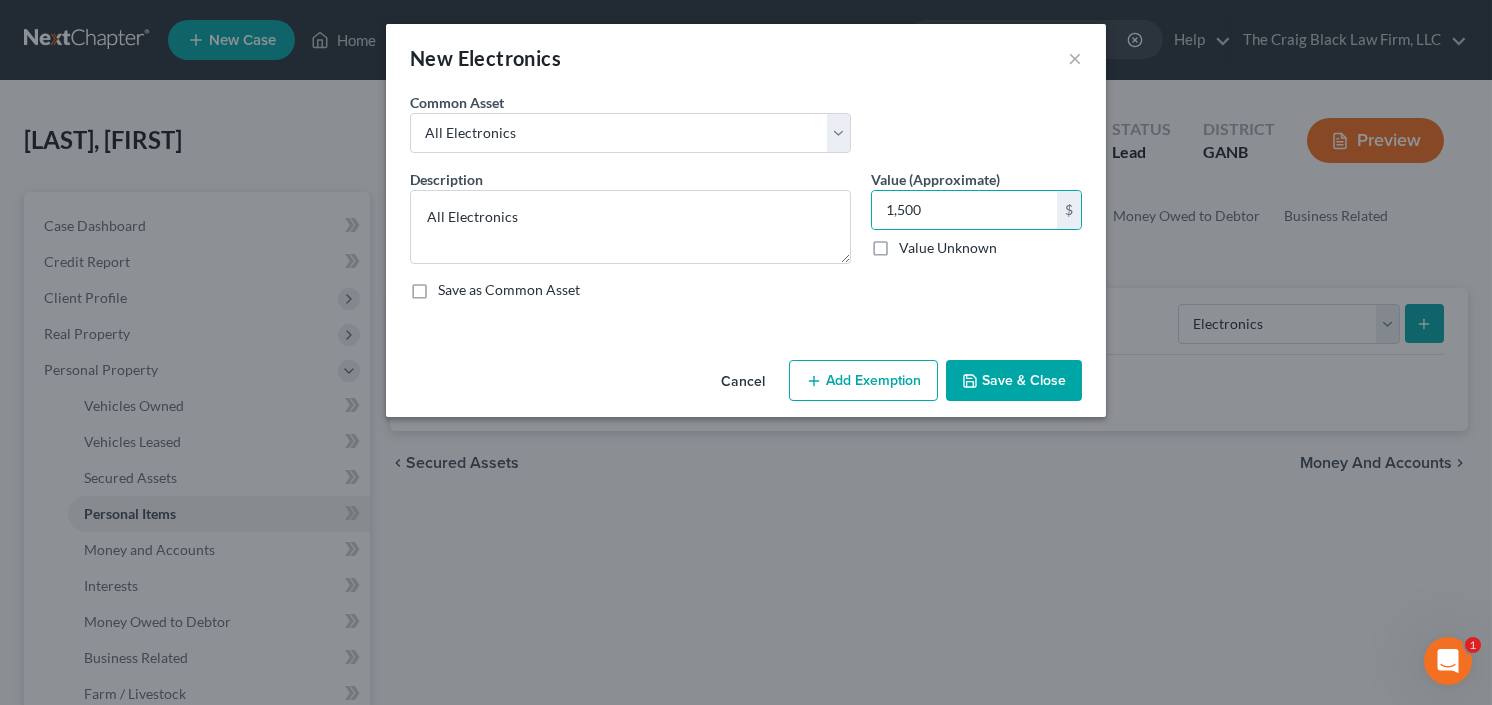 click on "Add Exemption" at bounding box center [863, 381] 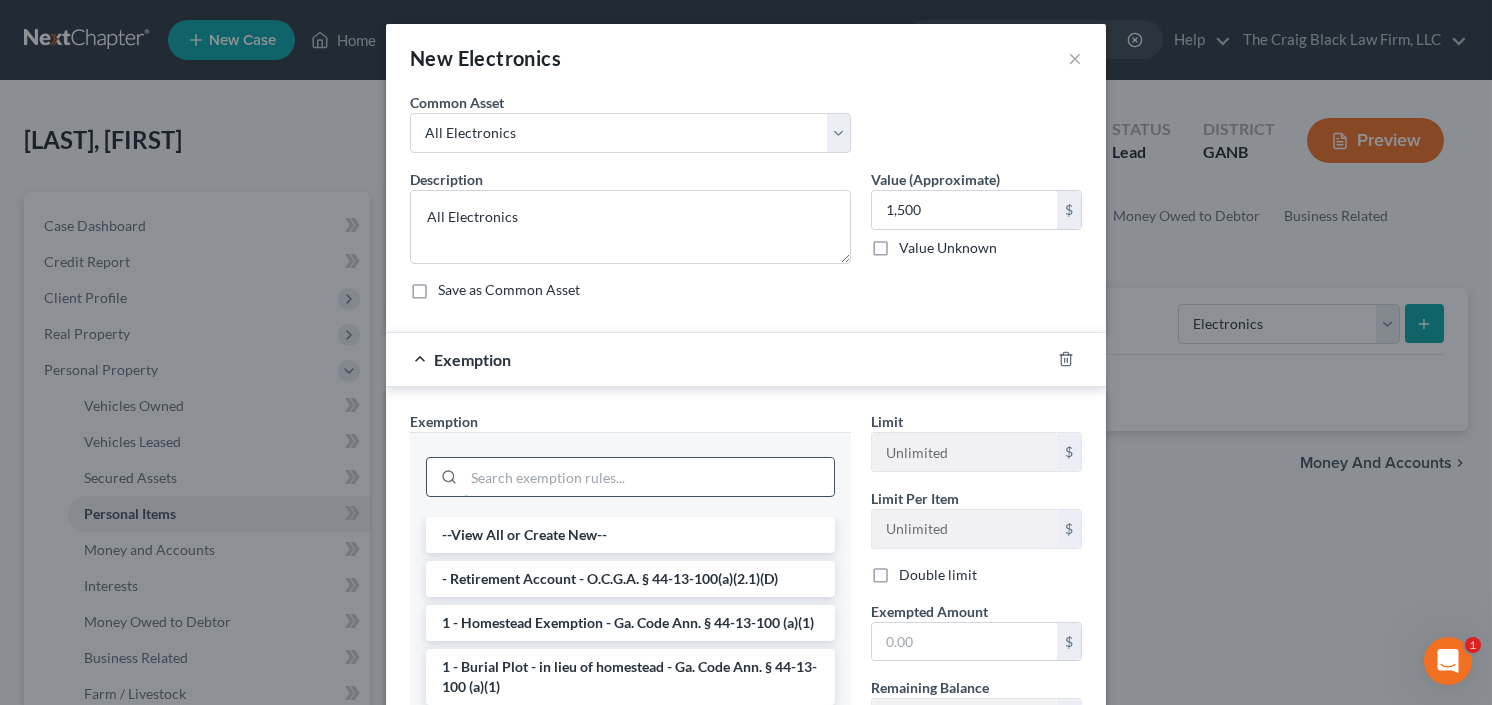click at bounding box center (649, 477) 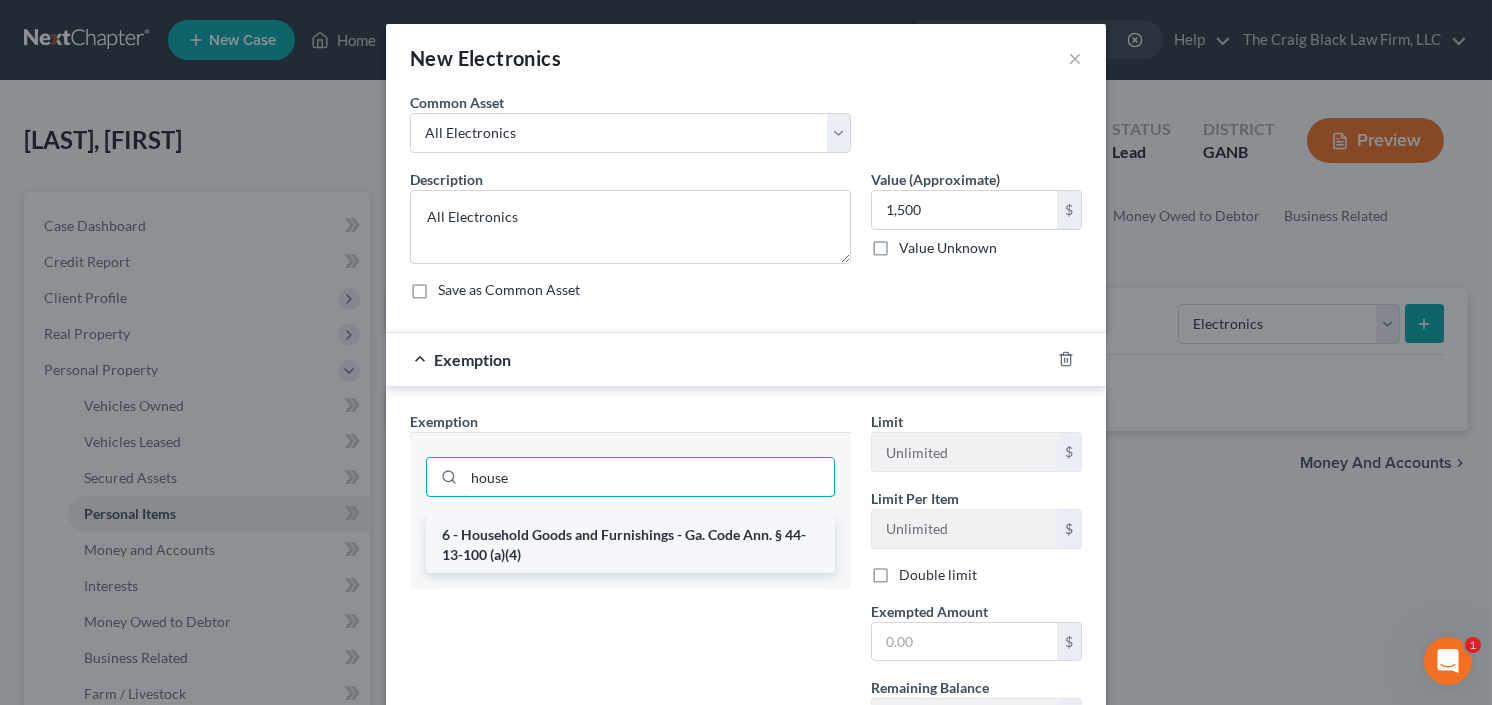 type on "house" 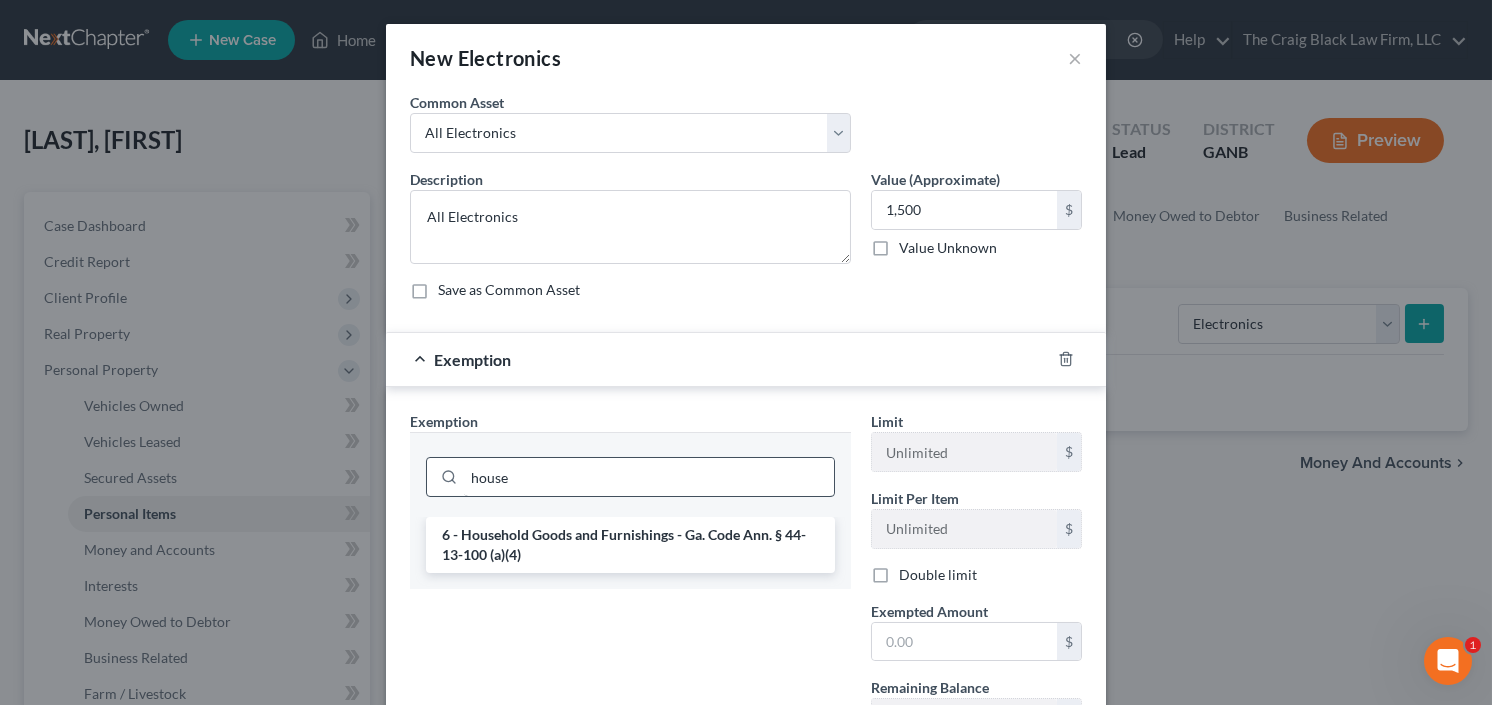 click on "6 - Household Goods and Furnishings - Ga. Code Ann. § 44-13-100 (a)(4)" at bounding box center (630, 545) 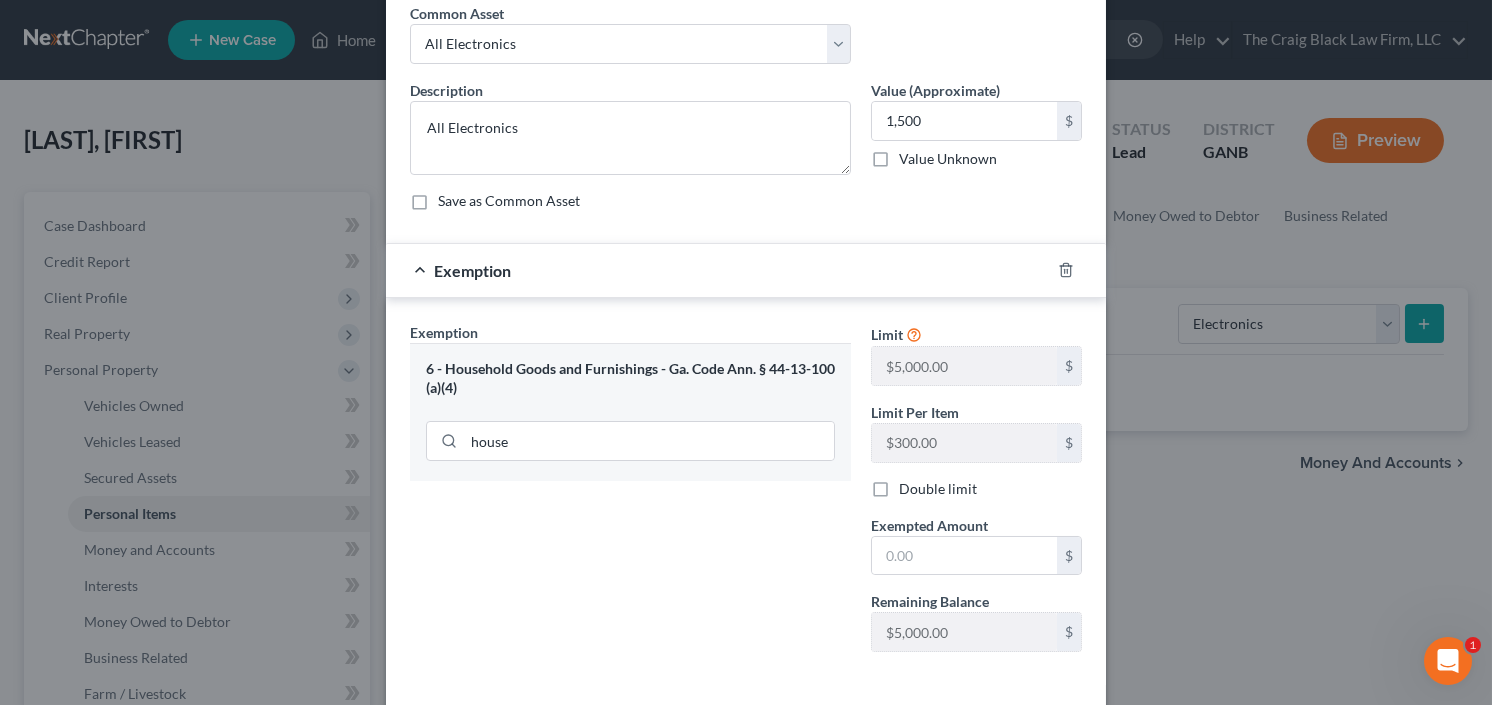 scroll, scrollTop: 160, scrollLeft: 0, axis: vertical 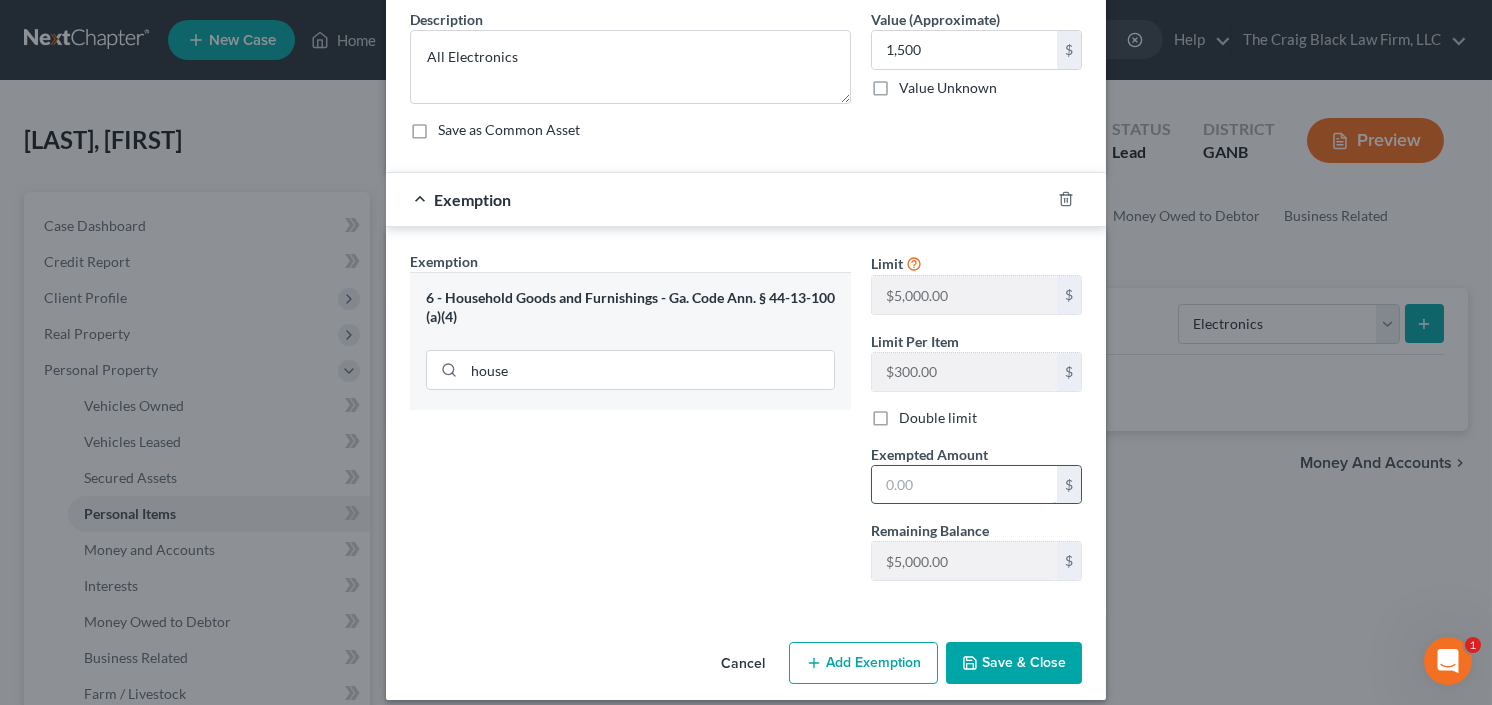 click at bounding box center [964, 485] 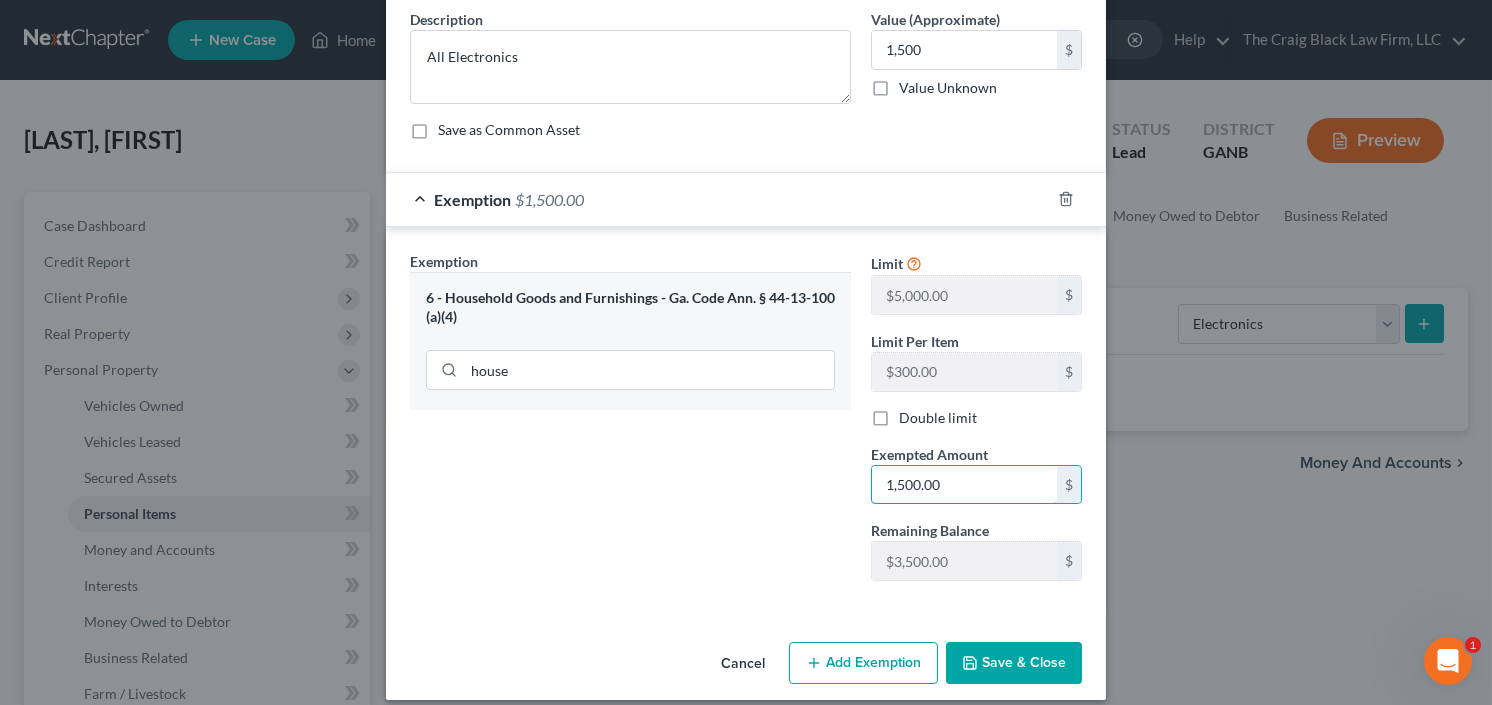 type on "1,500.00" 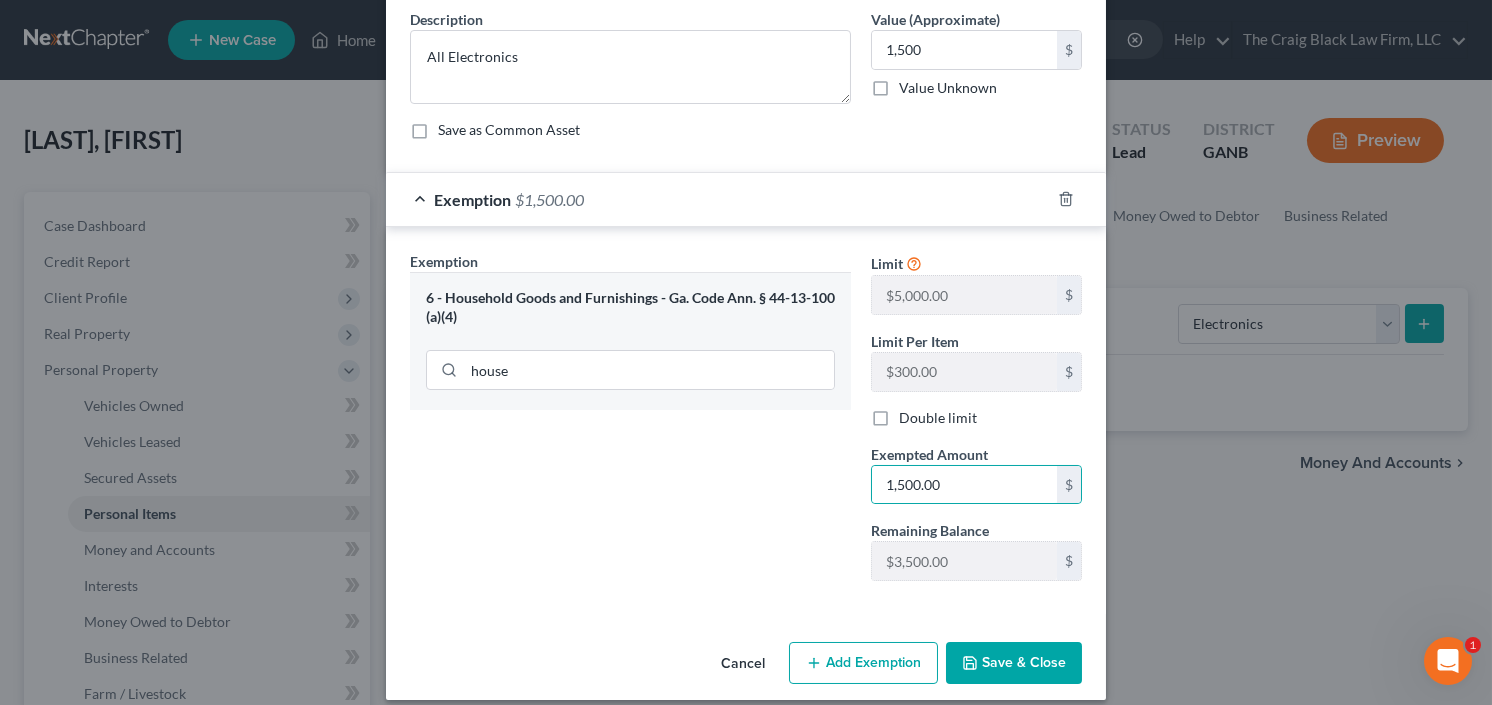 click on "Save & Close" at bounding box center [1014, 663] 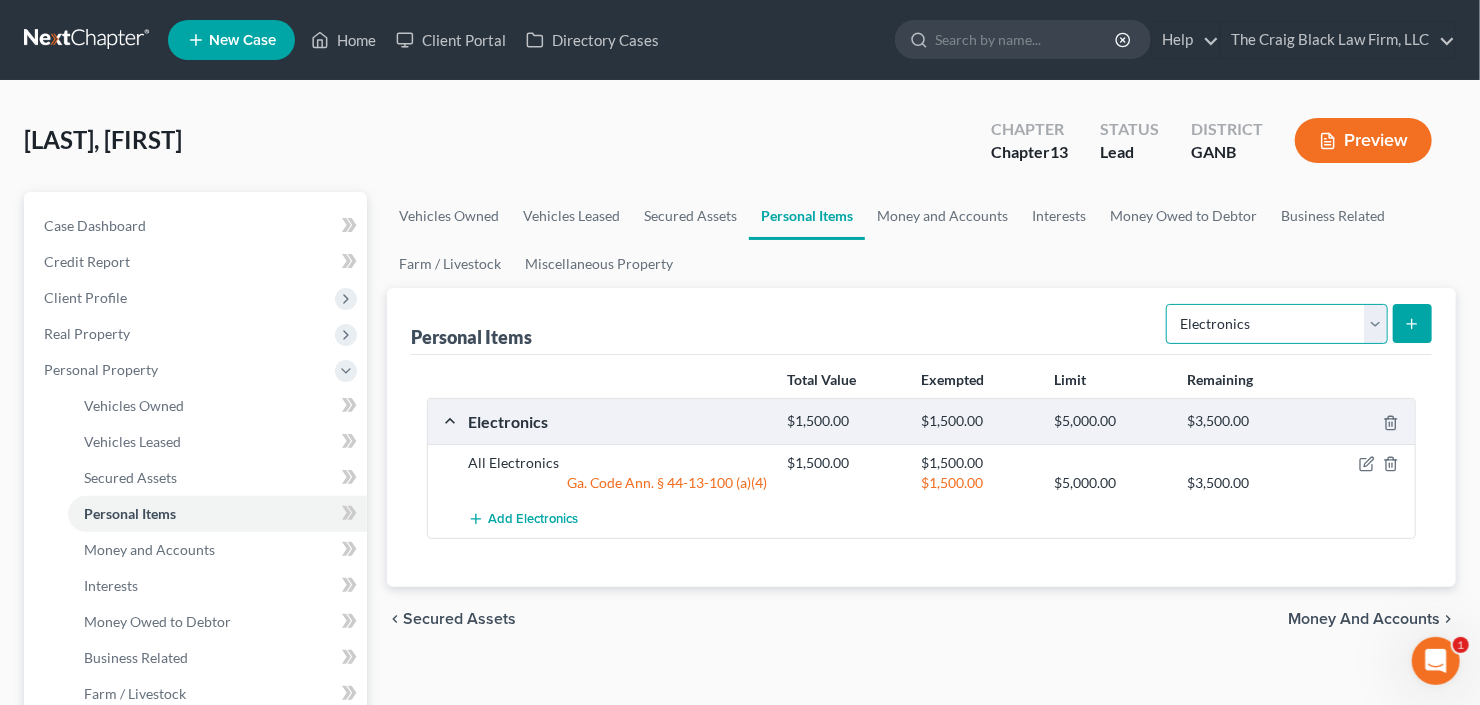 click on "Select Item Type Clothing Collectibles Of Value Electronics Firearms Household Goods Jewelry Other Pet(s) Sports & Hobby Equipment" at bounding box center [1277, 324] 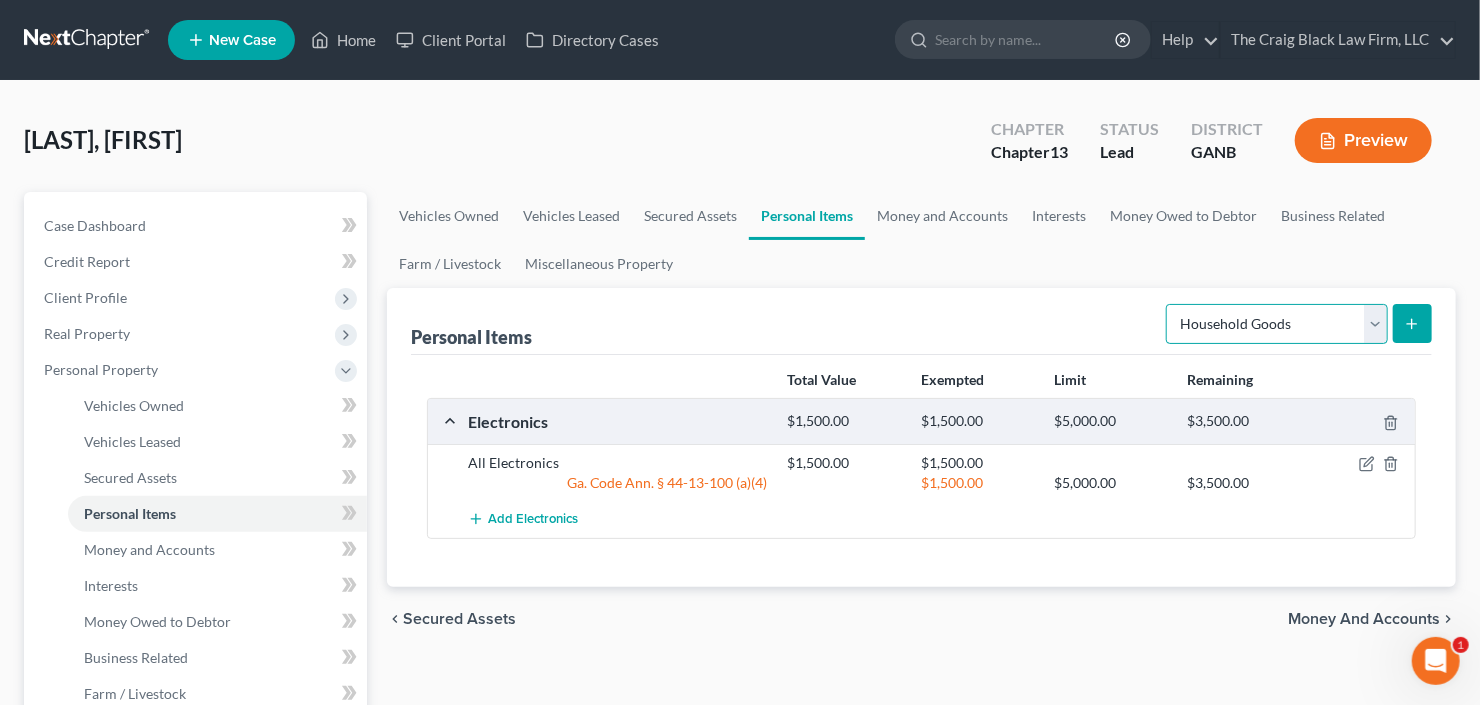click on "Select Item Type Clothing Collectibles Of Value Electronics Firearms Household Goods Jewelry Other Pet(s) Sports & Hobby Equipment" at bounding box center [1277, 324] 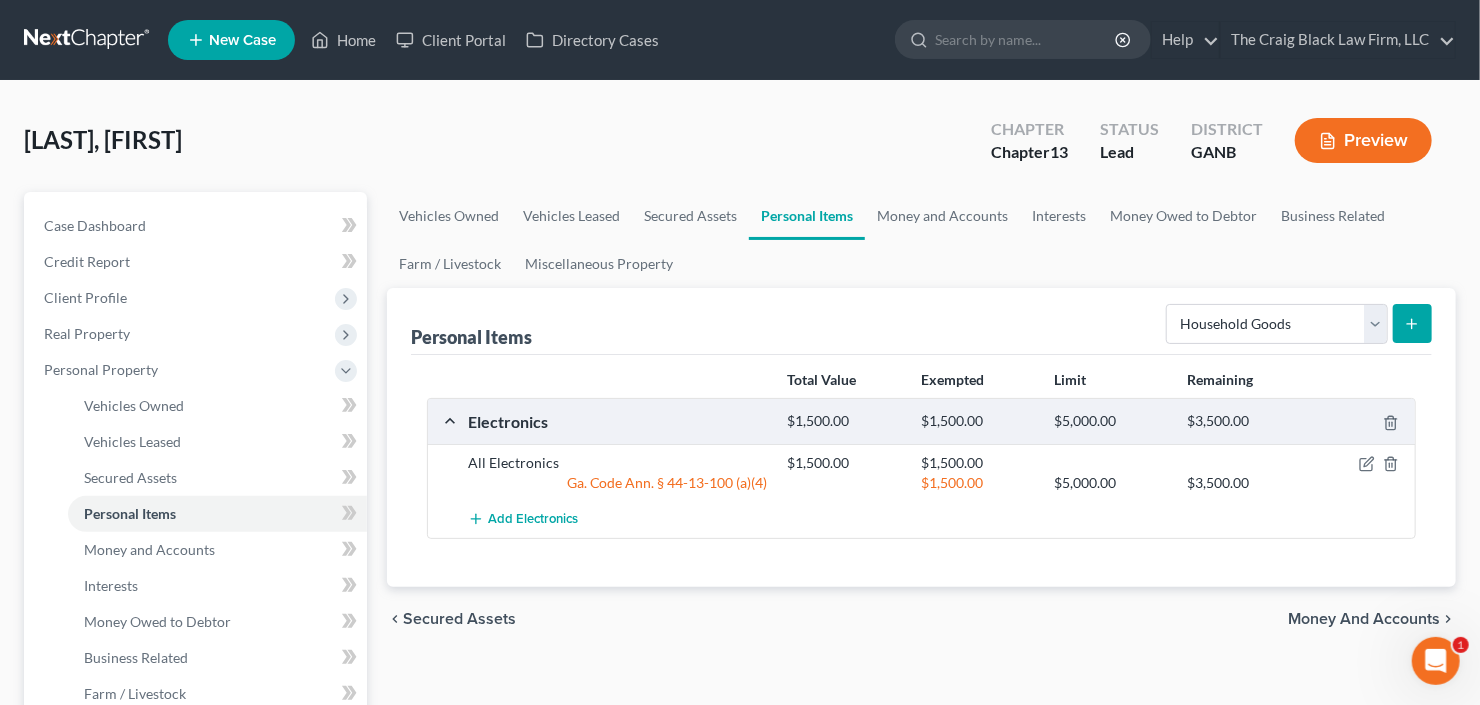 click at bounding box center [1412, 323] 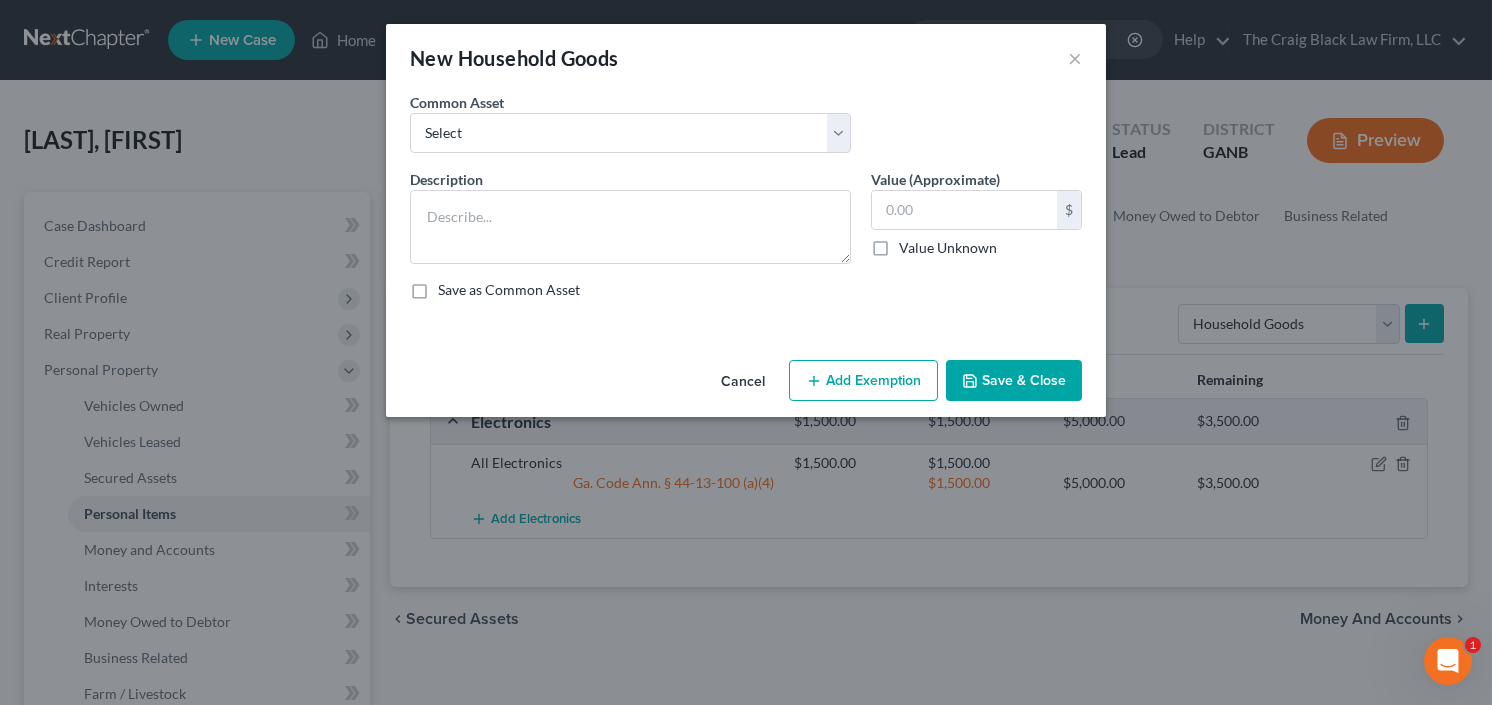 click on "Common Asset Select All household goods and furniture All household goods and furniture All household goods and furniture All household goods and furniture All household goods and furniture and electronics" at bounding box center (746, 130) 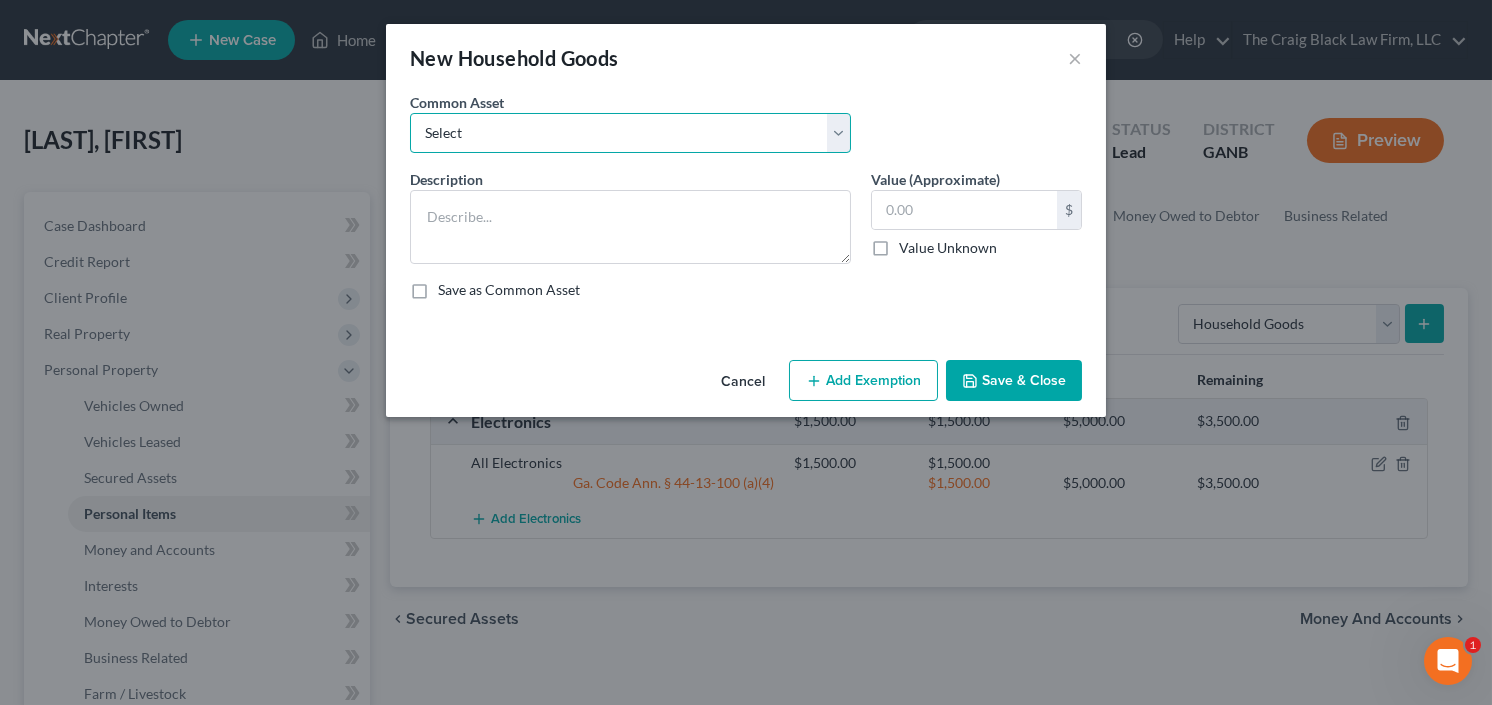 drag, startPoint x: 626, startPoint y: 136, endPoint x: 619, endPoint y: 147, distance: 13.038404 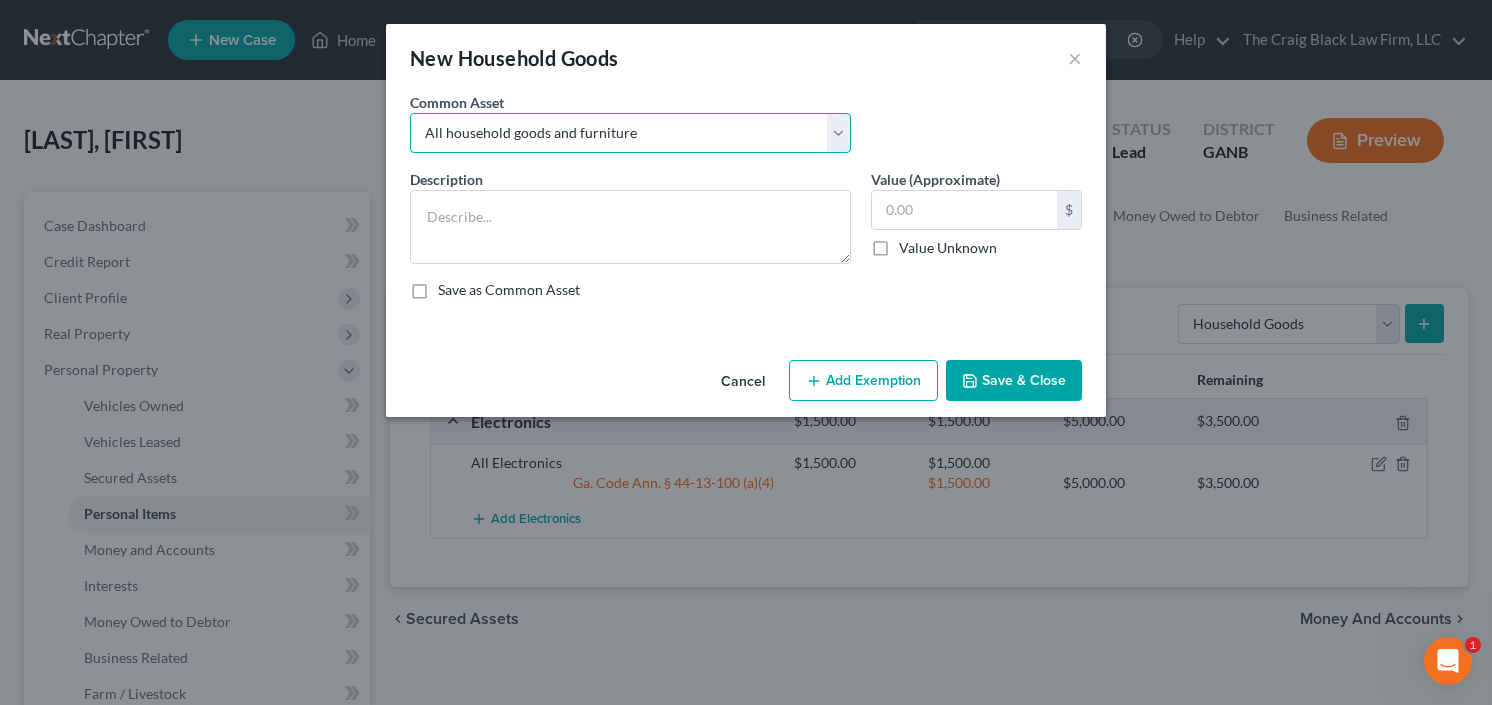 click on "Select All household goods and furniture All household goods and furniture All household goods and furniture All household goods and furniture All household goods and furniture and electronics" at bounding box center [630, 133] 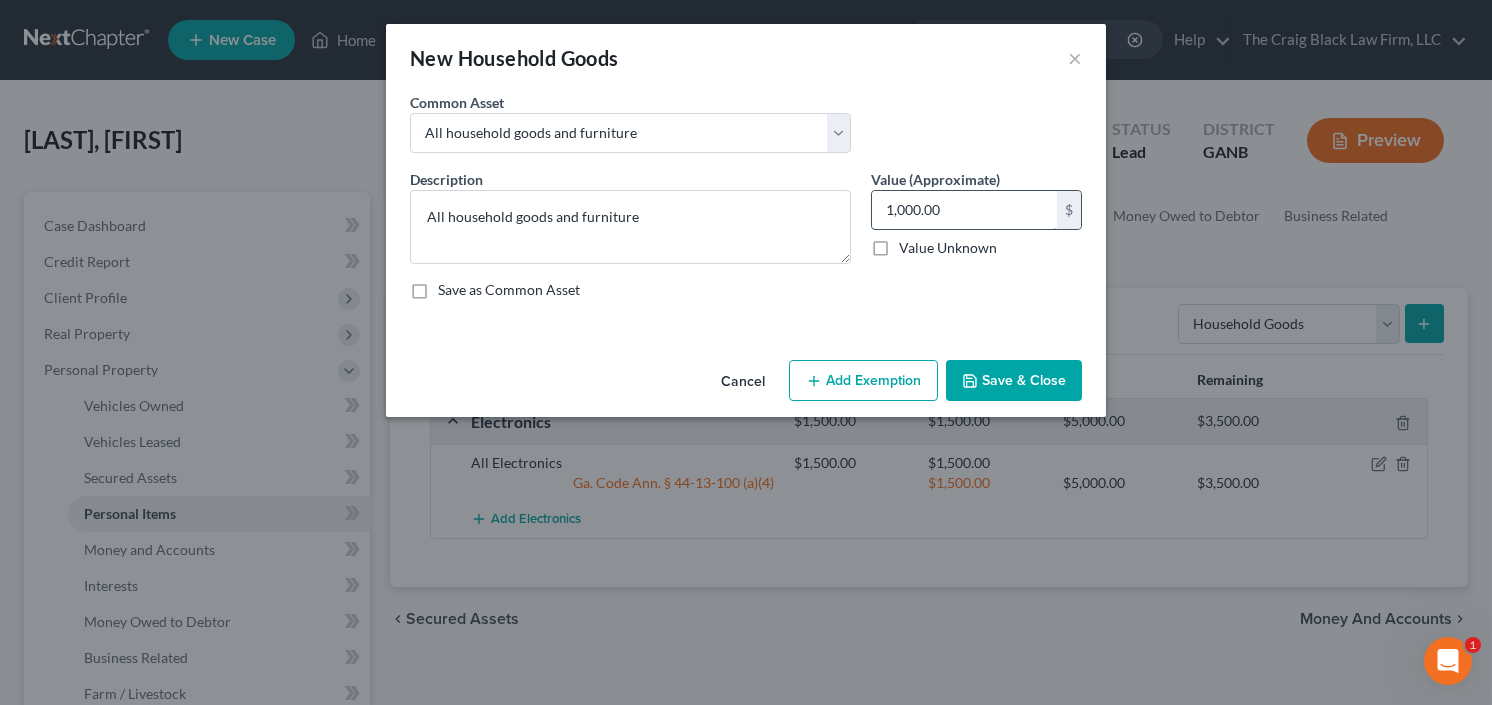 click on "1,000.00" at bounding box center [964, 210] 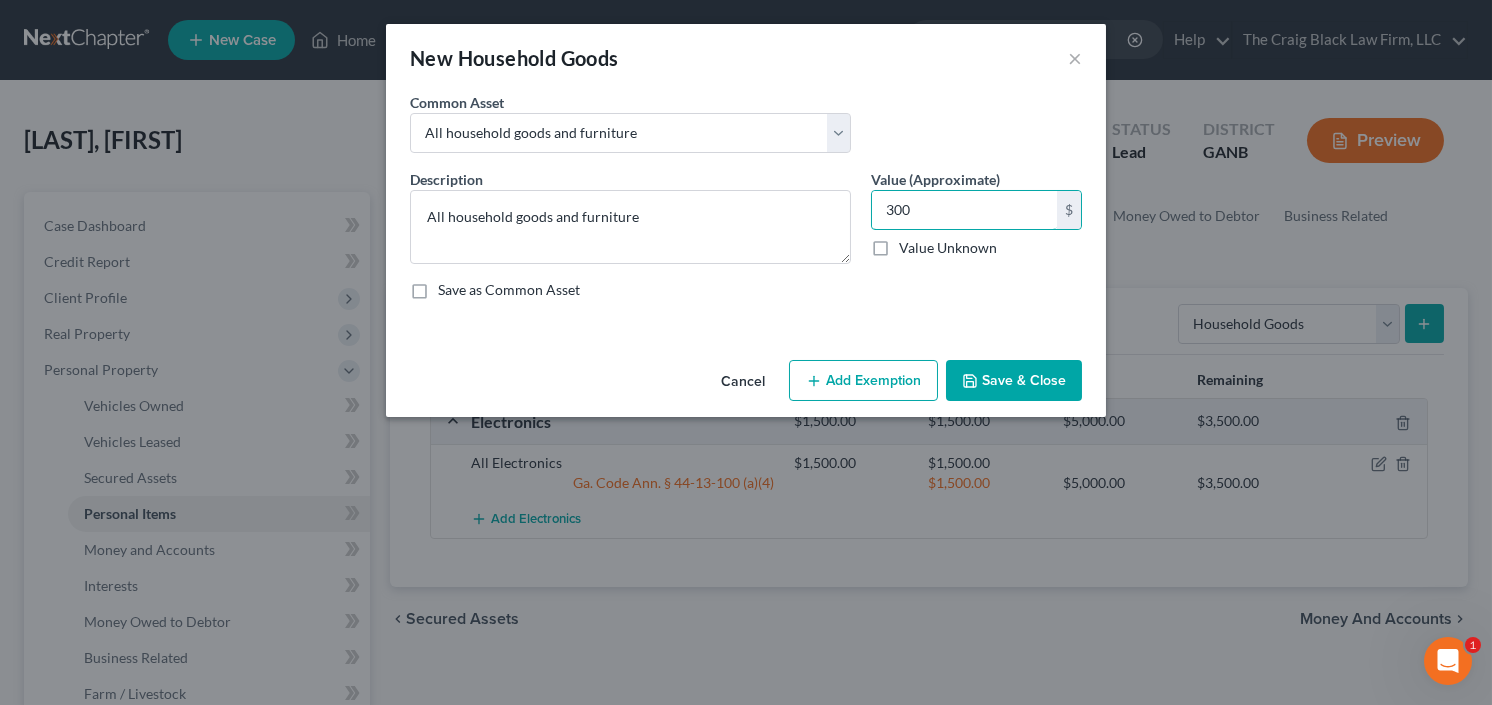type on "300" 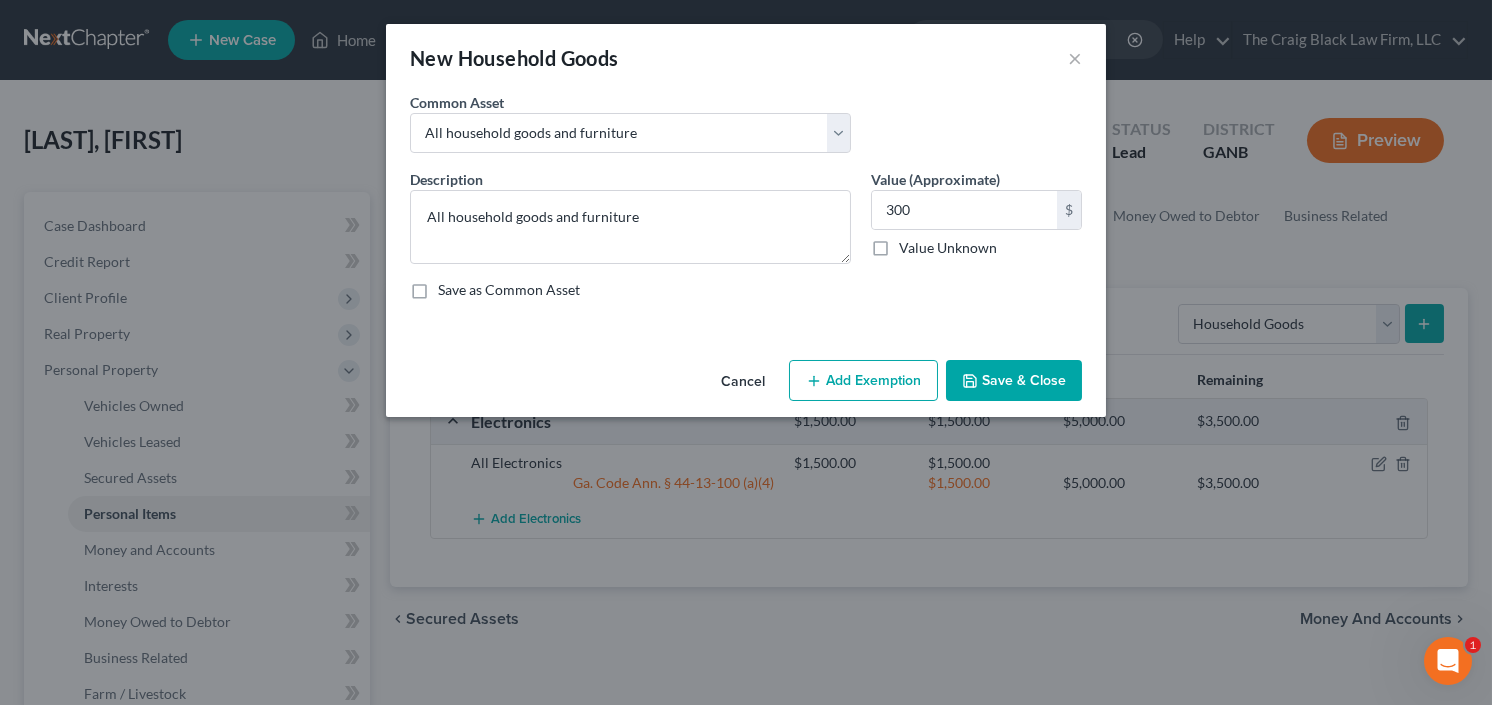 drag, startPoint x: 1013, startPoint y: 384, endPoint x: 1122, endPoint y: 367, distance: 110.317726 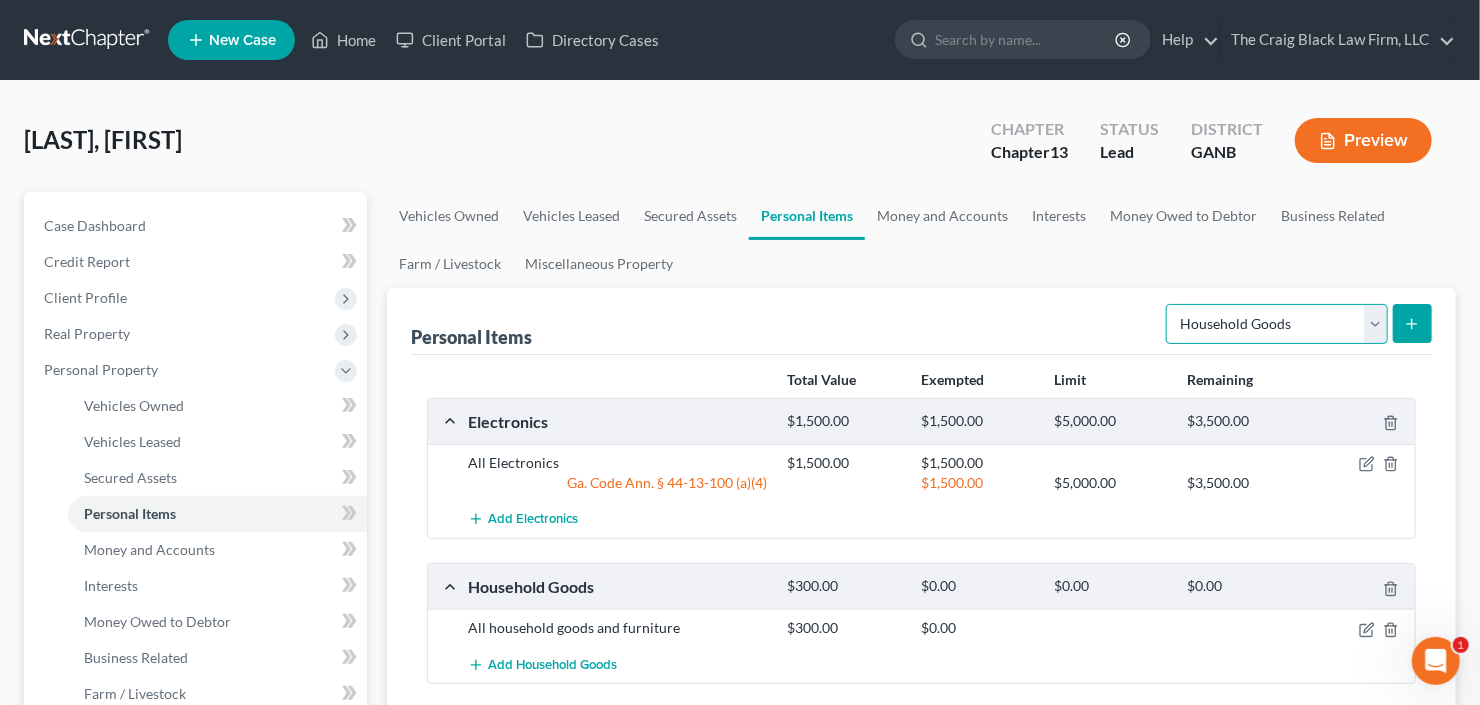 click on "Select Item Type Clothing Collectibles Of Value Electronics Firearms Household Goods Jewelry Other Pet(s) Sports & Hobby Equipment" at bounding box center [1277, 324] 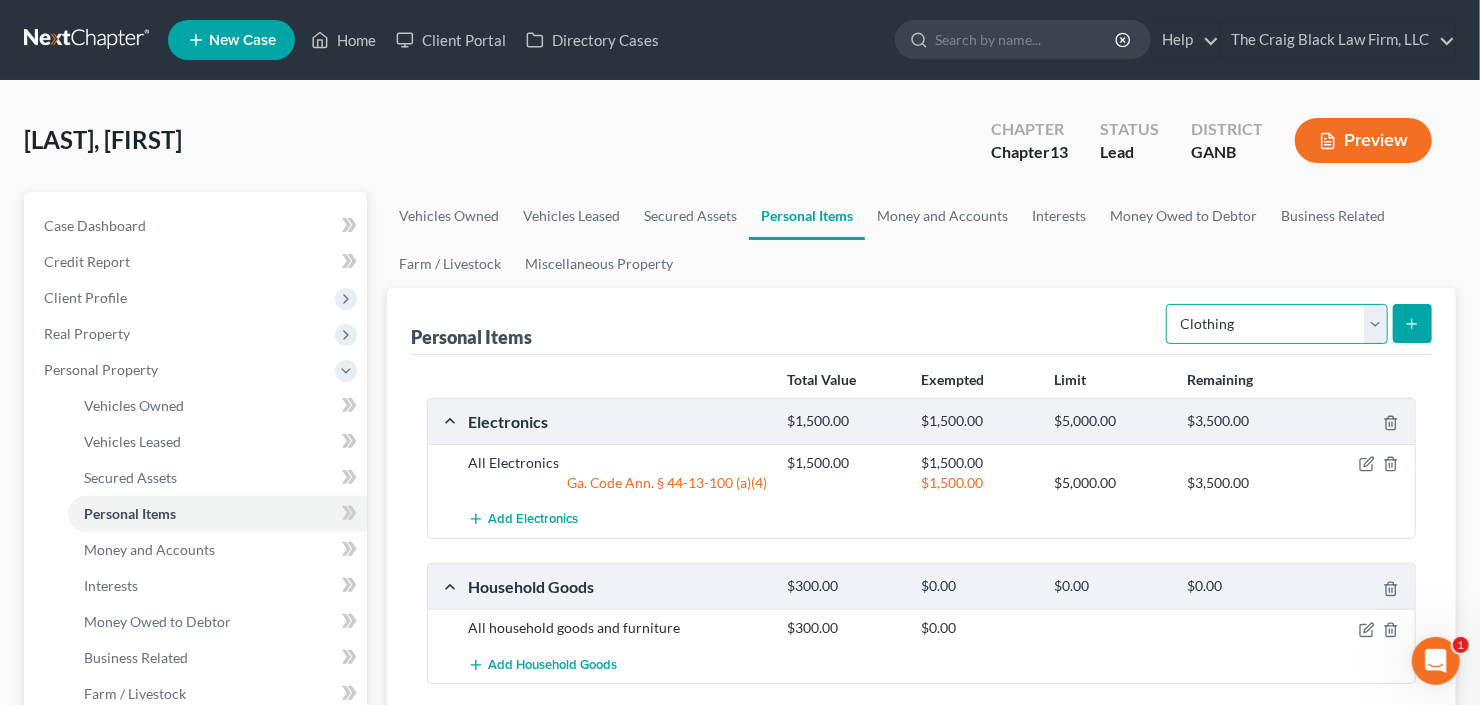 click on "Select Item Type Clothing Collectibles Of Value Electronics Firearms Household Goods Jewelry Other Pet(s) Sports & Hobby Equipment" at bounding box center [1277, 324] 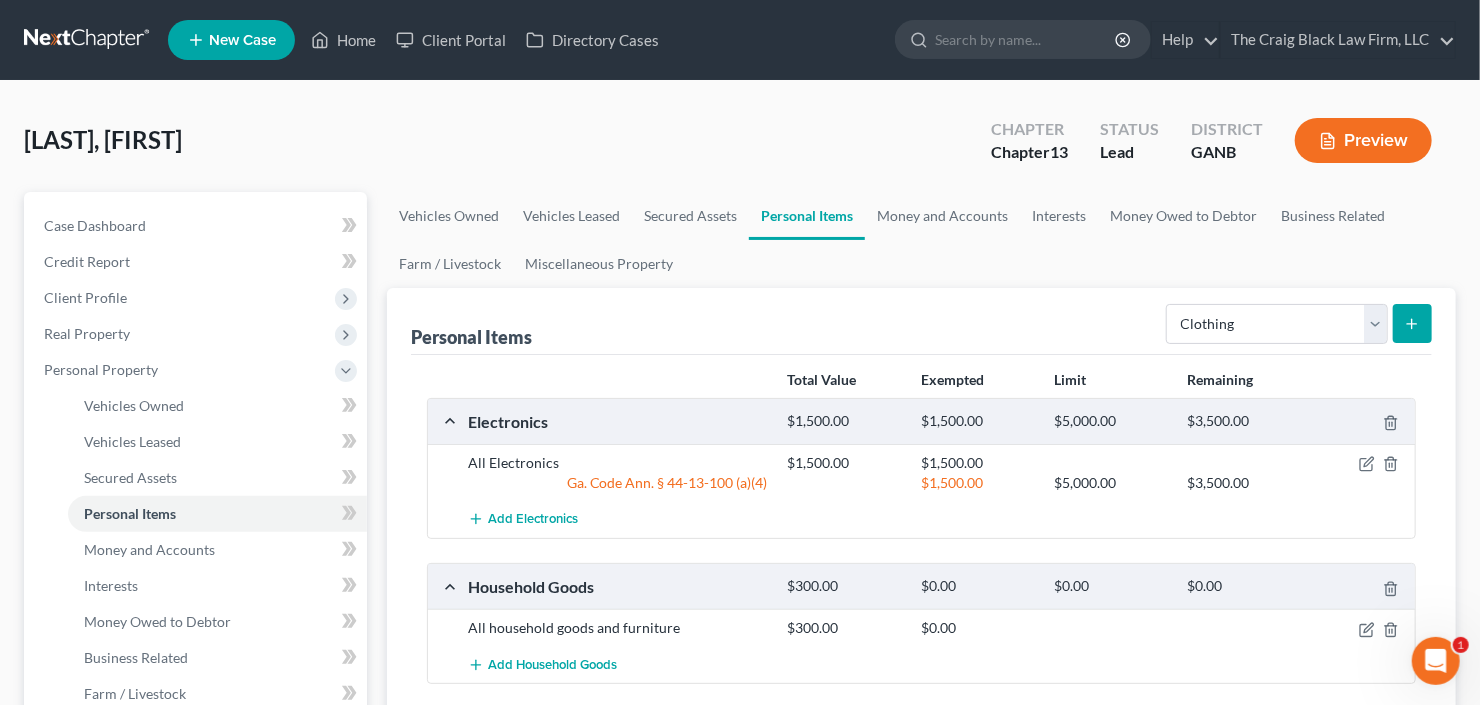 click 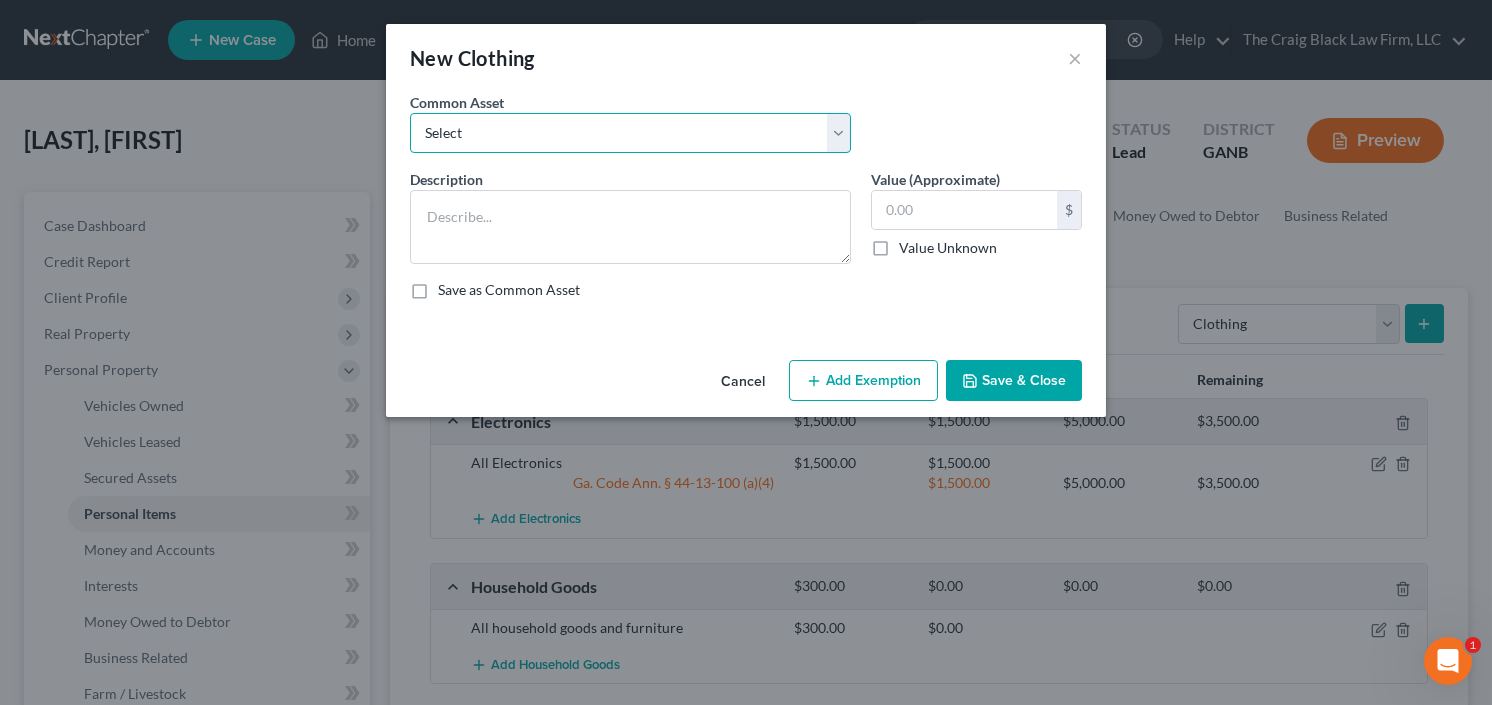 click on "Select All clothing and shoes All clothing and shoes All clothing and shoes" at bounding box center [630, 133] 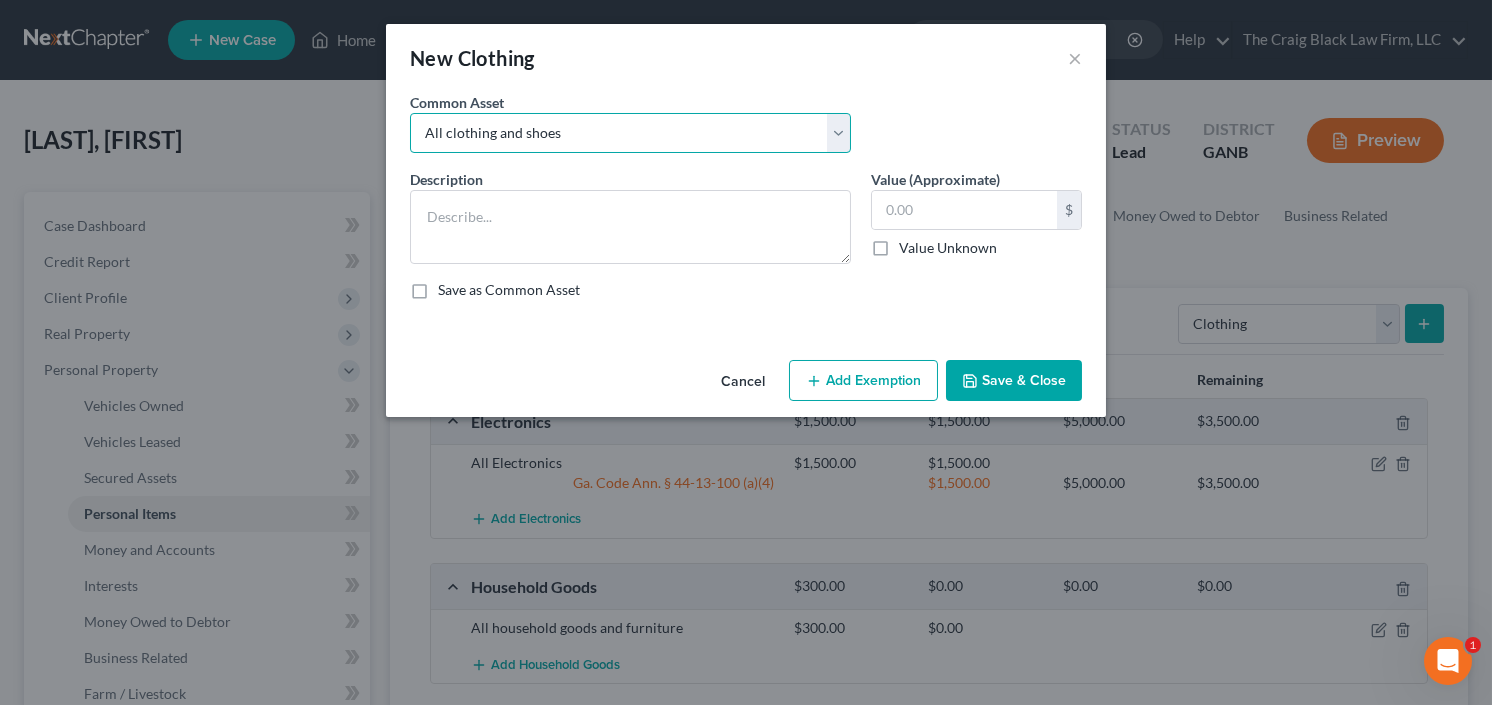 click on "Select All clothing and shoes All clothing and shoes All clothing and shoes" at bounding box center (630, 133) 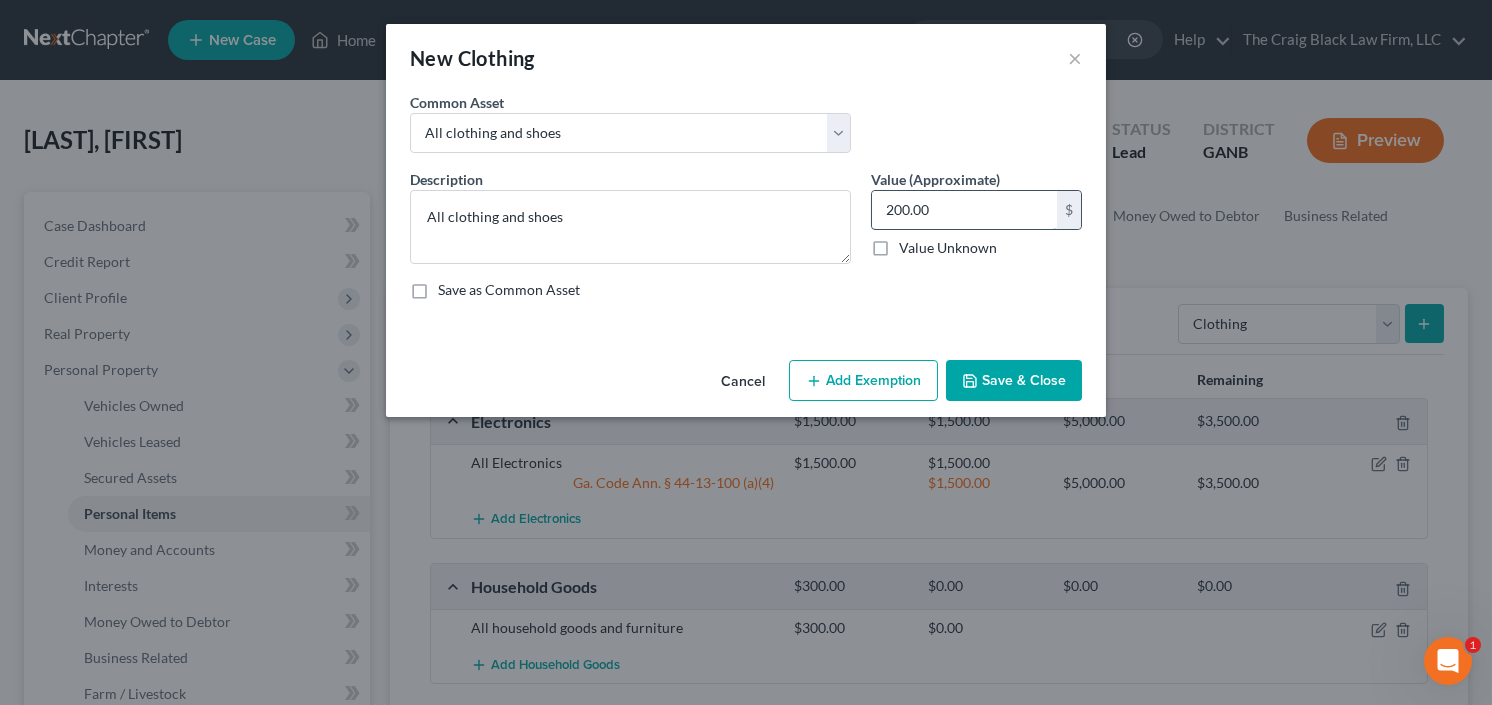 click on "200.00" at bounding box center (964, 210) 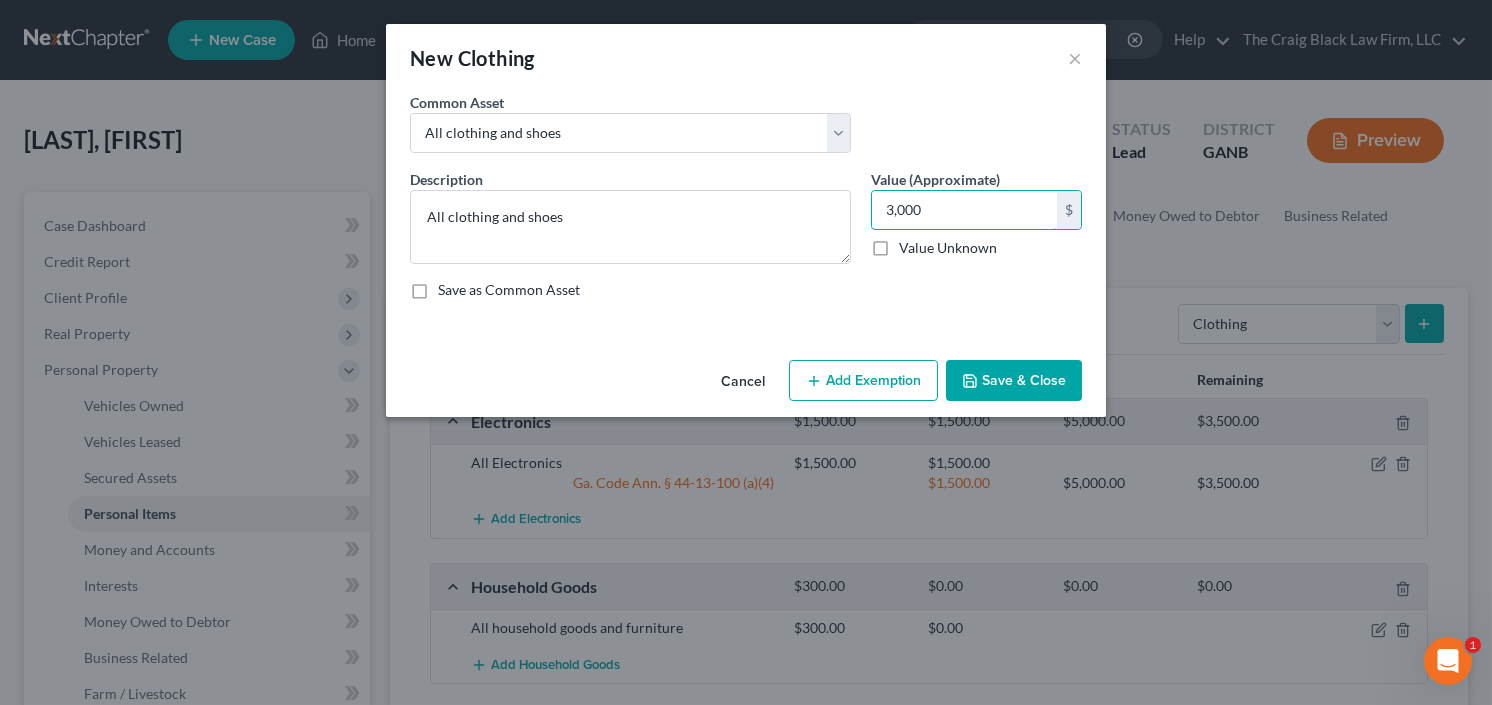 type on "3,000" 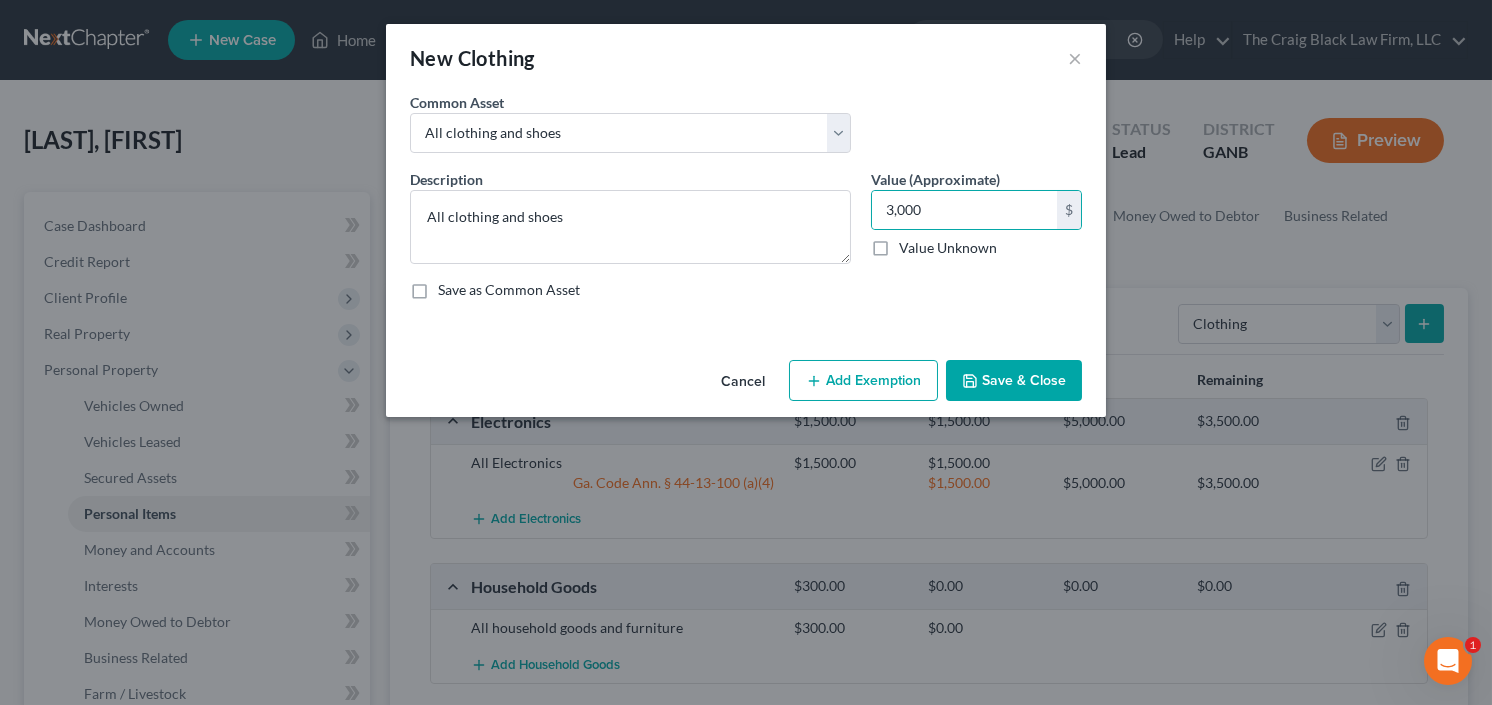 click on "Add Exemption" at bounding box center [863, 381] 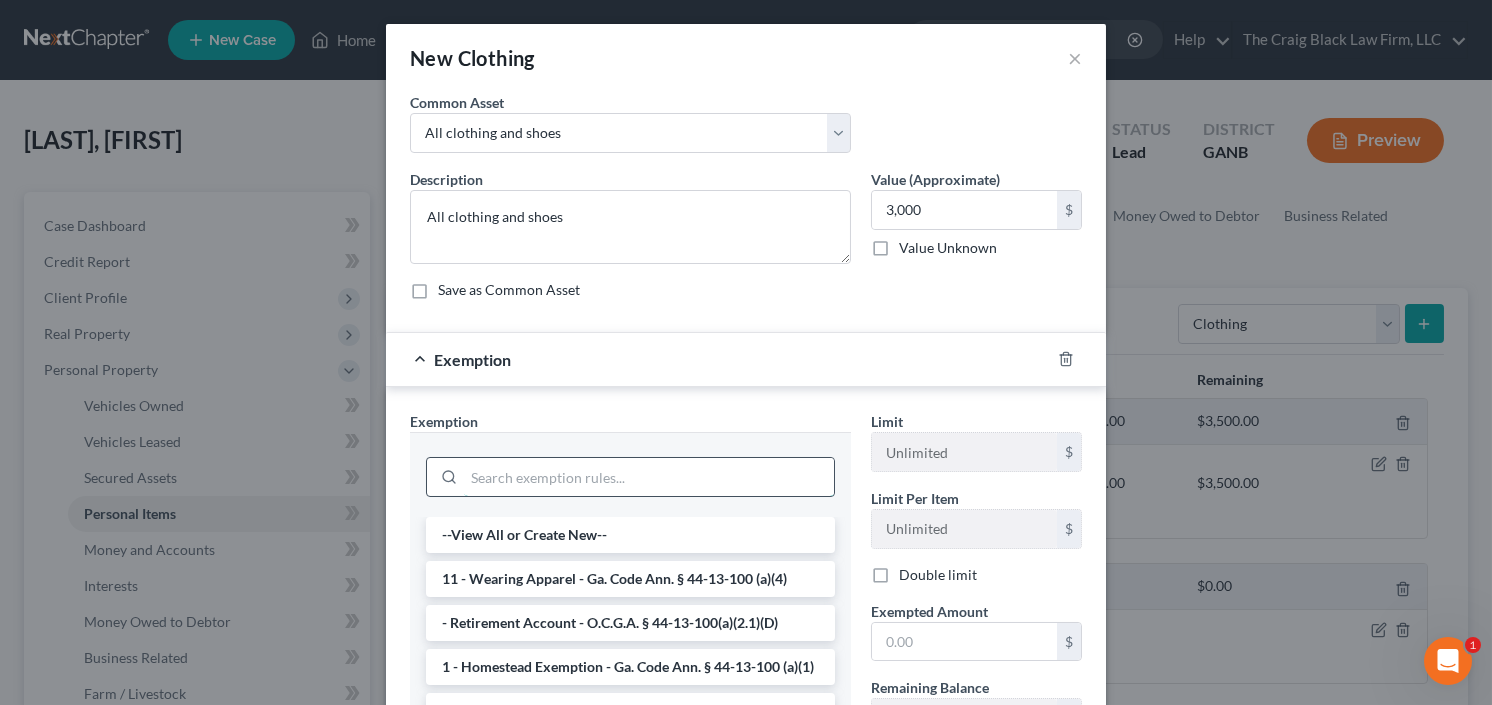 click at bounding box center (649, 477) 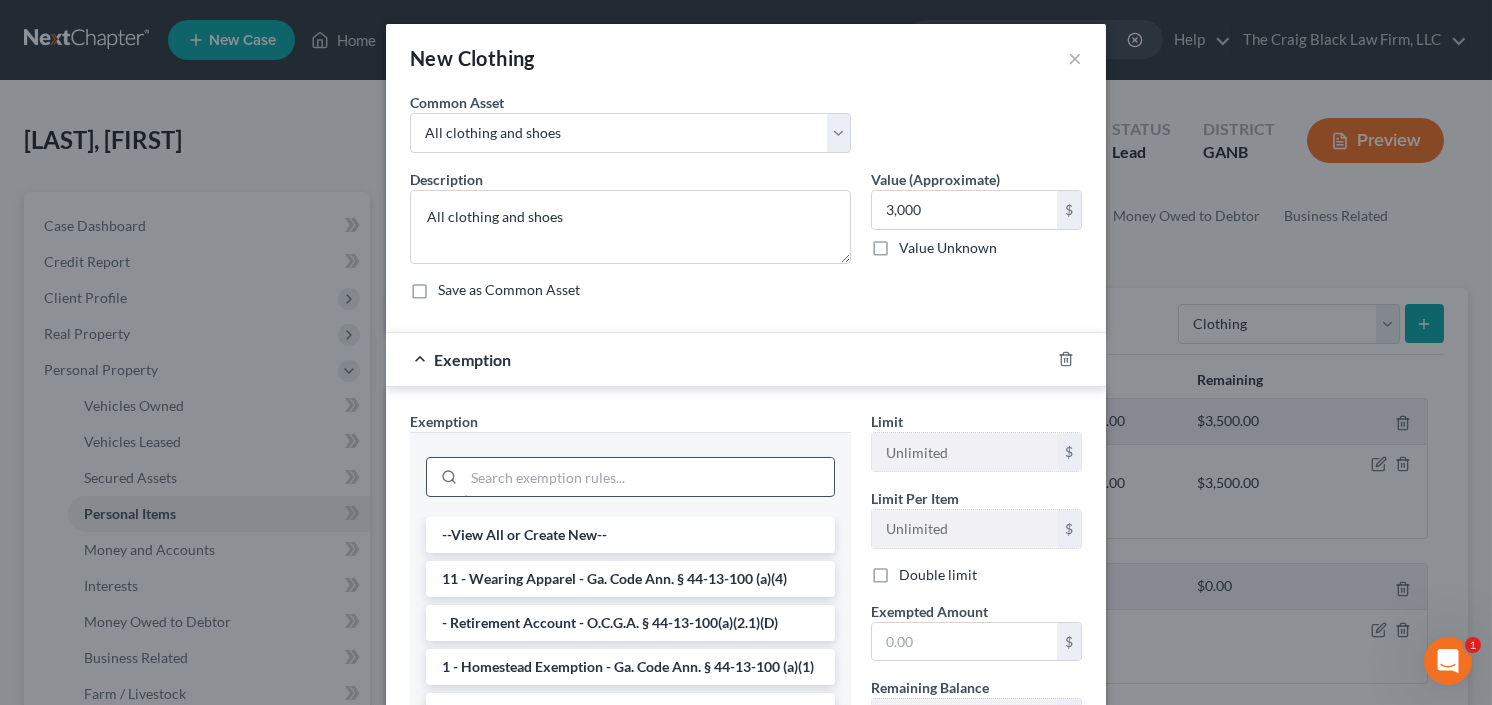 type on "e" 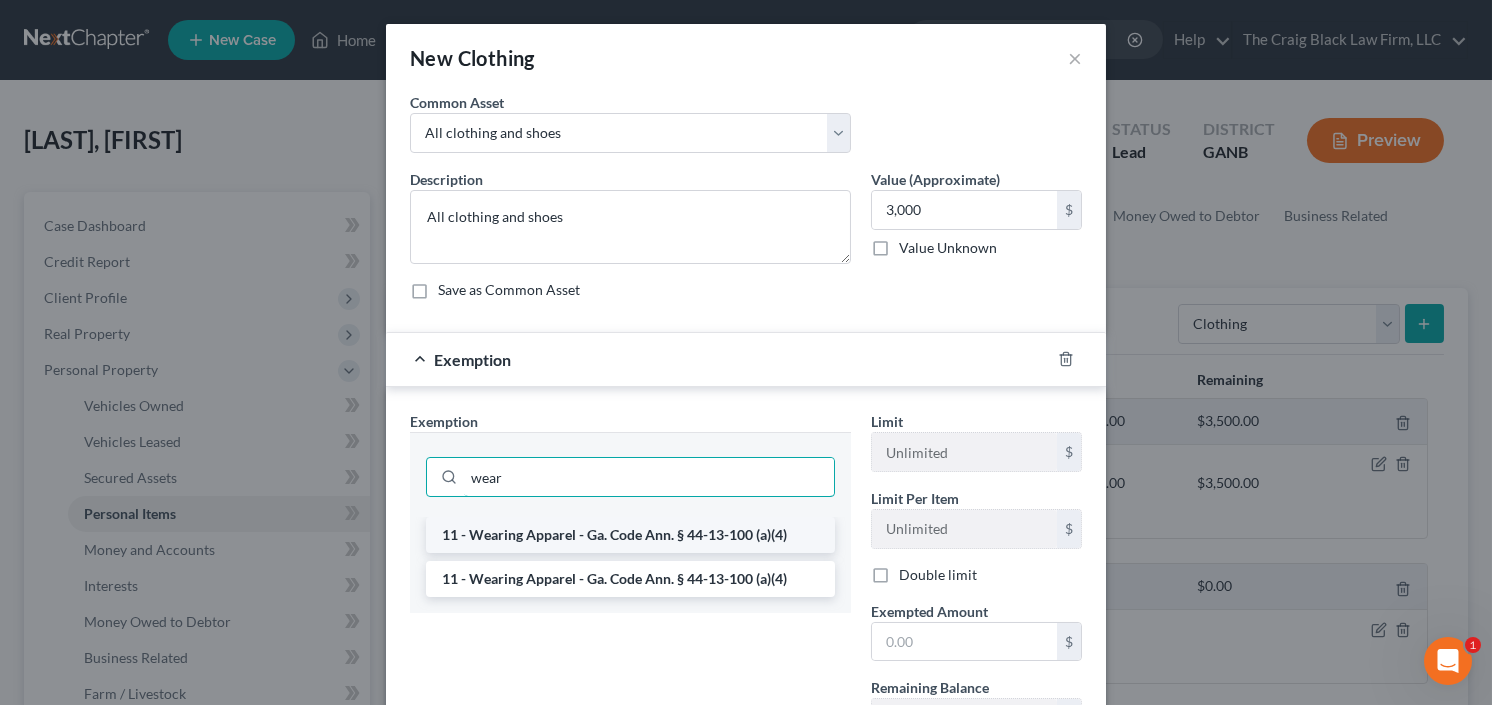 type on "wear" 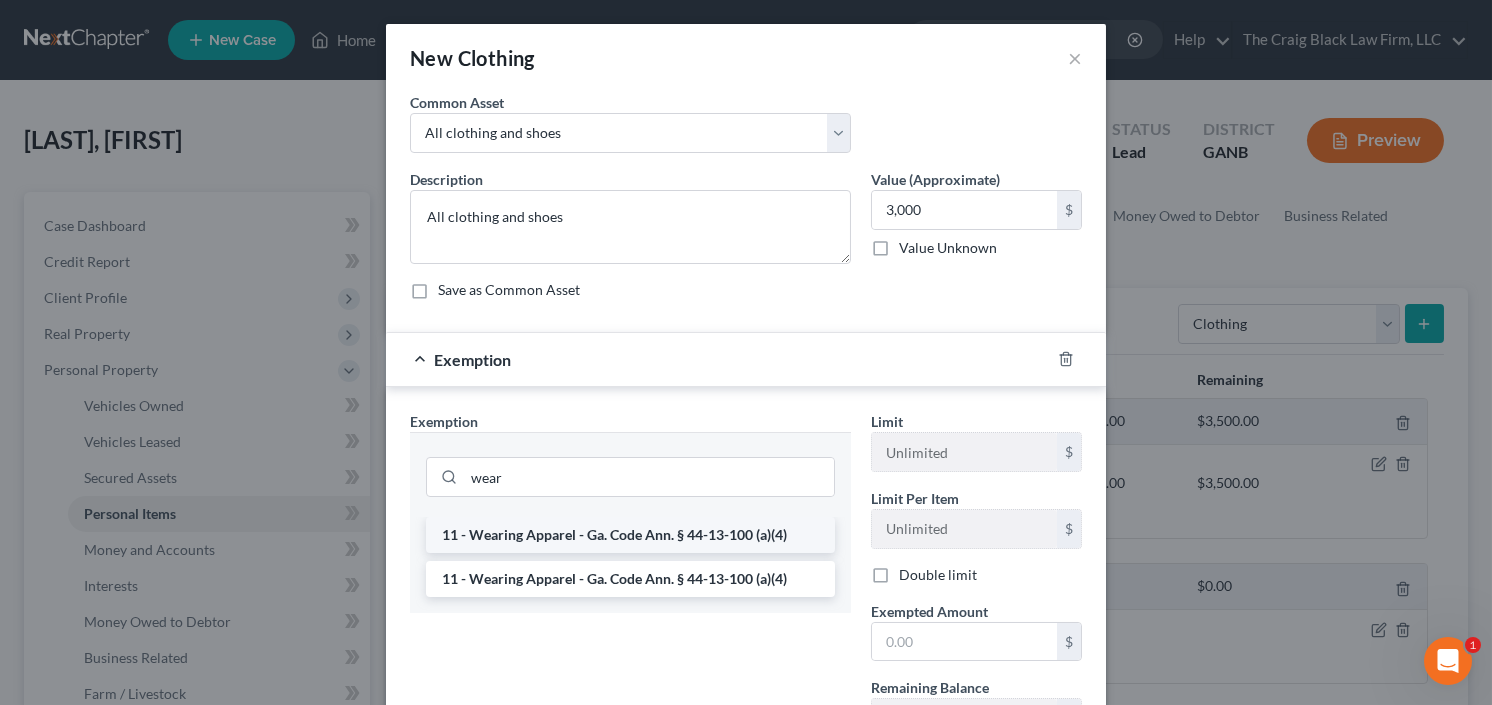 click on "11 - Wearing Apparel - Ga. Code Ann. § 44-13-100 (a)(4)" at bounding box center [630, 535] 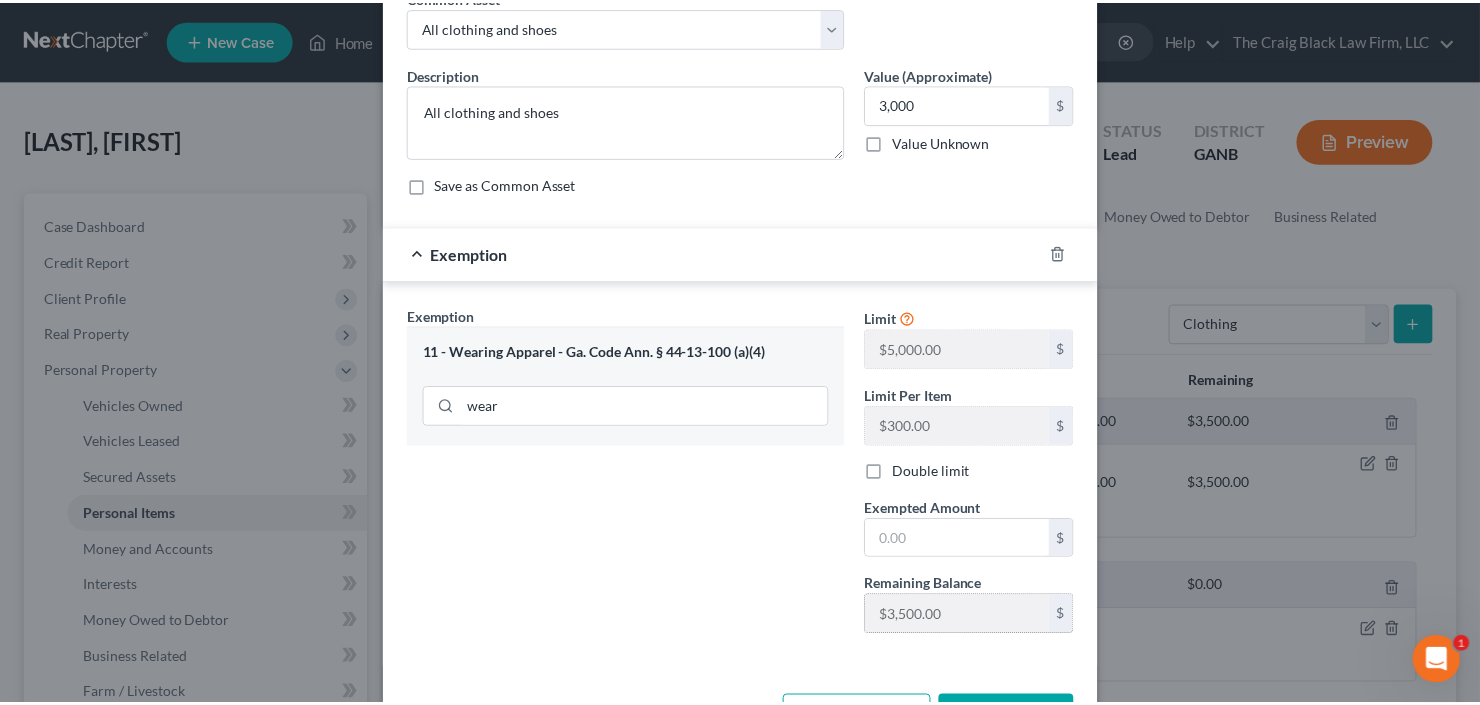 scroll, scrollTop: 160, scrollLeft: 0, axis: vertical 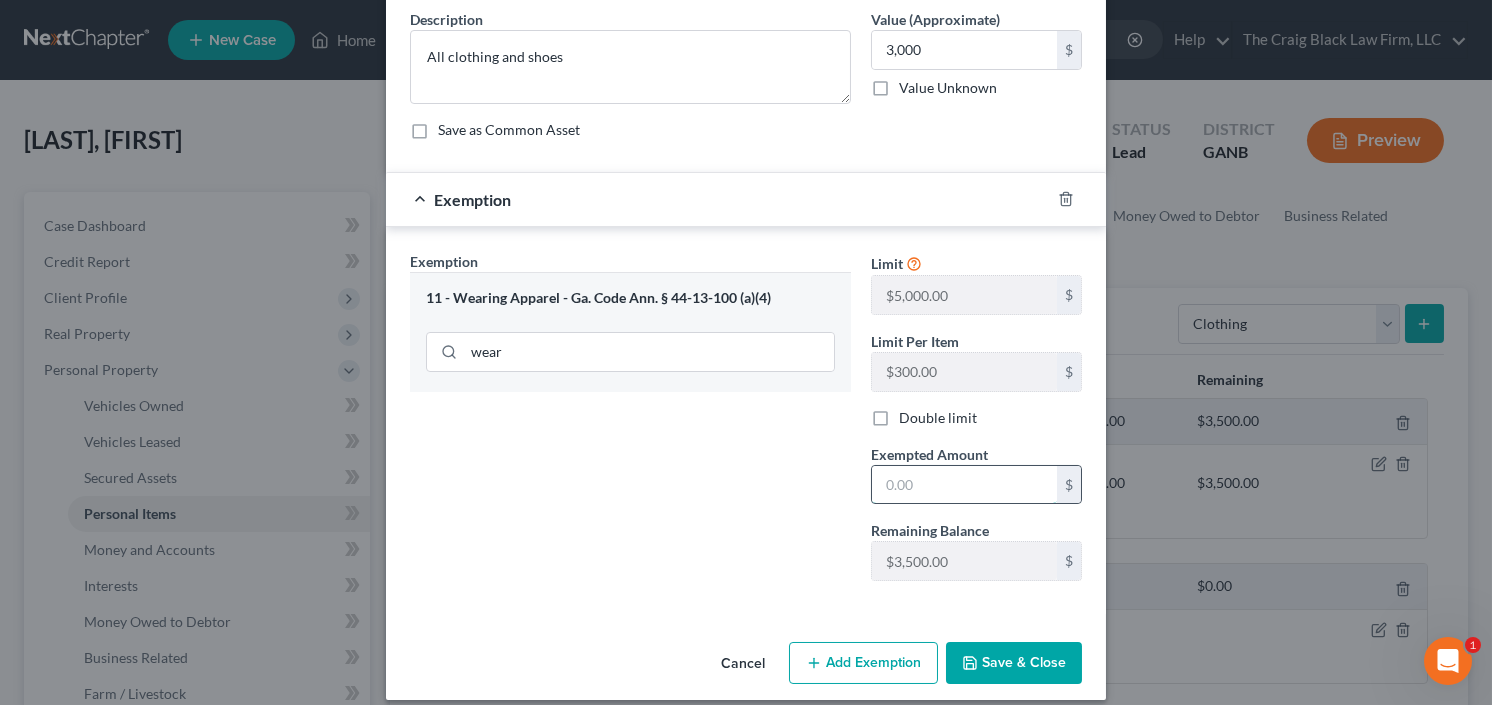click at bounding box center [964, 485] 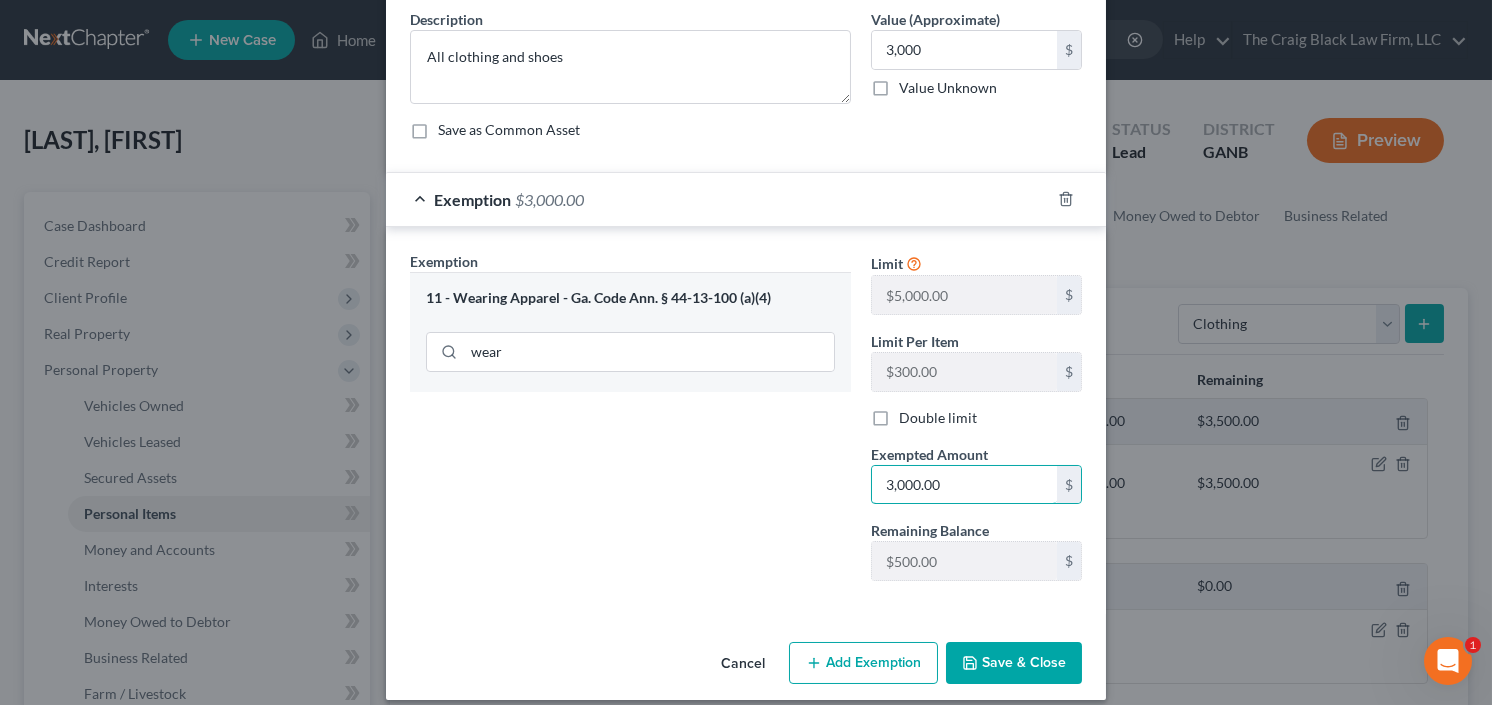 type on "3,000.00" 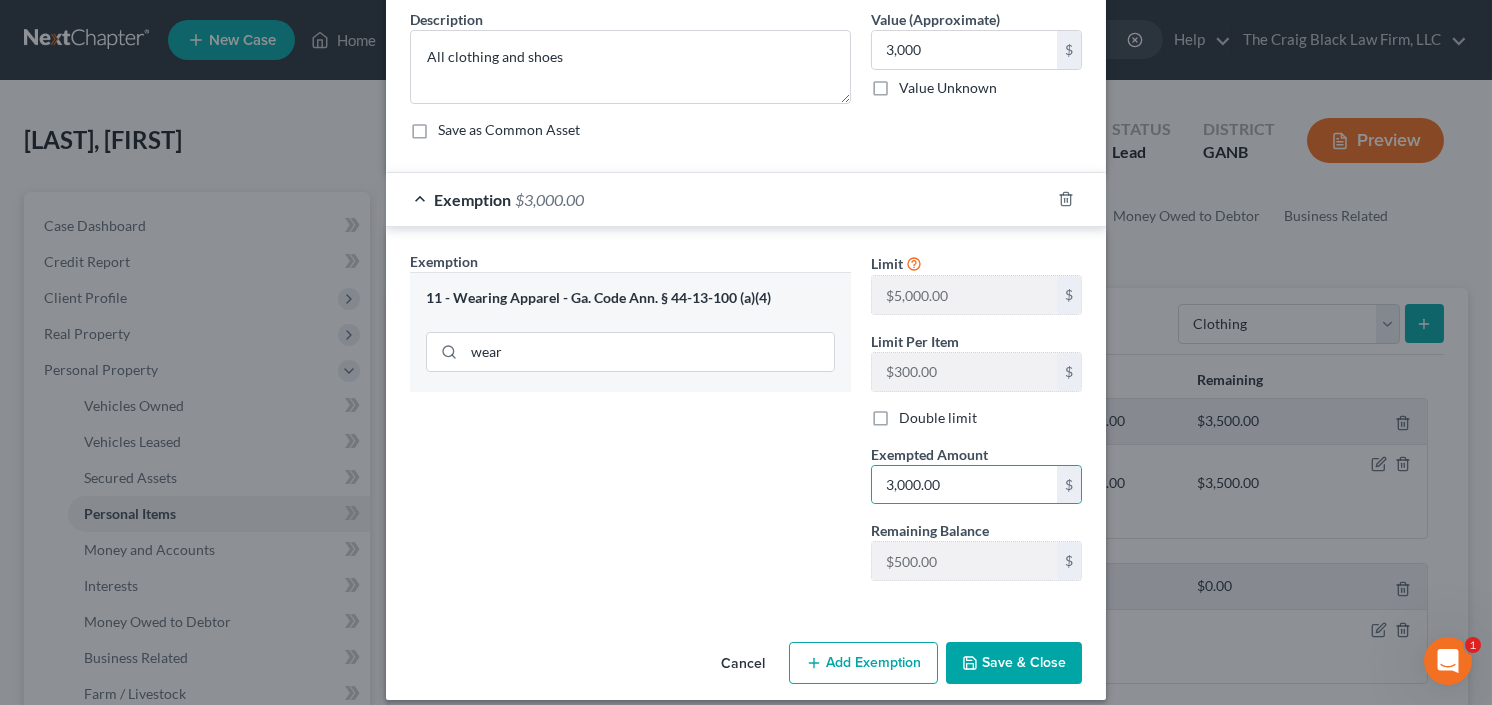 click on "Save & Close" at bounding box center (1014, 663) 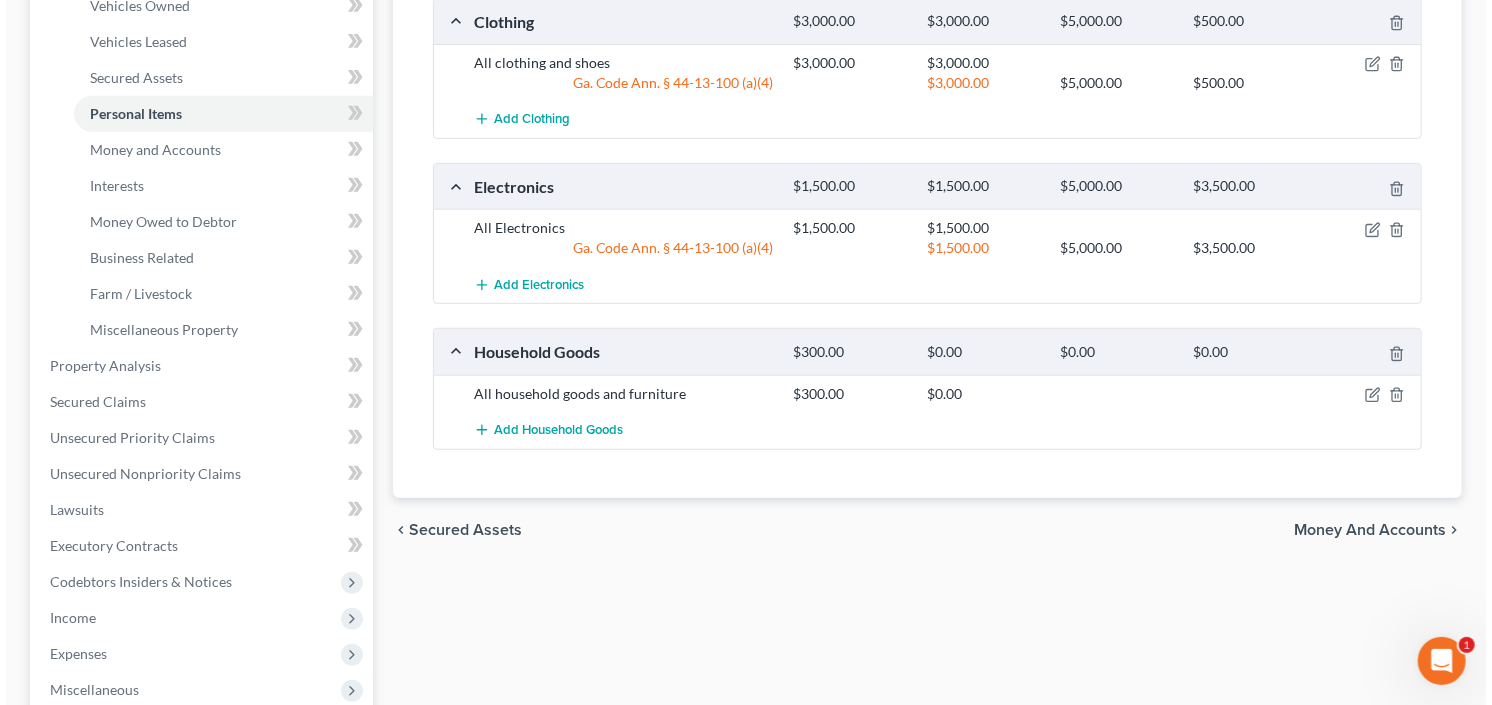 scroll, scrollTop: 0, scrollLeft: 0, axis: both 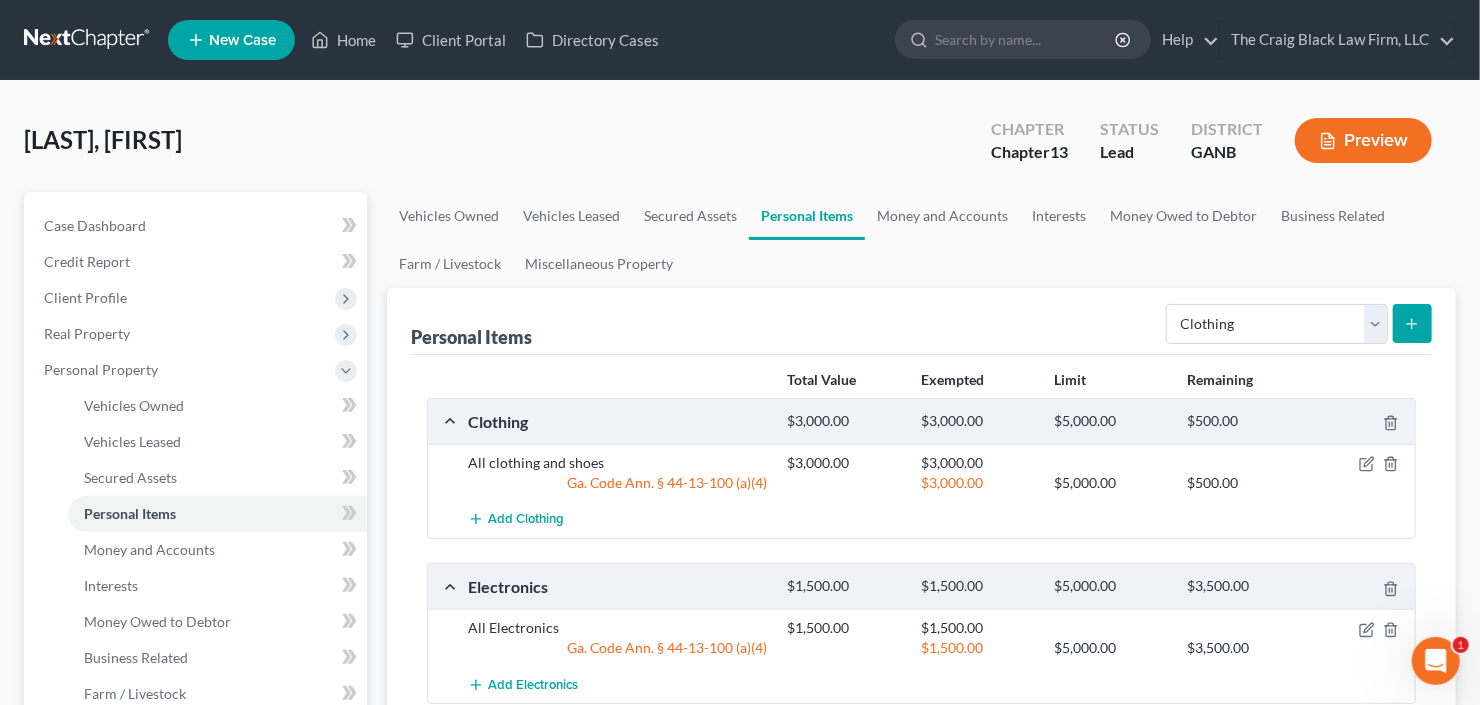 click on "Personal Items Select Item Type Clothing Collectibles Of Value Electronics Firearms Household Goods Jewelry Other Pet(s) Sports & Hobby Equipment" at bounding box center [921, 321] 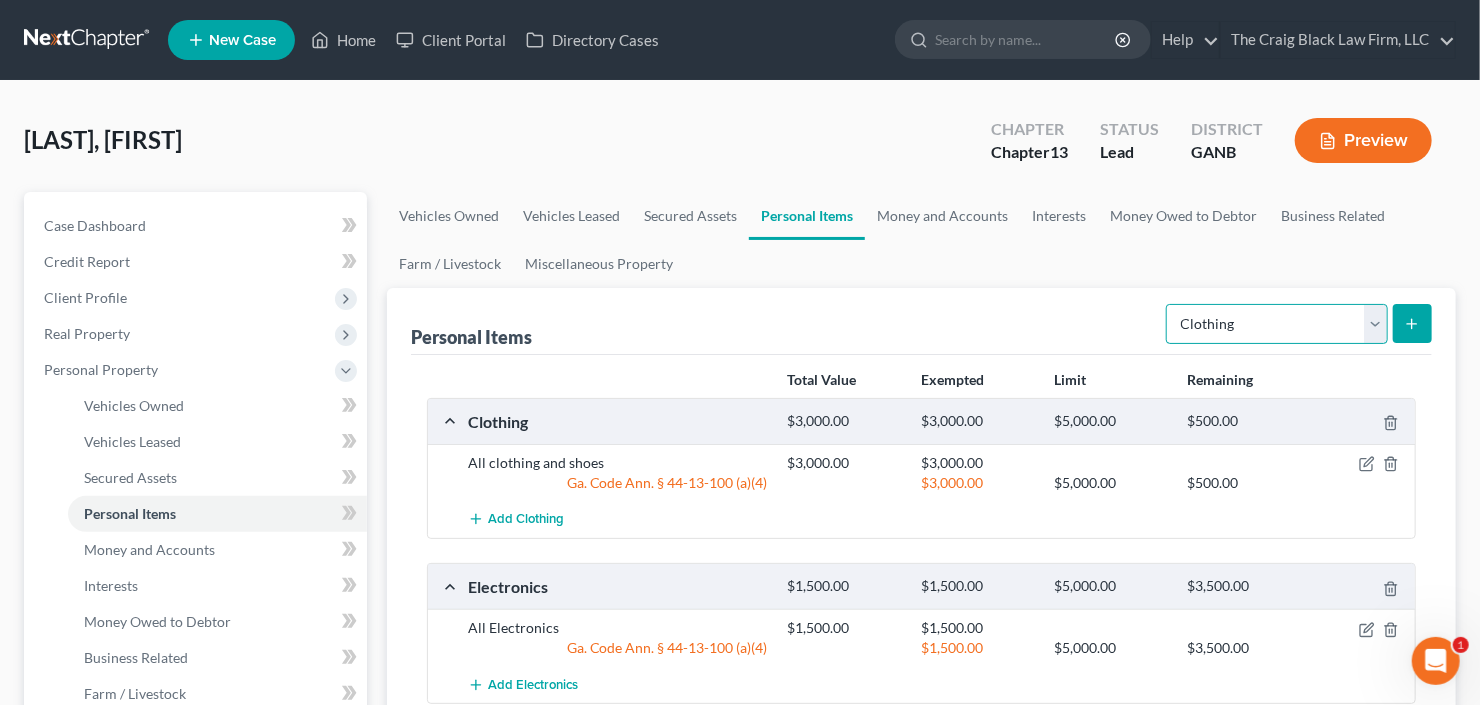 click on "Select Item Type Clothing Collectibles Of Value Electronics Firearms Household Goods Jewelry Other Pet(s) Sports & Hobby Equipment" at bounding box center (1277, 324) 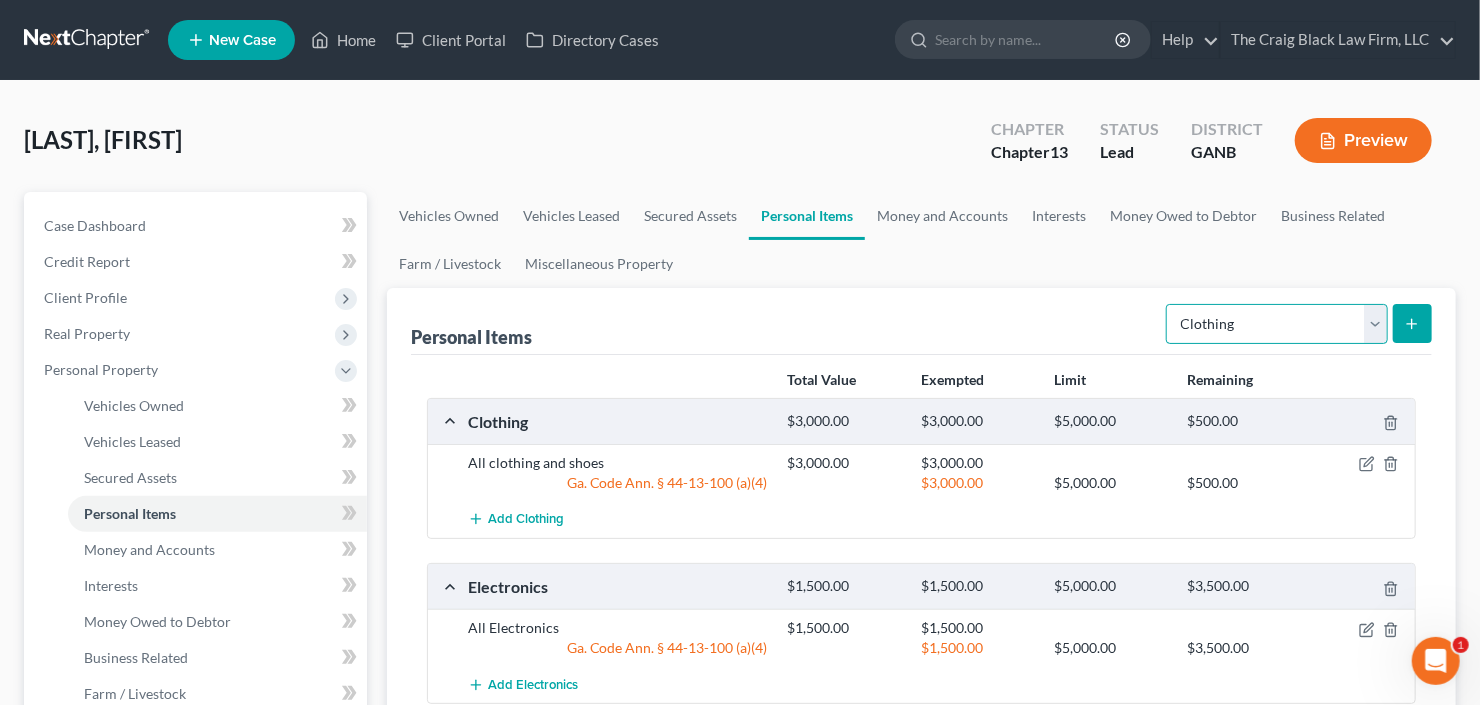 select on "jewelry" 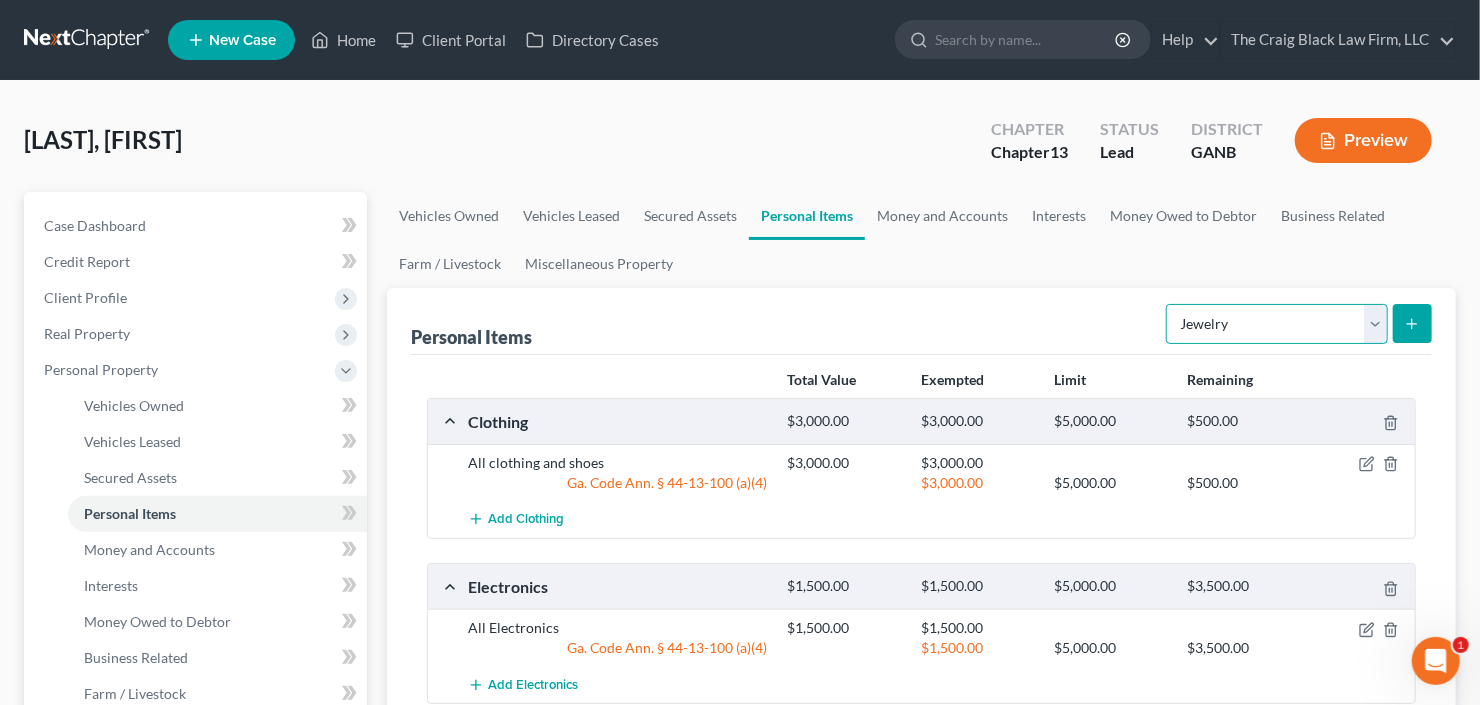 click on "Select Item Type Clothing Collectibles Of Value Electronics Firearms Household Goods Jewelry Other Pet(s) Sports & Hobby Equipment" at bounding box center [1277, 324] 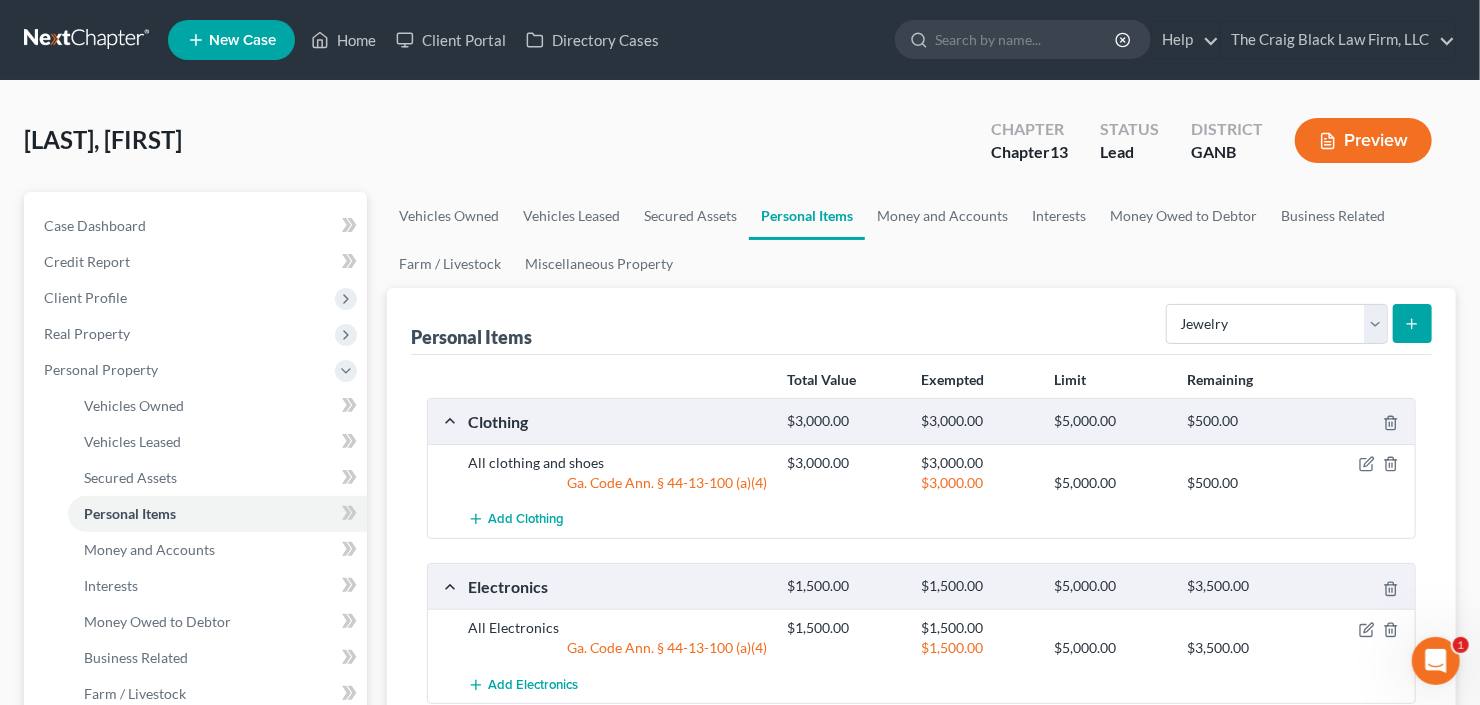 click 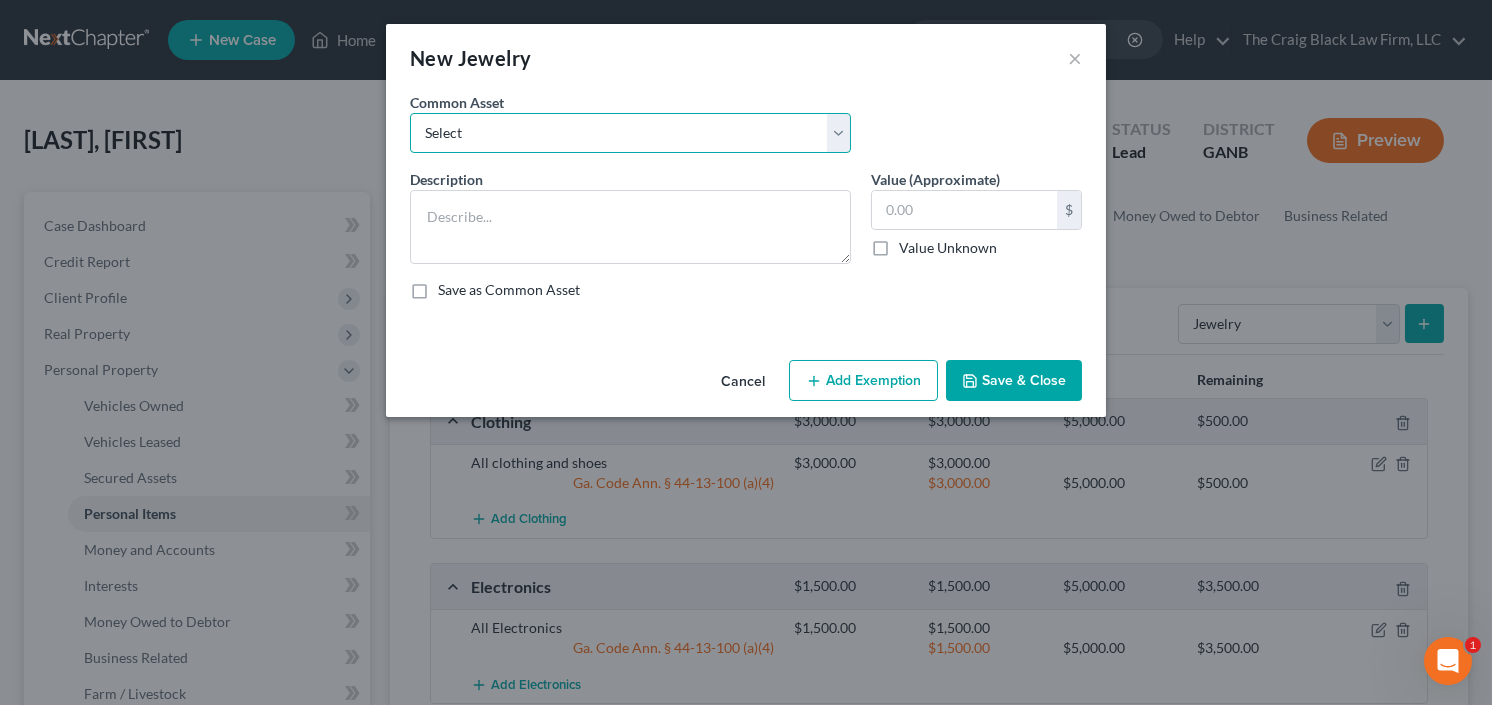 click on "Select Jewelry Costume Jewelry" at bounding box center (630, 133) 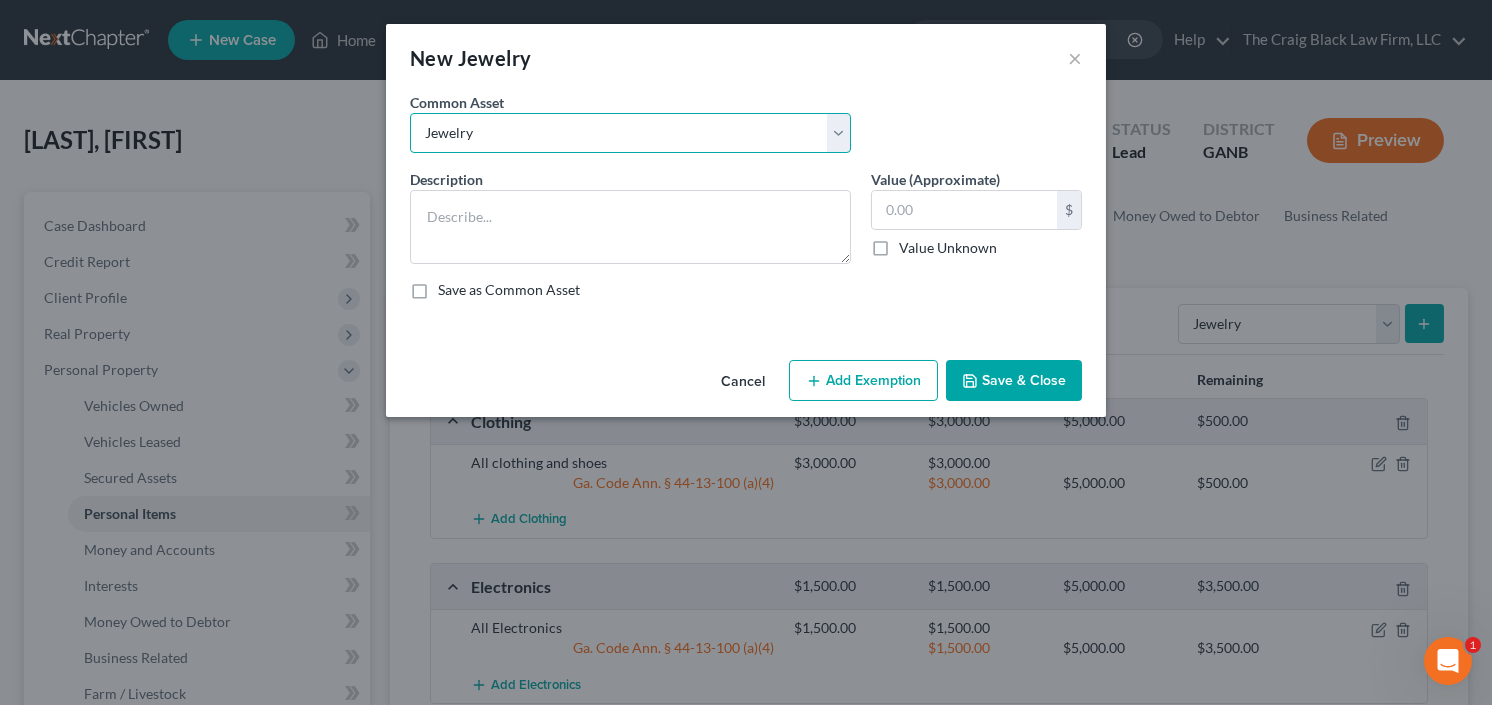 click on "Select Jewelry Costume Jewelry" at bounding box center (630, 133) 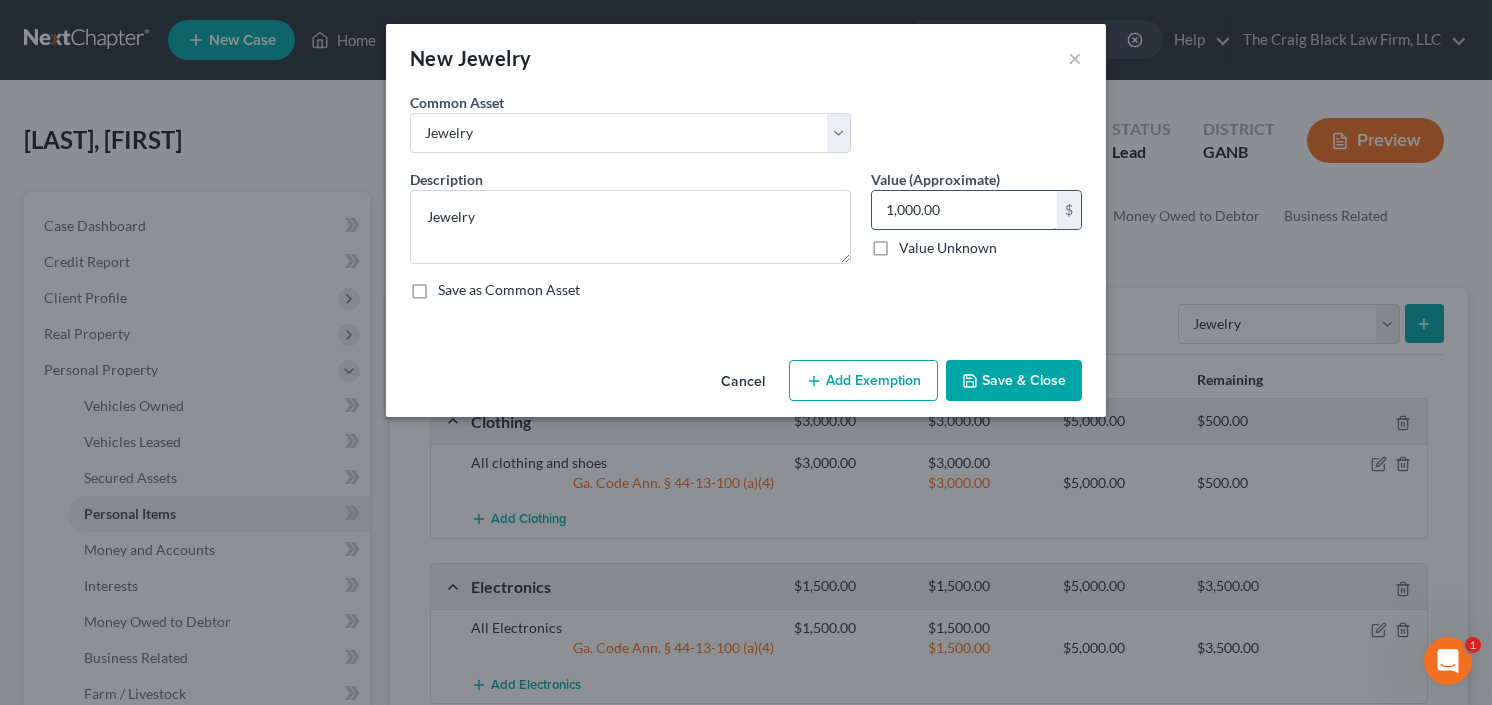 click on "1,000.00" at bounding box center (964, 210) 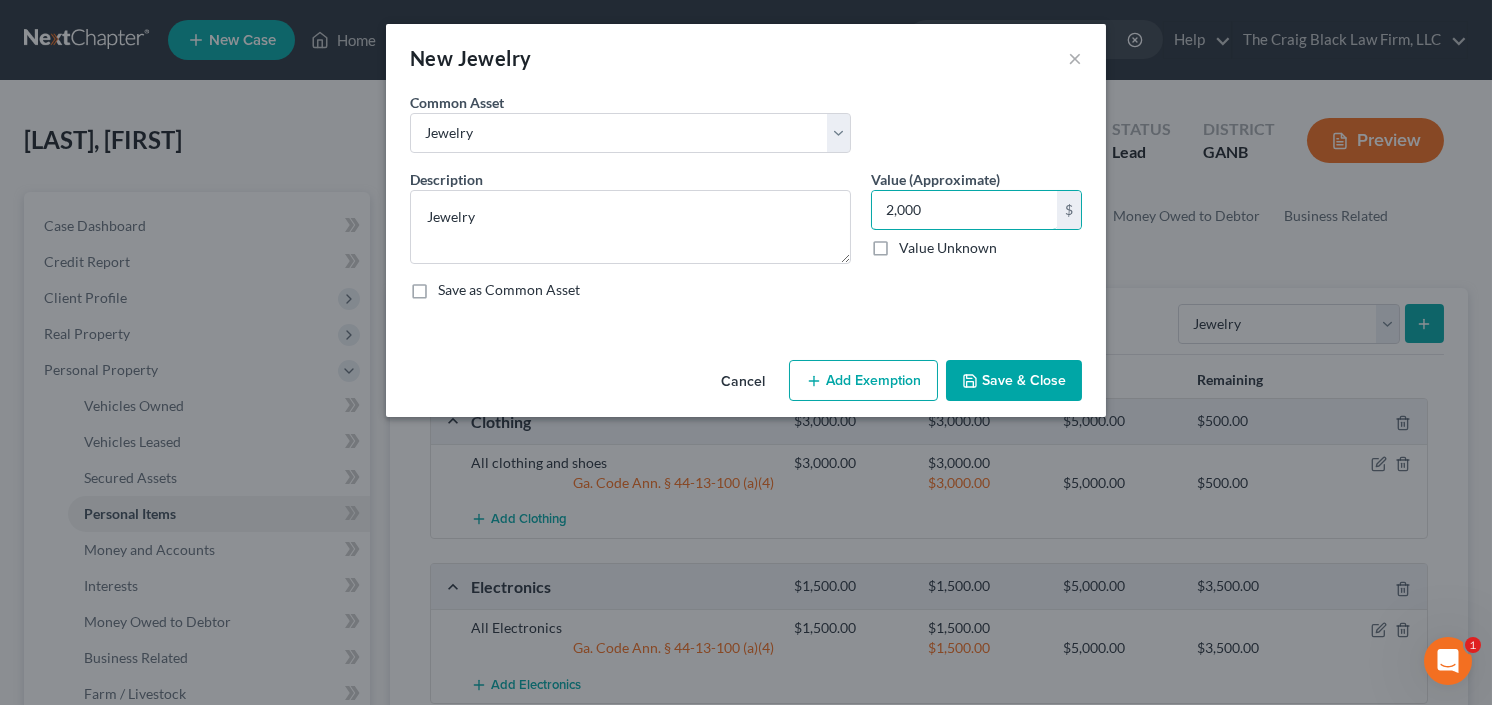 type on "2,000" 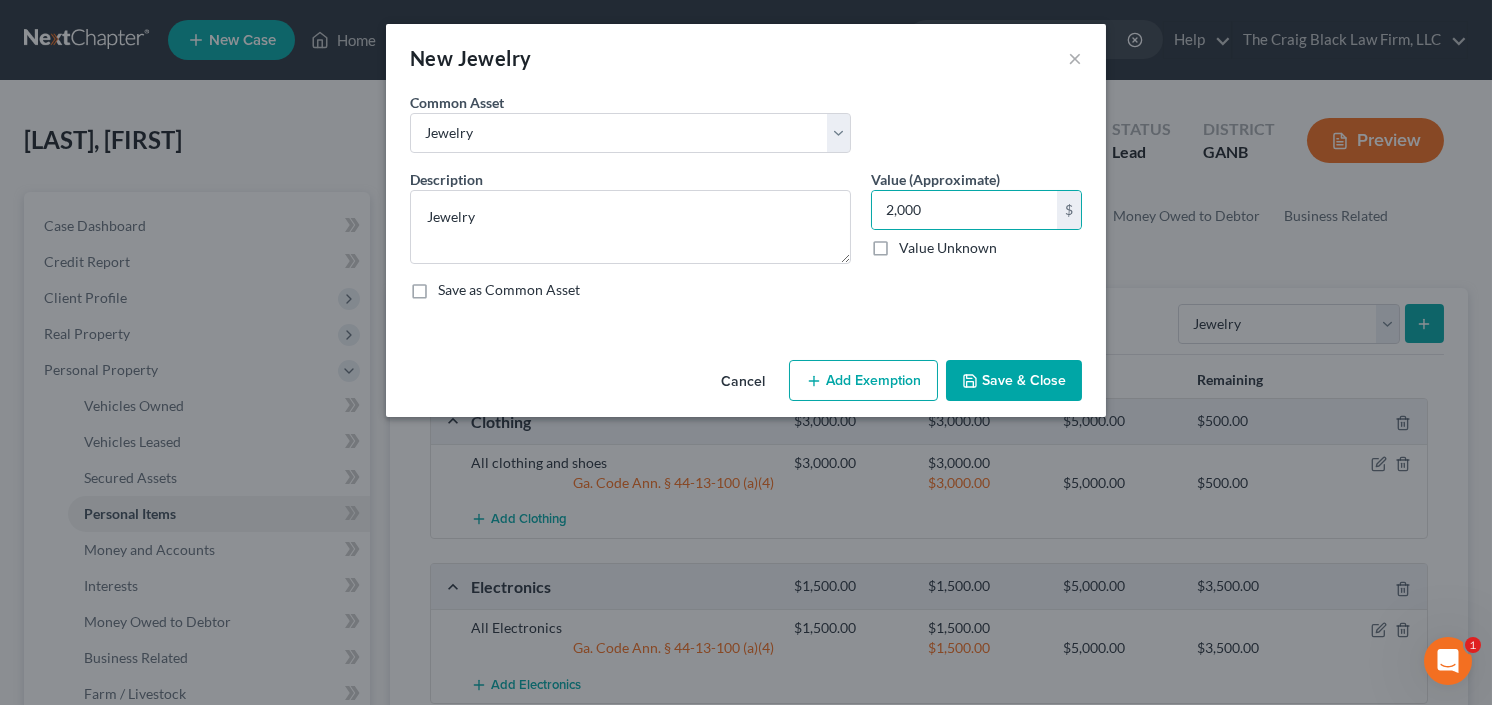 click on "Add Exemption" at bounding box center (863, 381) 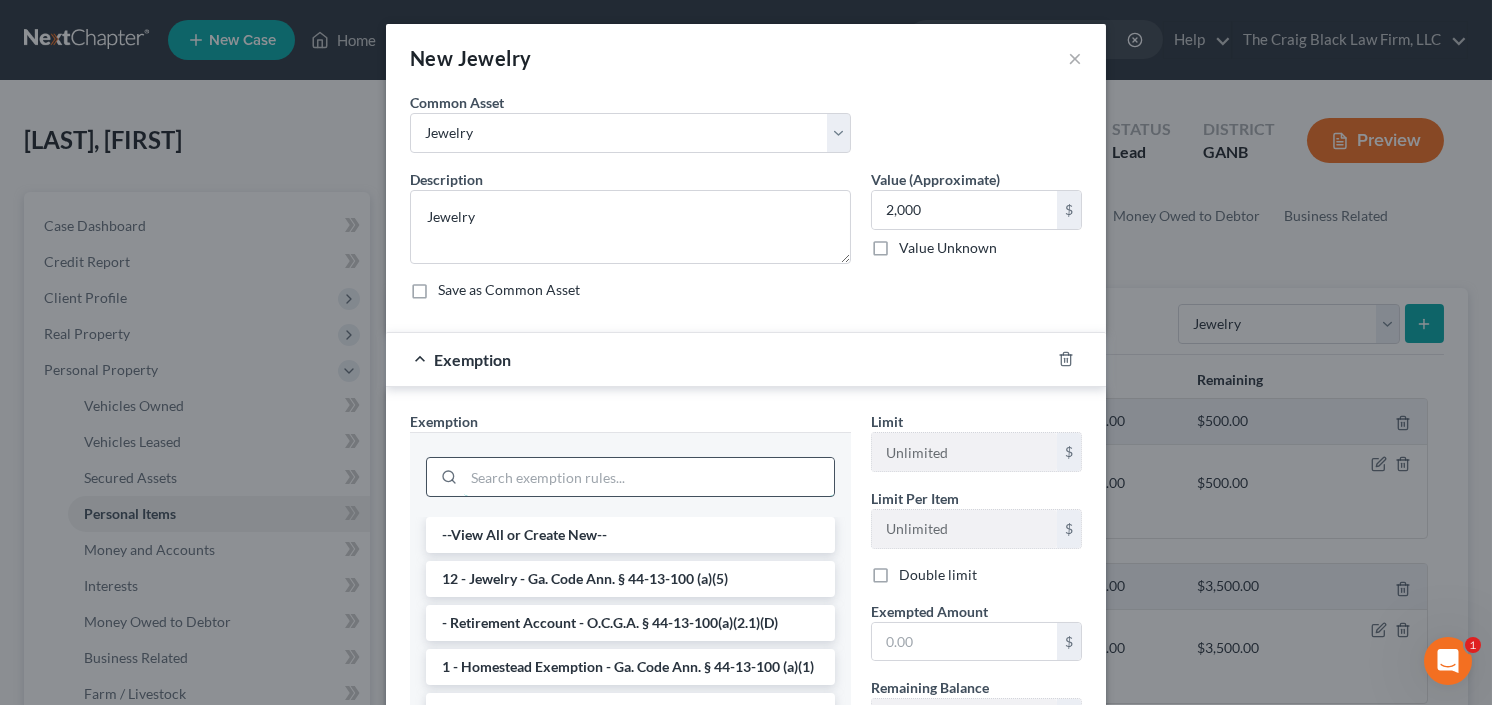 click at bounding box center (649, 477) 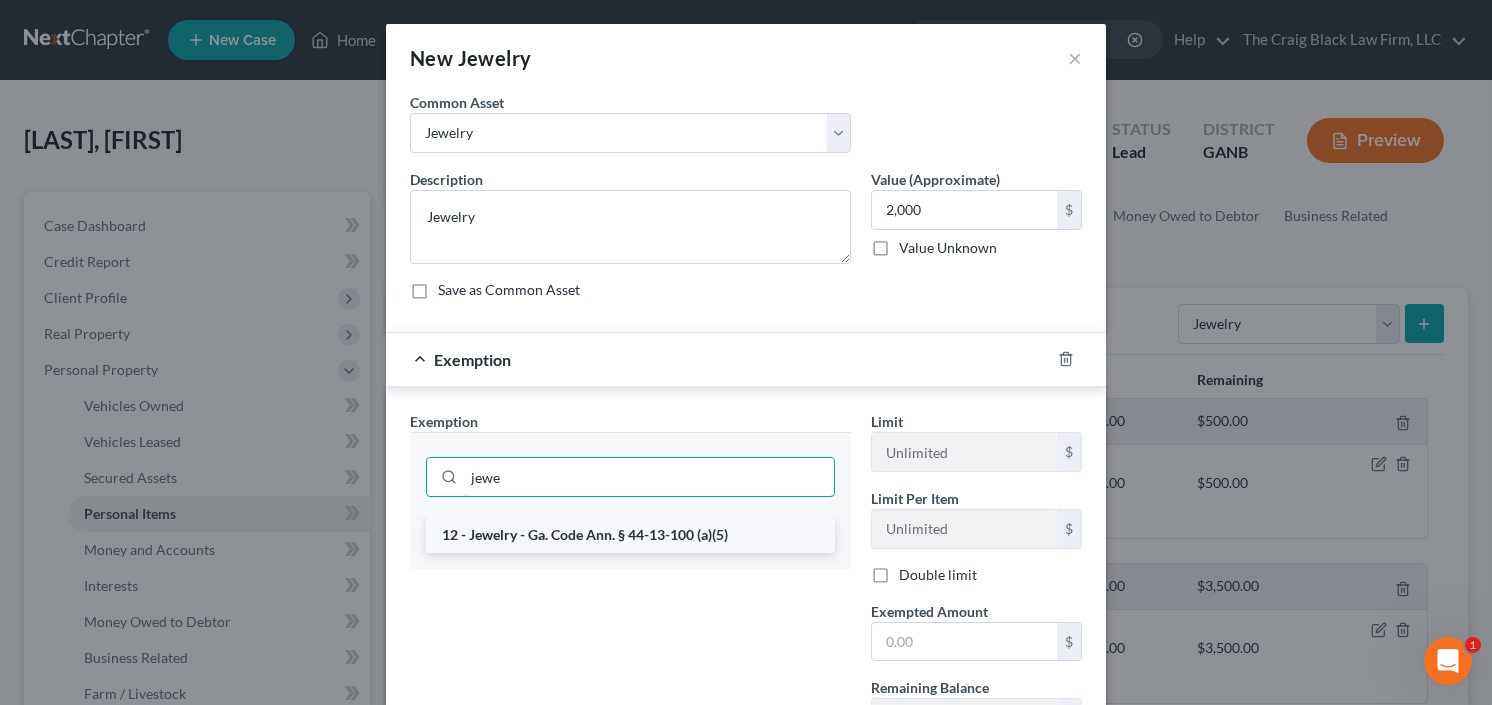 type on "jewe" 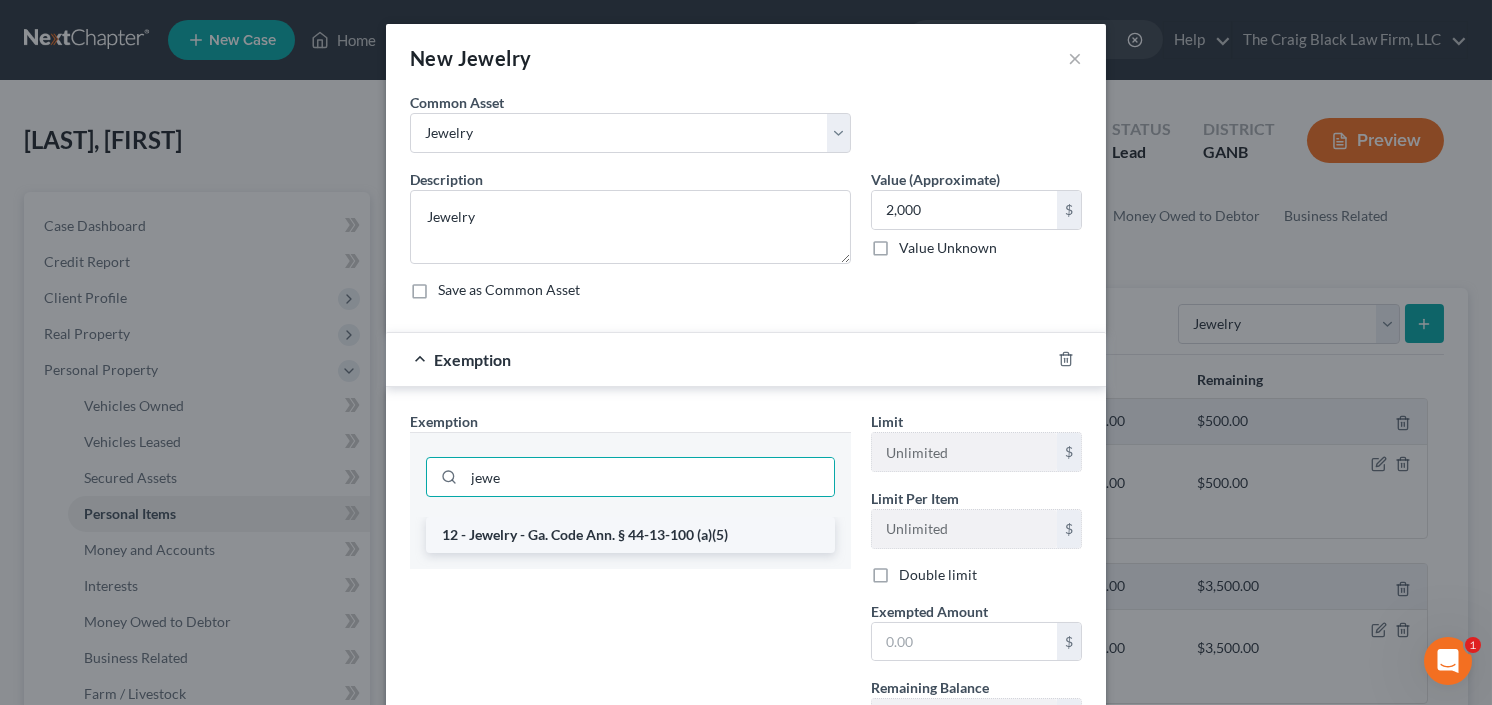 click on "12 - Jewelry - Ga. Code Ann. § 44-13-100 (a)(5)" at bounding box center [630, 535] 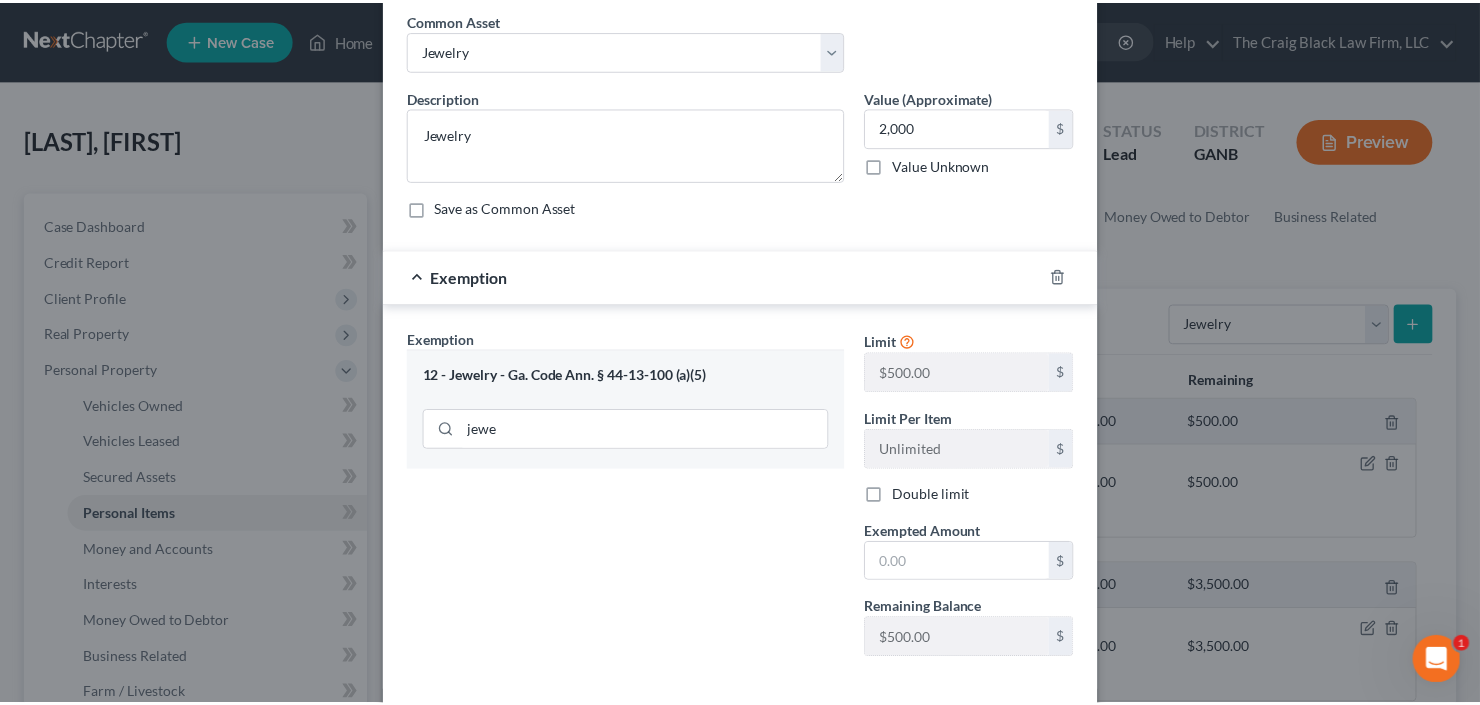scroll, scrollTop: 160, scrollLeft: 0, axis: vertical 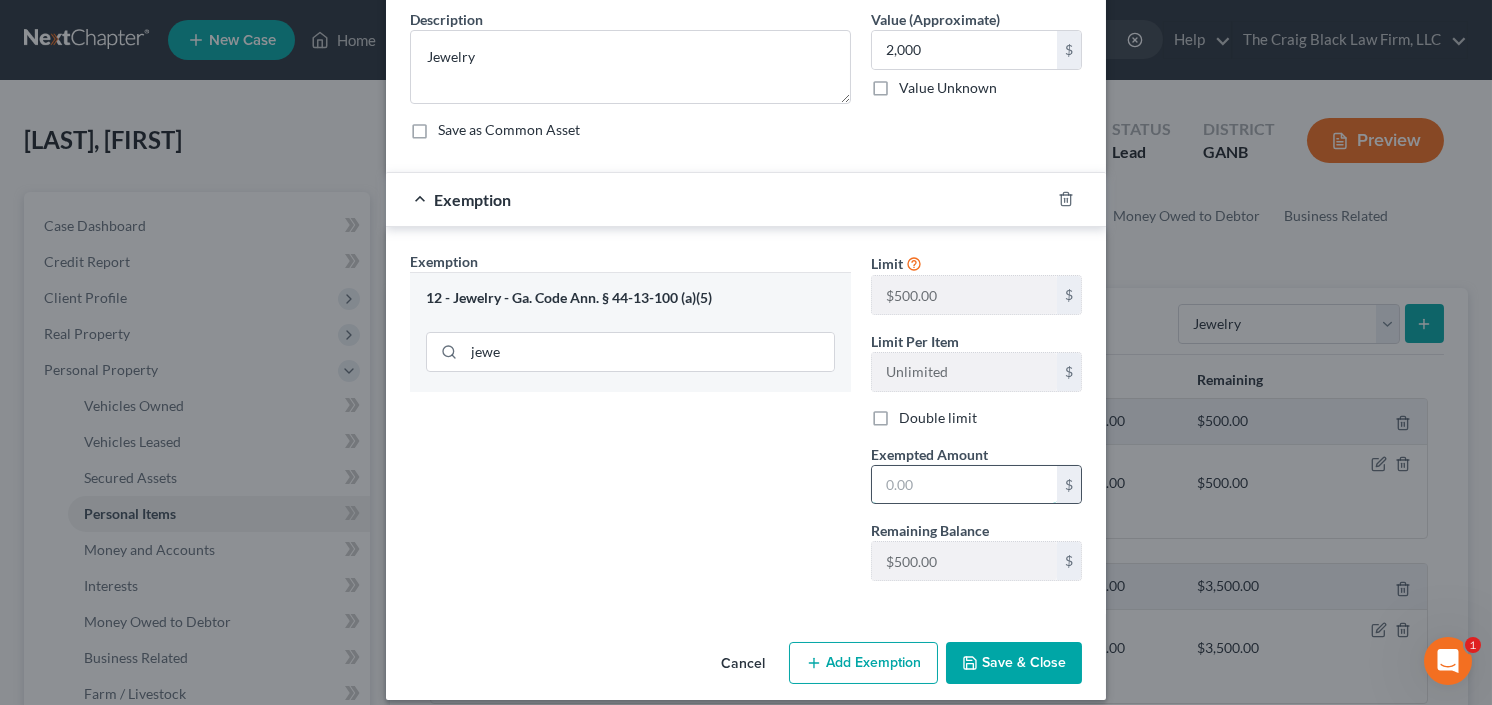 click at bounding box center (964, 485) 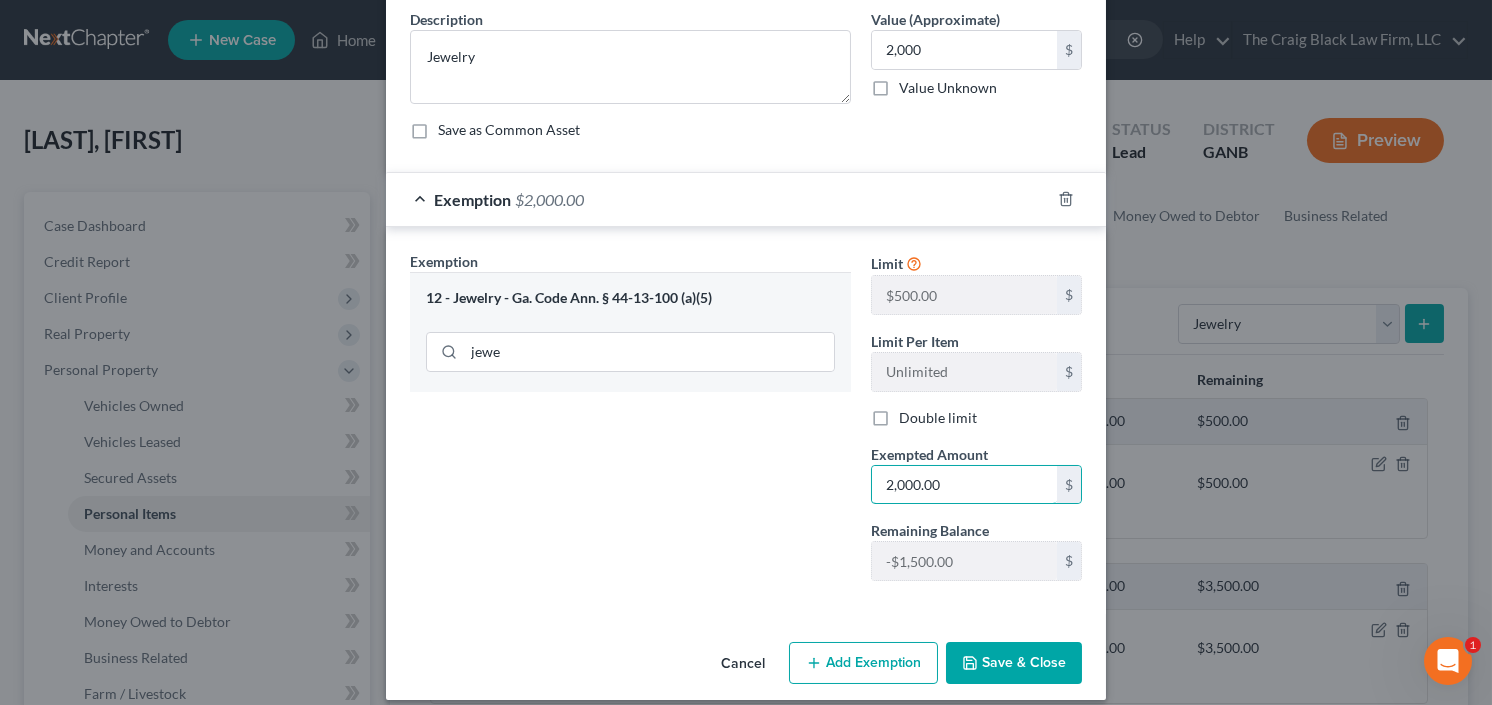 drag, startPoint x: 968, startPoint y: 486, endPoint x: 816, endPoint y: 507, distance: 153.4438 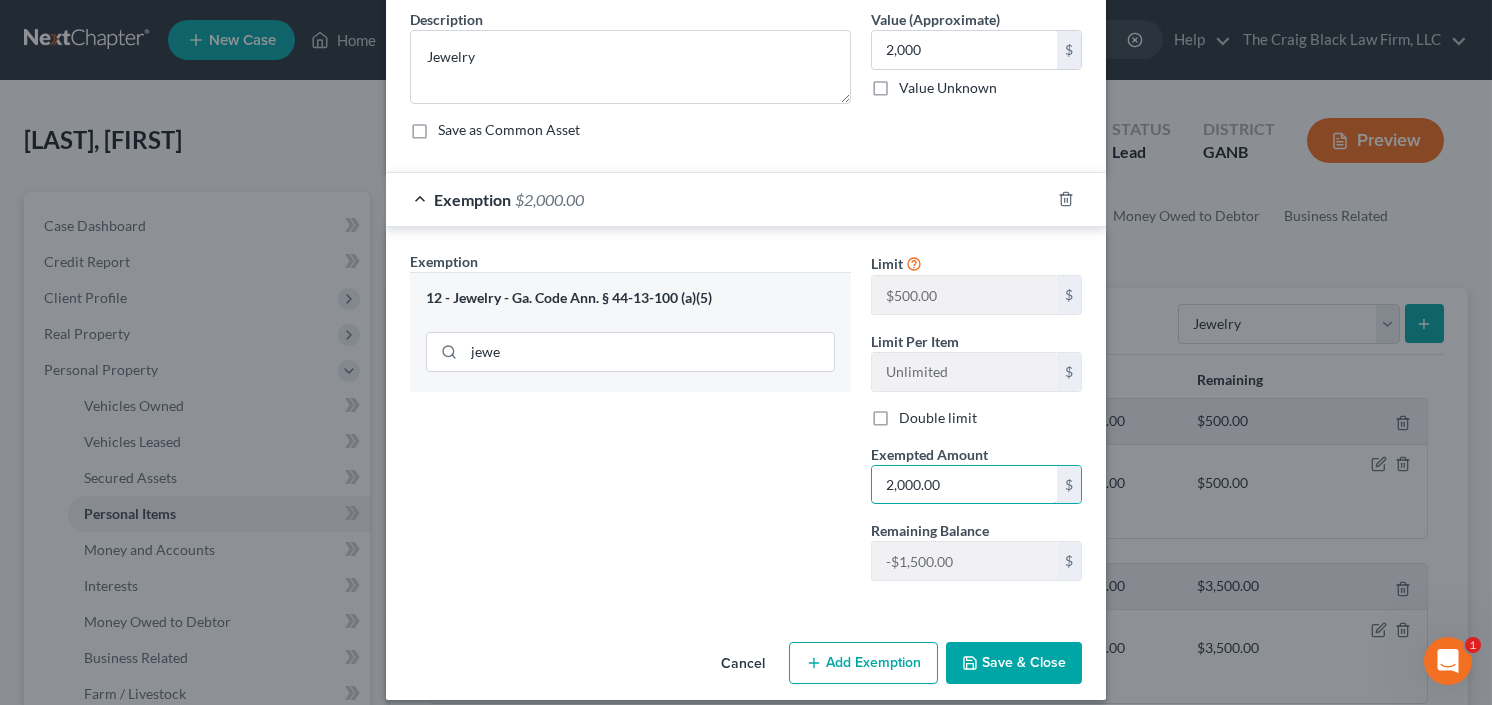 click on "Exemption Set must be selected for CA.
Exemption
*
12 - Jewelry - Ga. Code Ann. § 44-13-100 (a)(5)         jewe Limit     $500.00 $ Limit Per Item Unlimited $ Double limit
Exempted Amount
*
2,000.00 $ Remaining Balance $500.00 $" at bounding box center [746, 424] 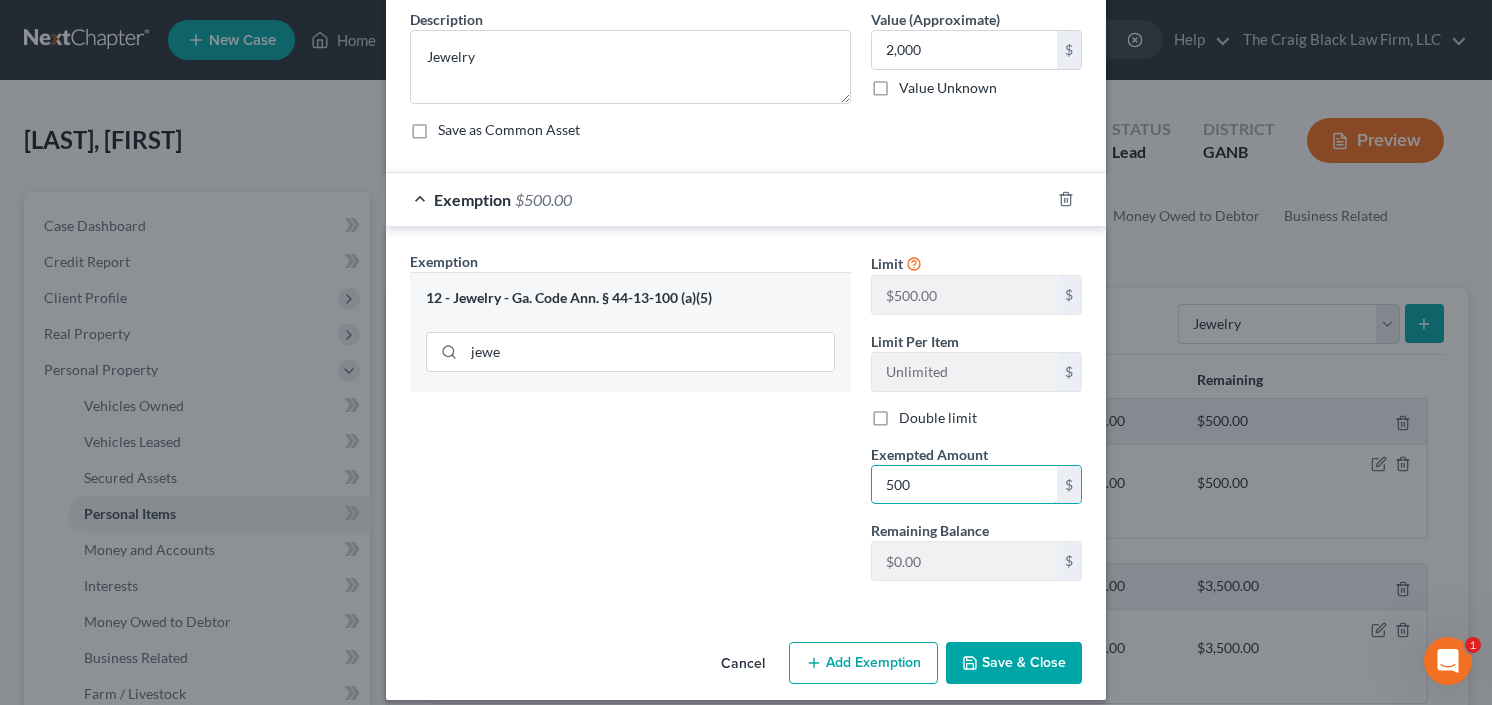 type on "500" 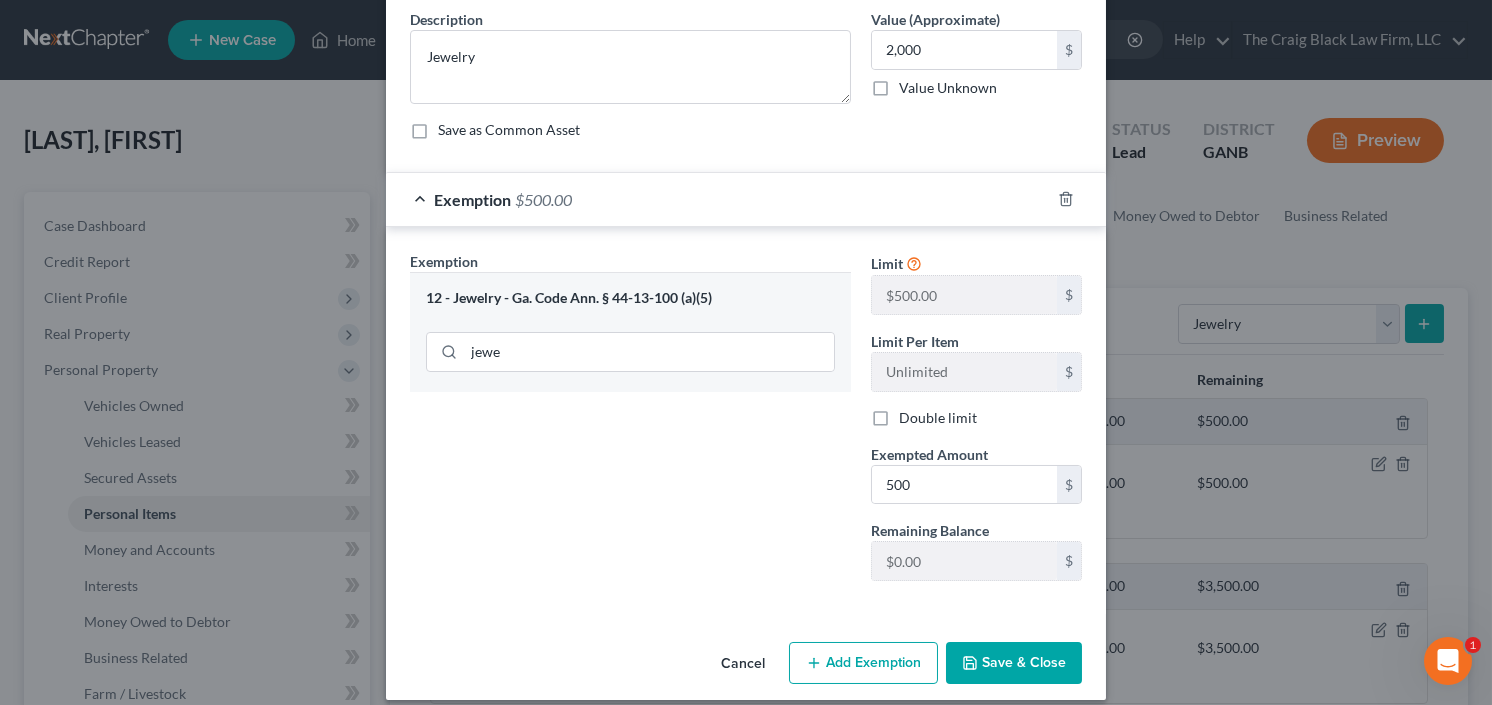click on "Exemption Set must be selected for CA.
Exemption
*
12 - Jewelry - Ga. Code Ann. § 44-13-100 (a)(5)         jewe" at bounding box center [630, 424] 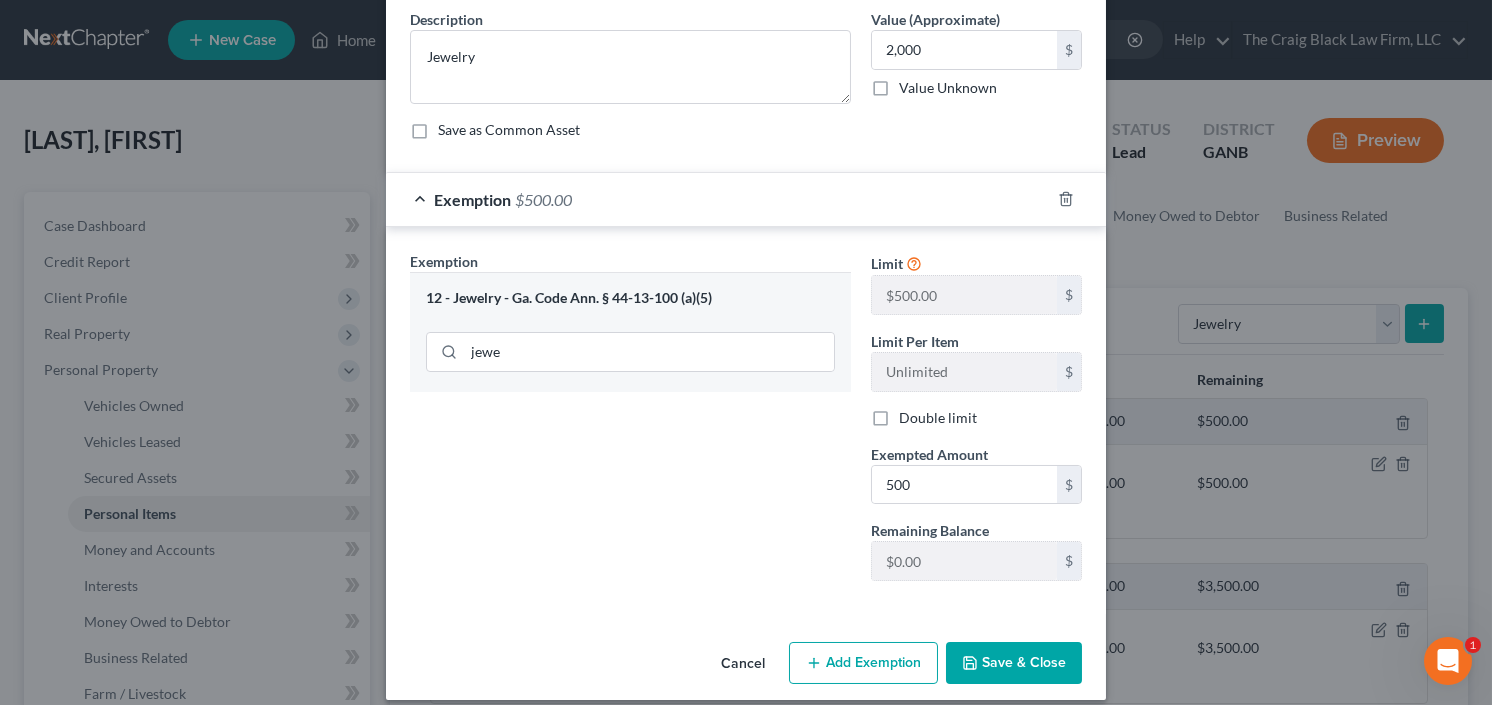 click on "Save & Close" at bounding box center [1014, 663] 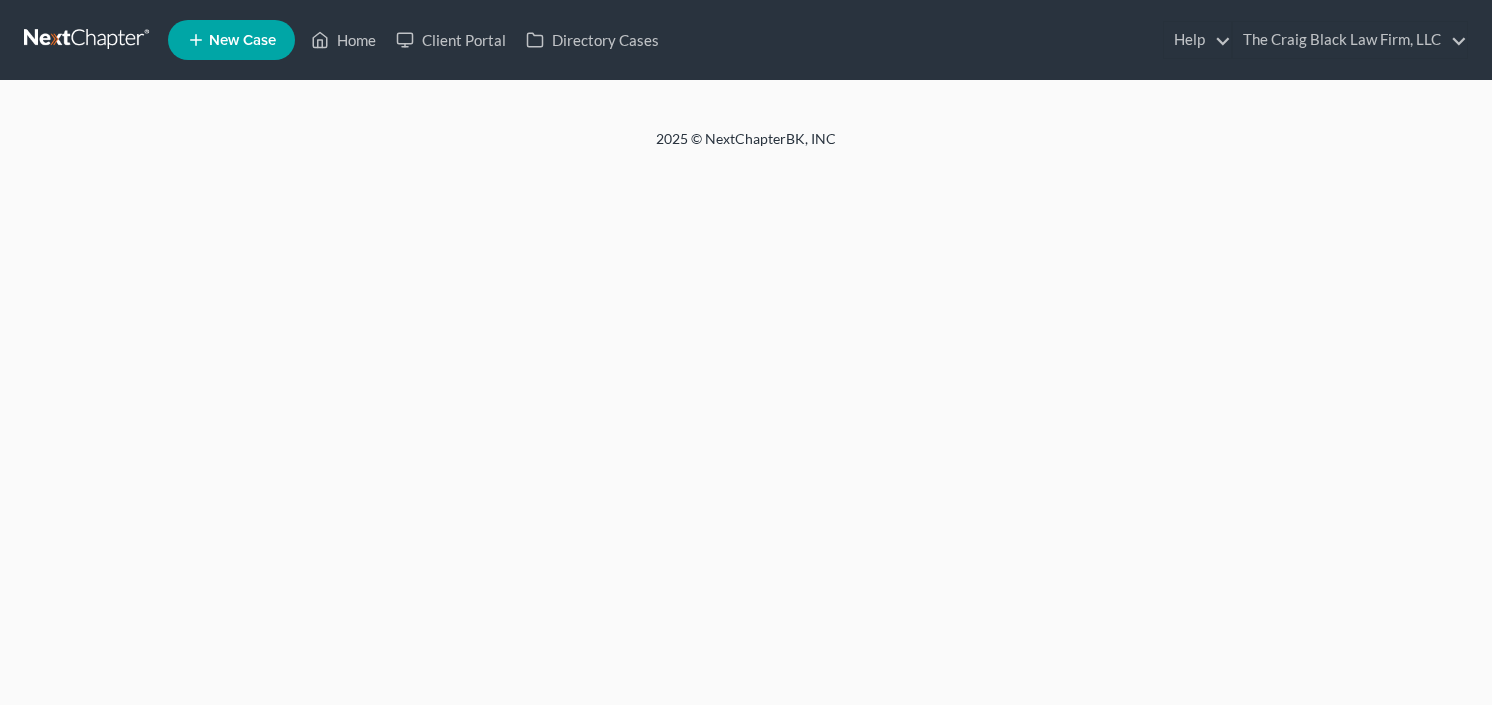 scroll, scrollTop: 0, scrollLeft: 0, axis: both 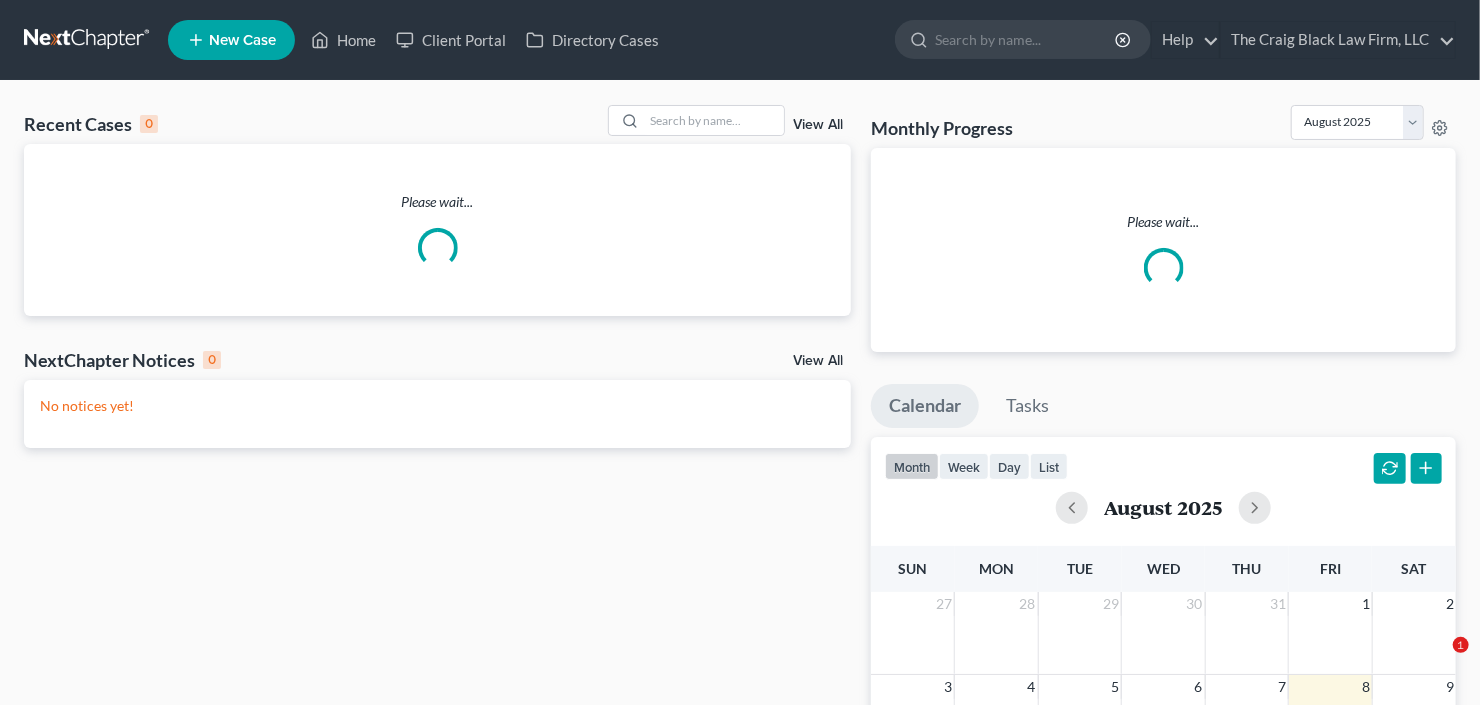 click 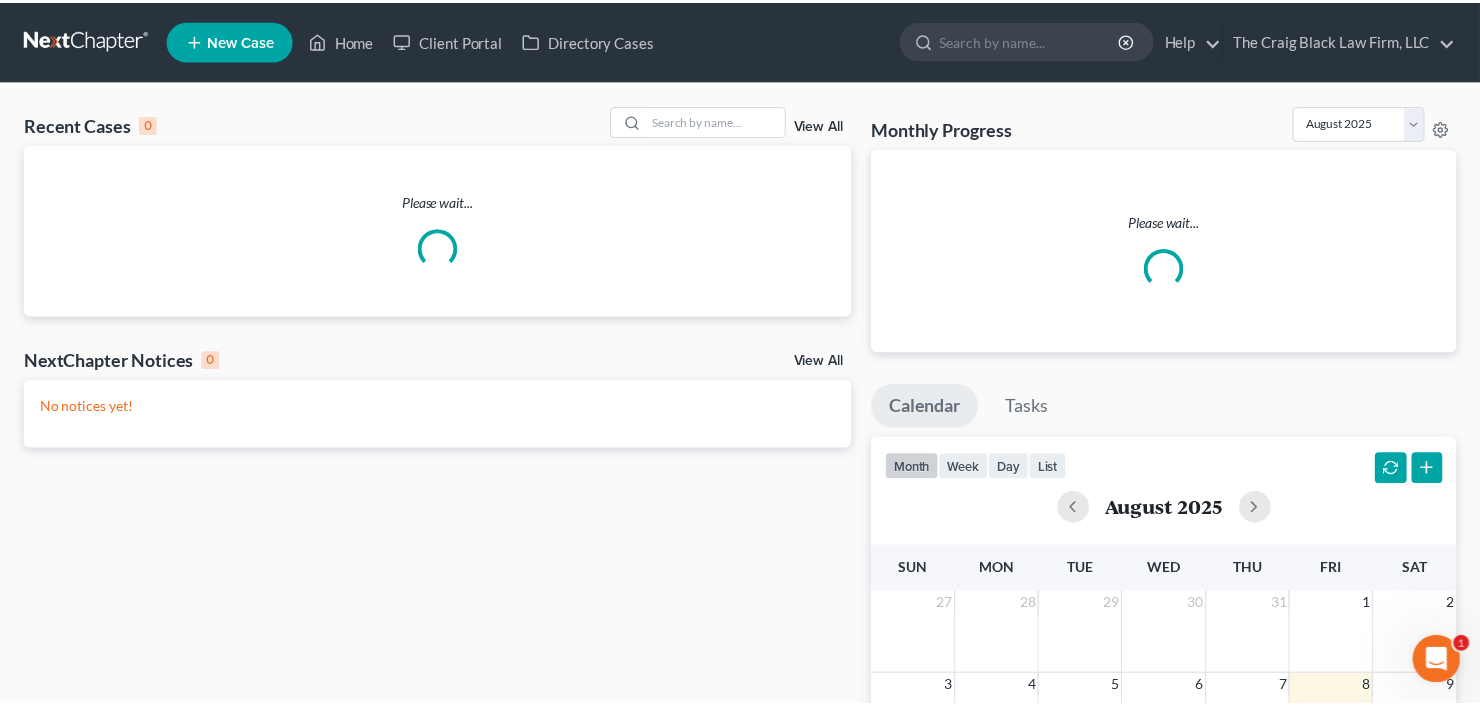scroll, scrollTop: 0, scrollLeft: 0, axis: both 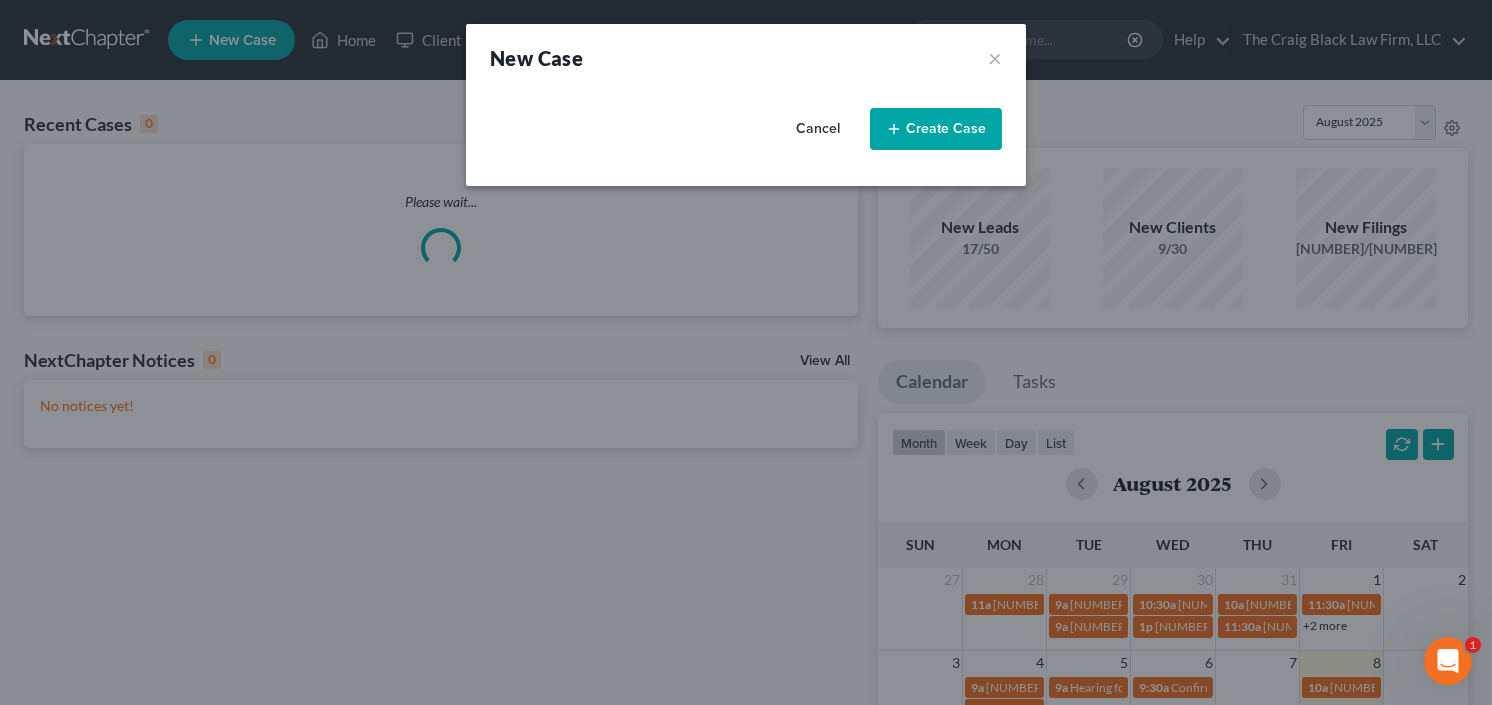 select on "19" 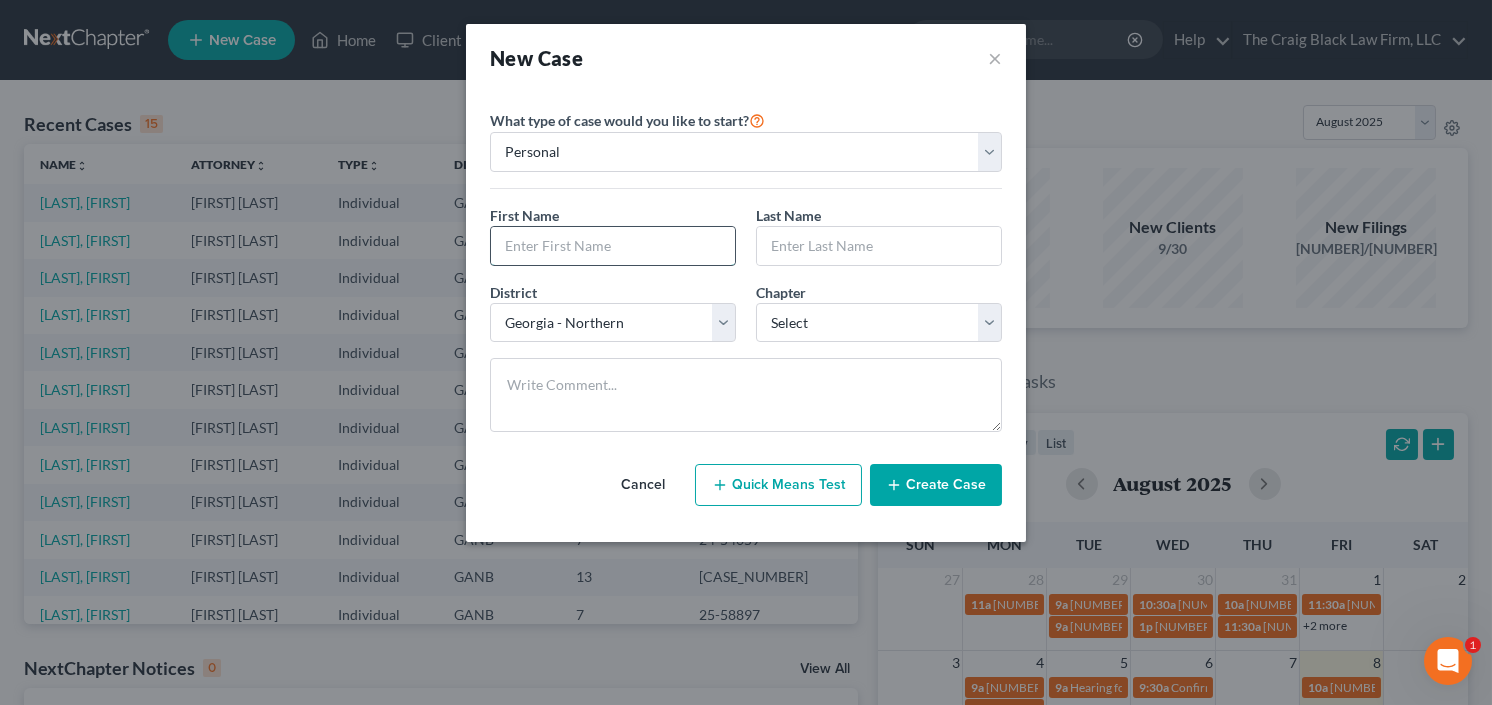 click at bounding box center (613, 246) 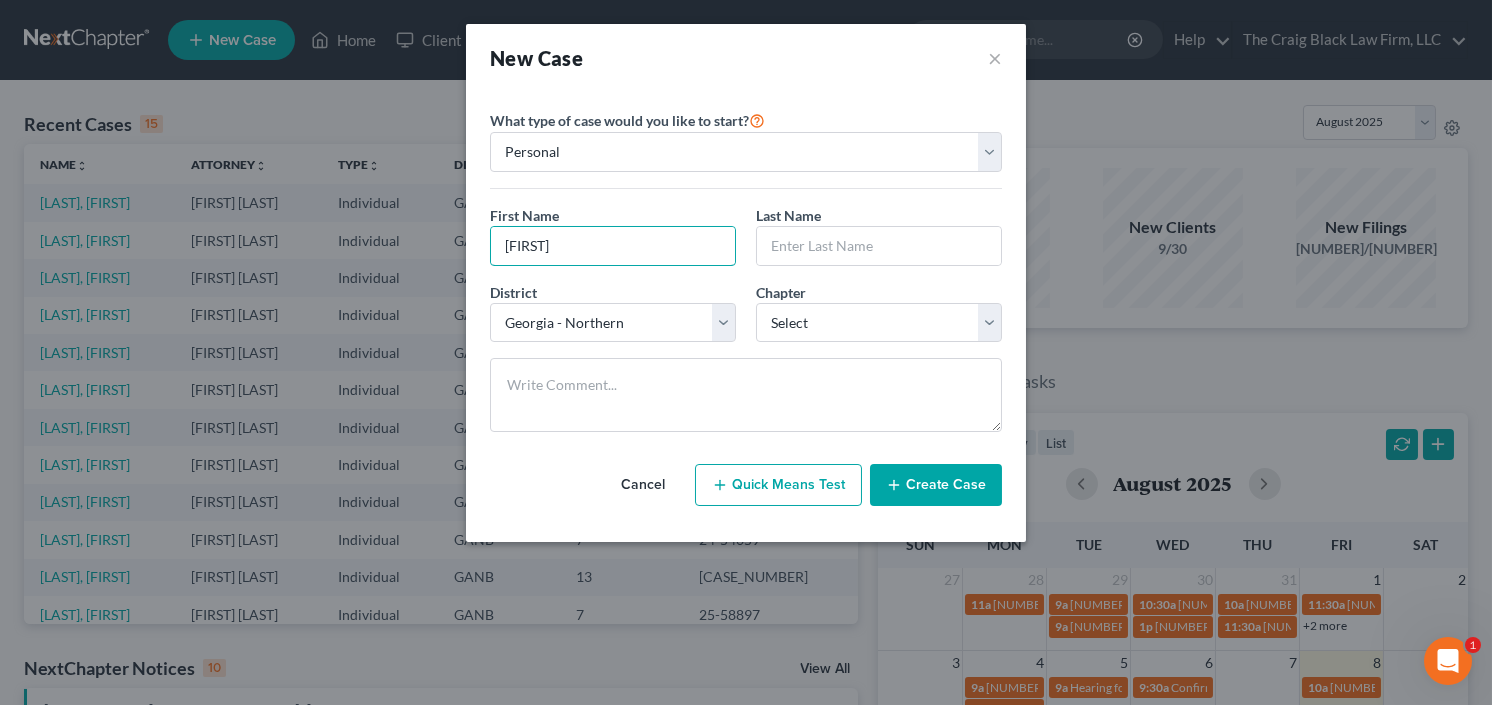 type on "[FIRST]" 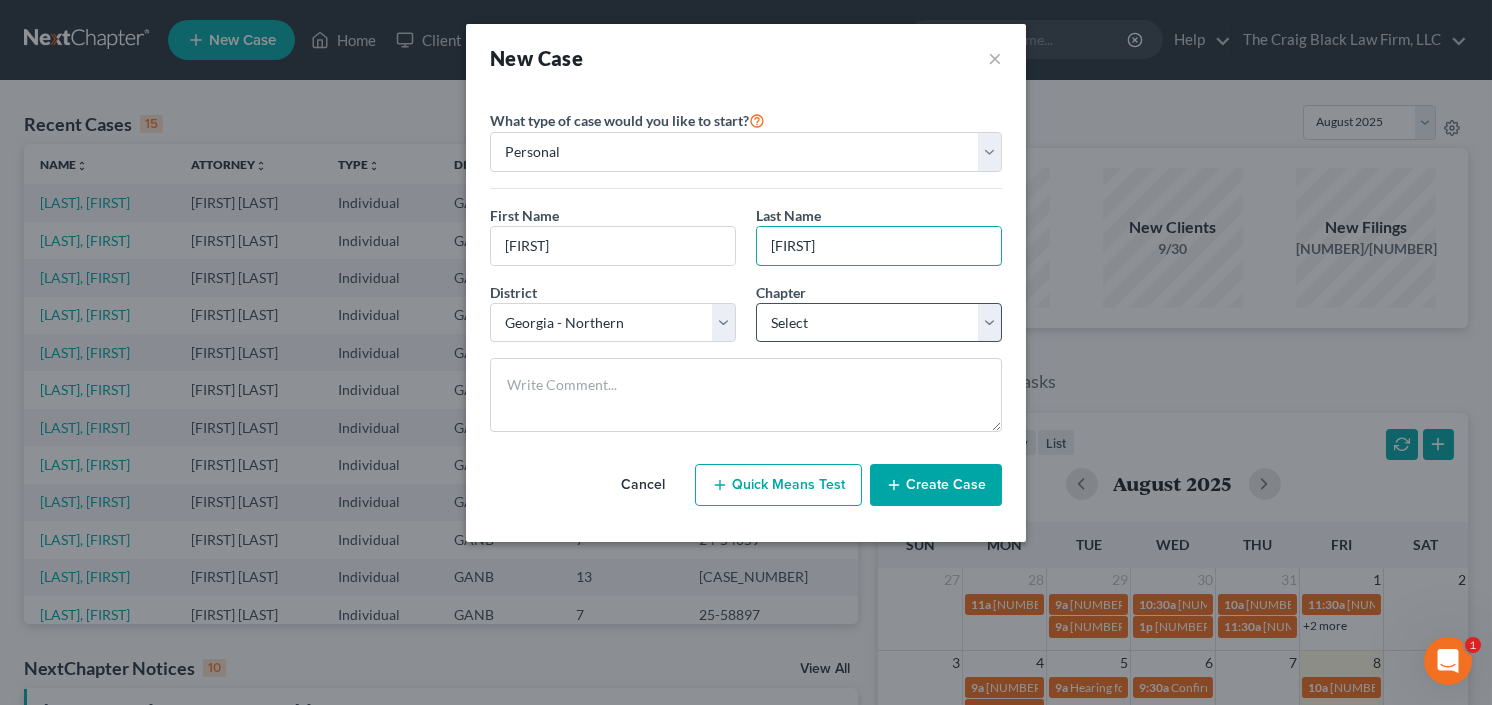 type on "[FIRST]" 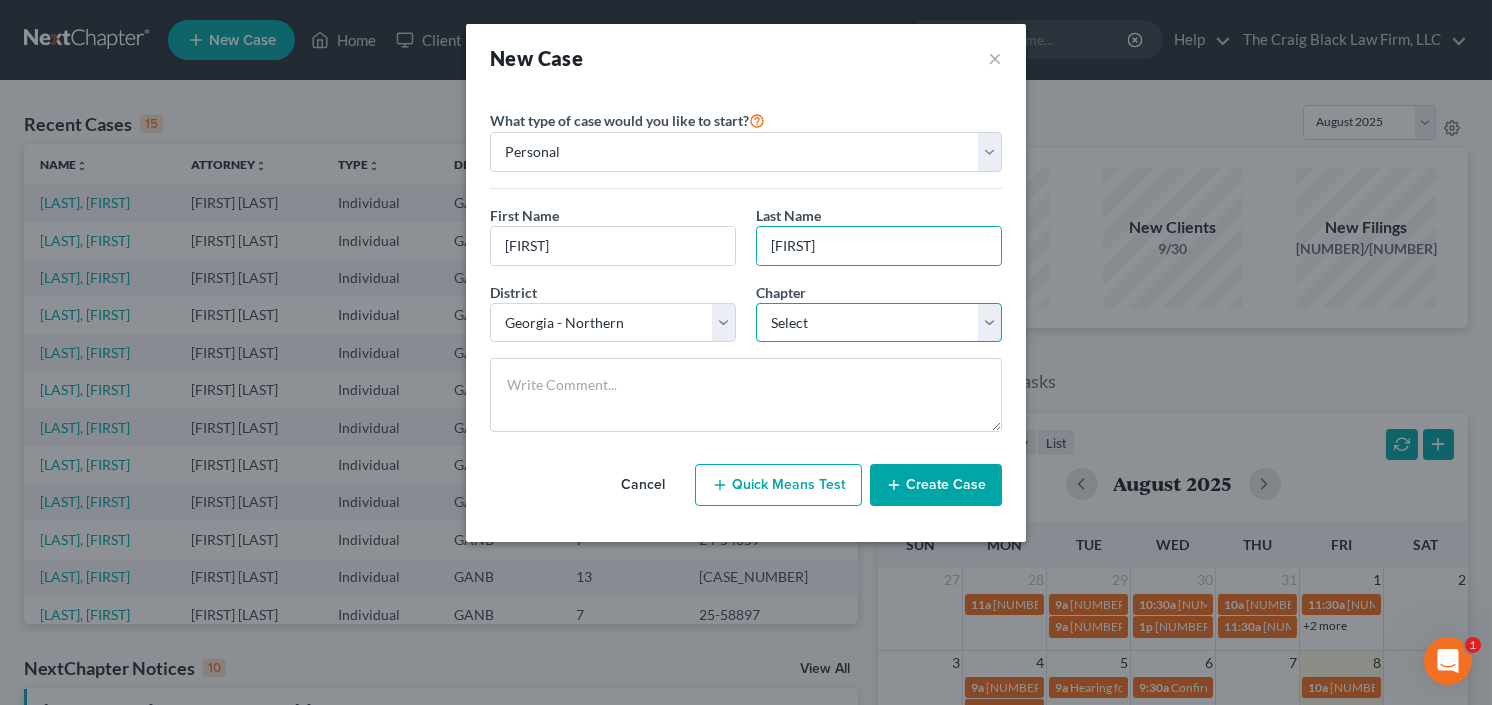 click on "Select 7 11 12 13" at bounding box center [879, 323] 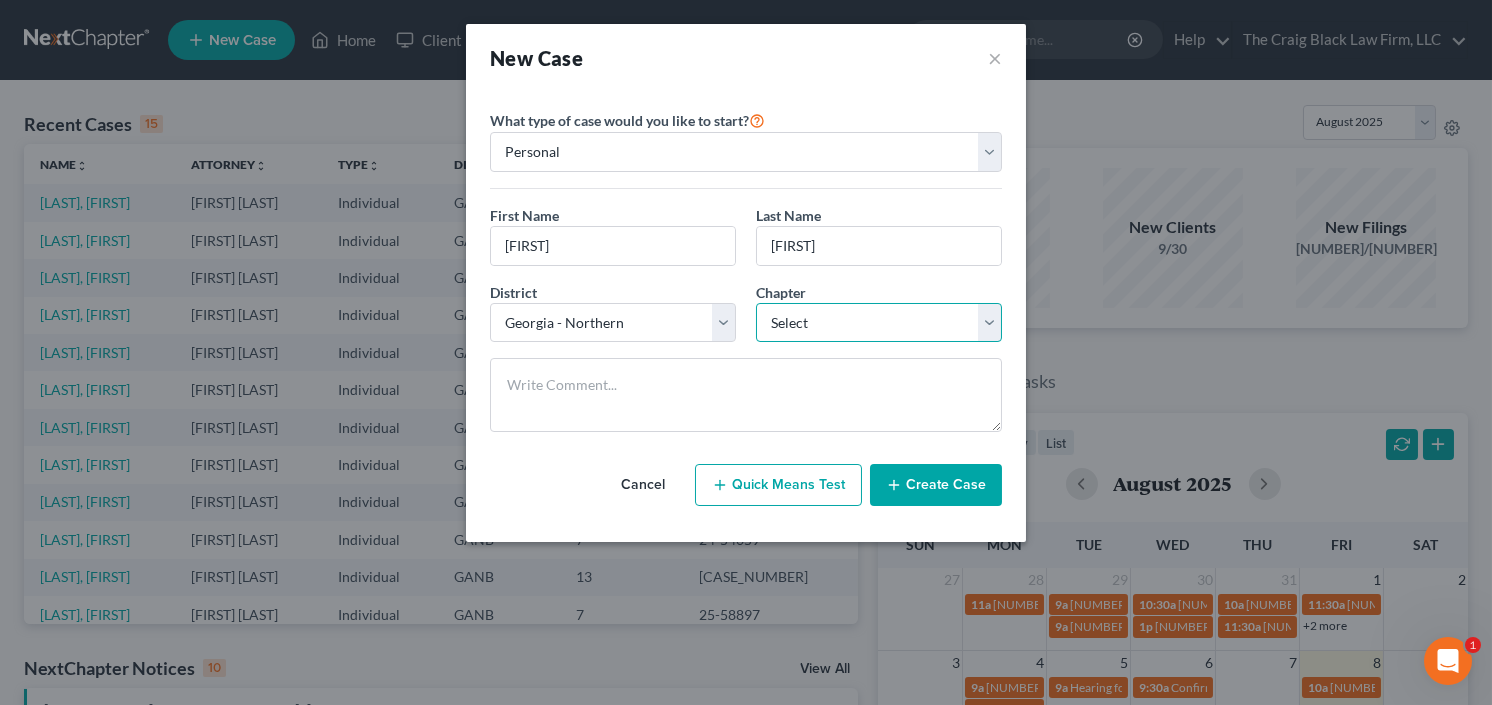 select on "0" 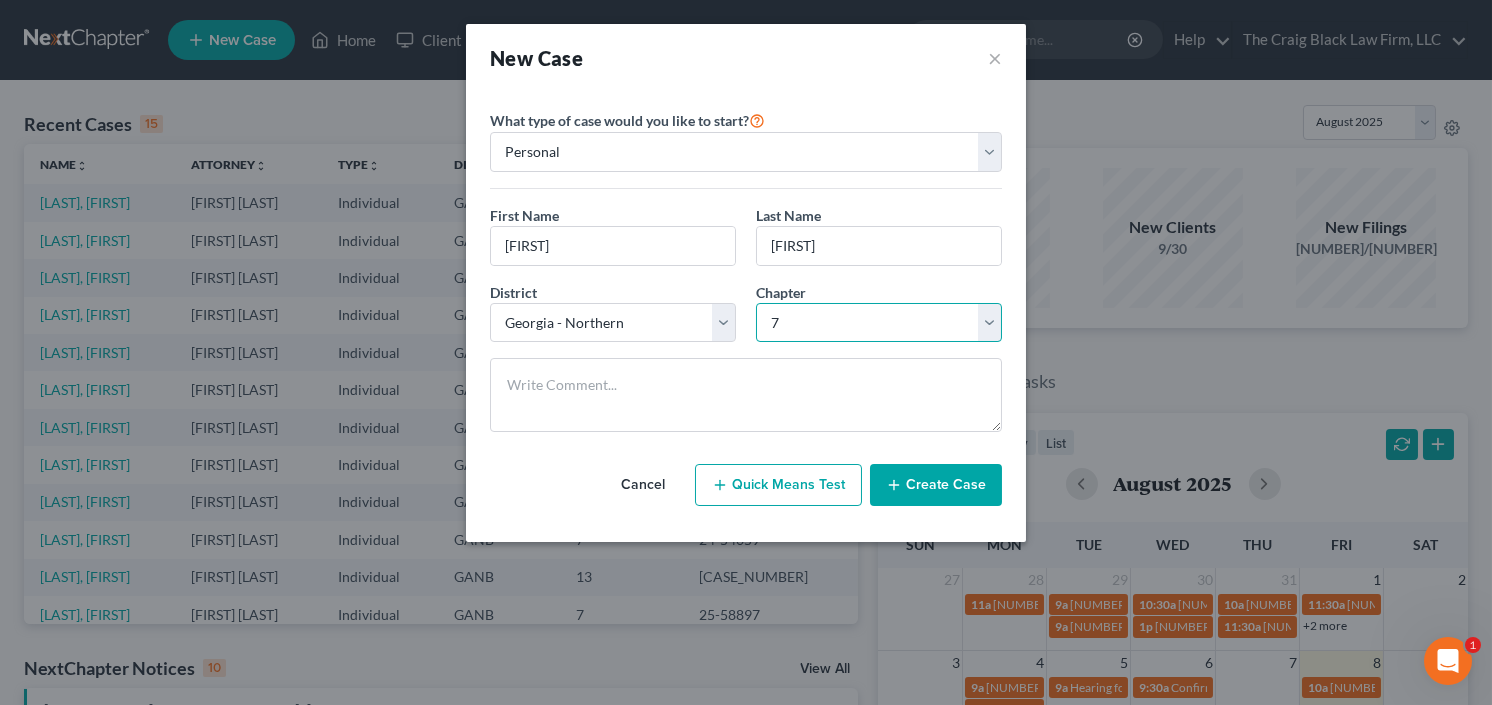 click on "Select 7 11 12 13" at bounding box center [879, 323] 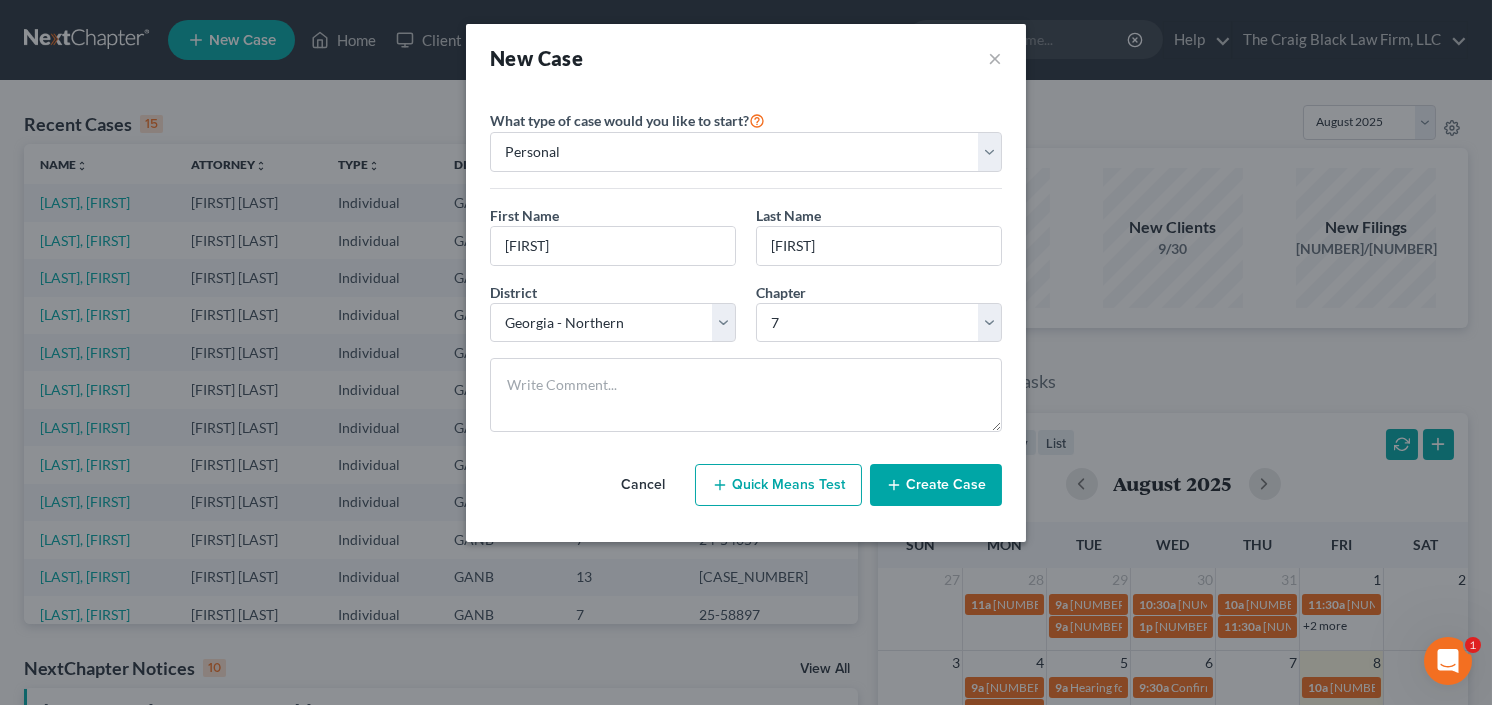click on "Create Case" at bounding box center [936, 485] 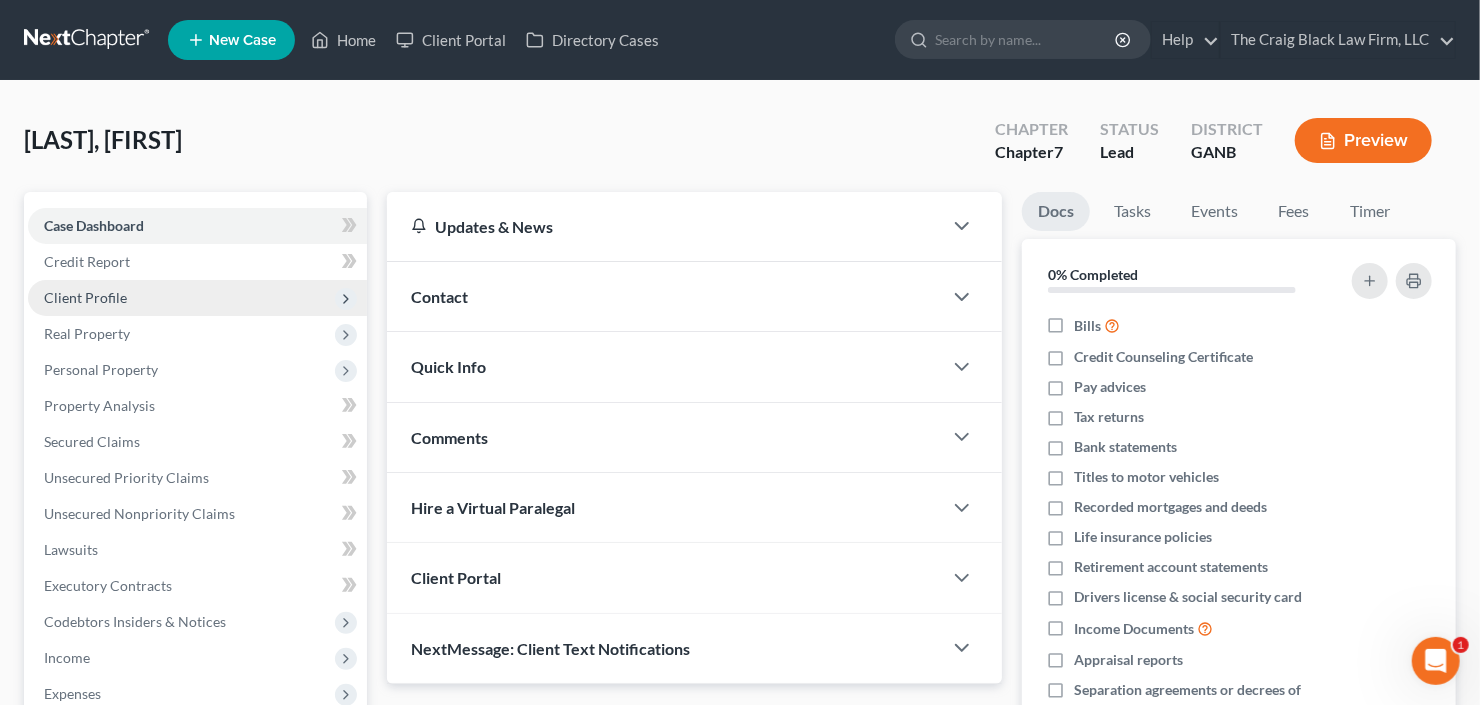 click on "Client Profile" at bounding box center (197, 298) 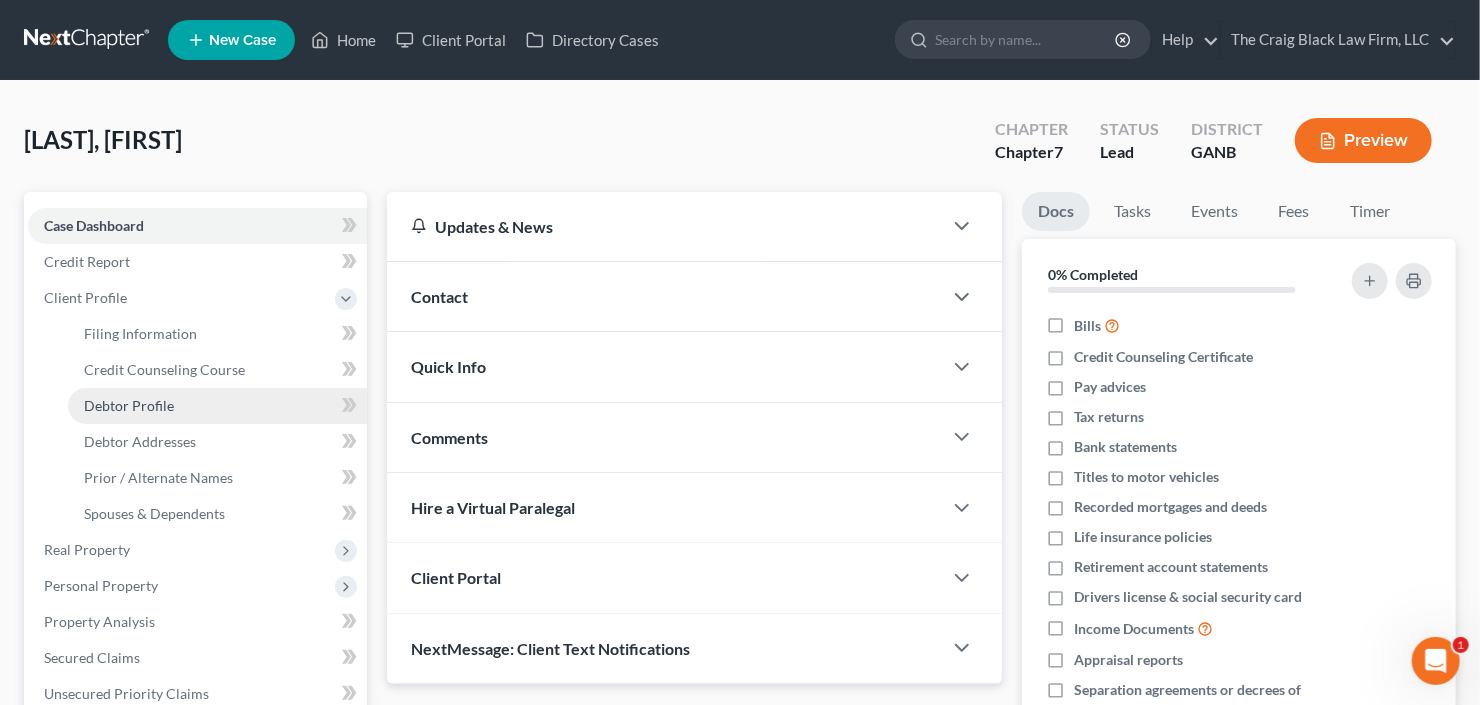 click on "Debtor Profile" at bounding box center (129, 405) 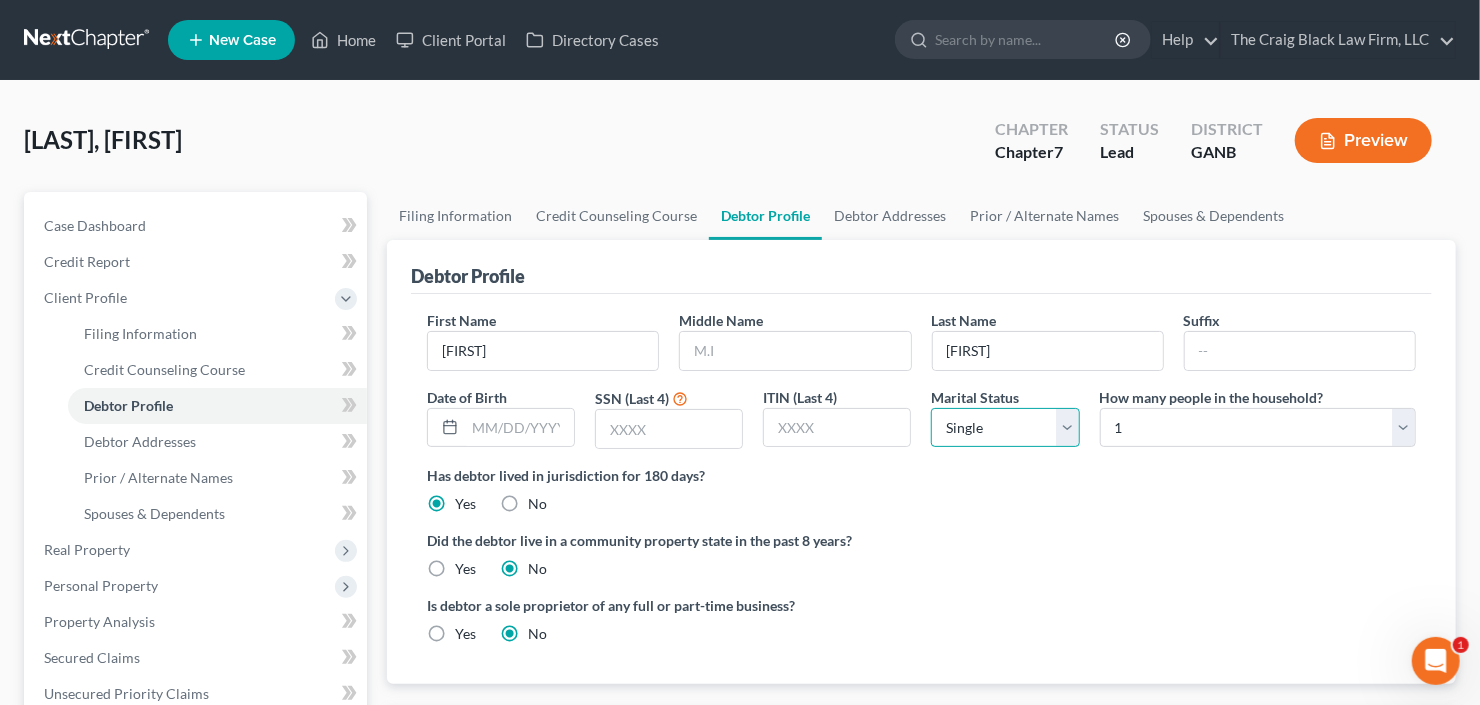 click on "Select Single Married Separated Divorced Widowed" at bounding box center (1005, 428) 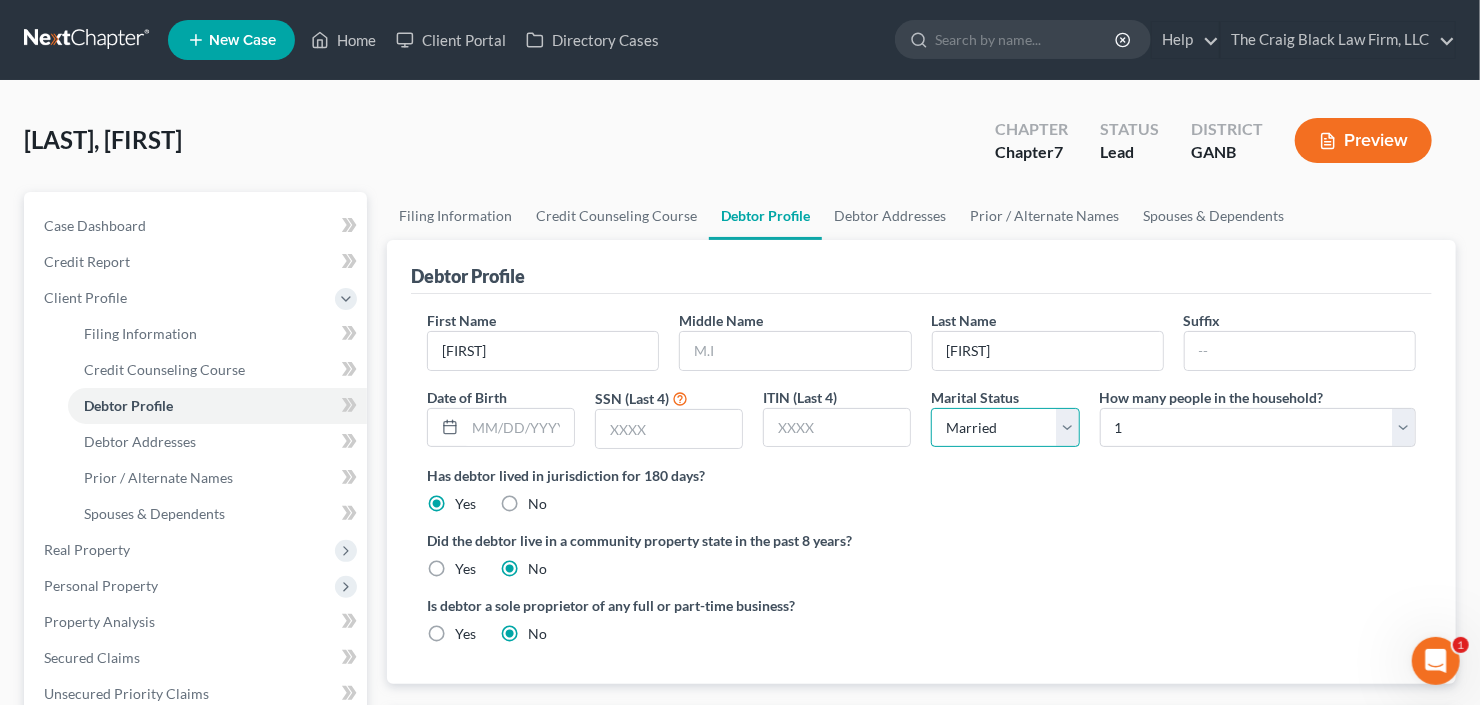 click on "Select Single Married Separated Divorced Widowed" at bounding box center [1005, 428] 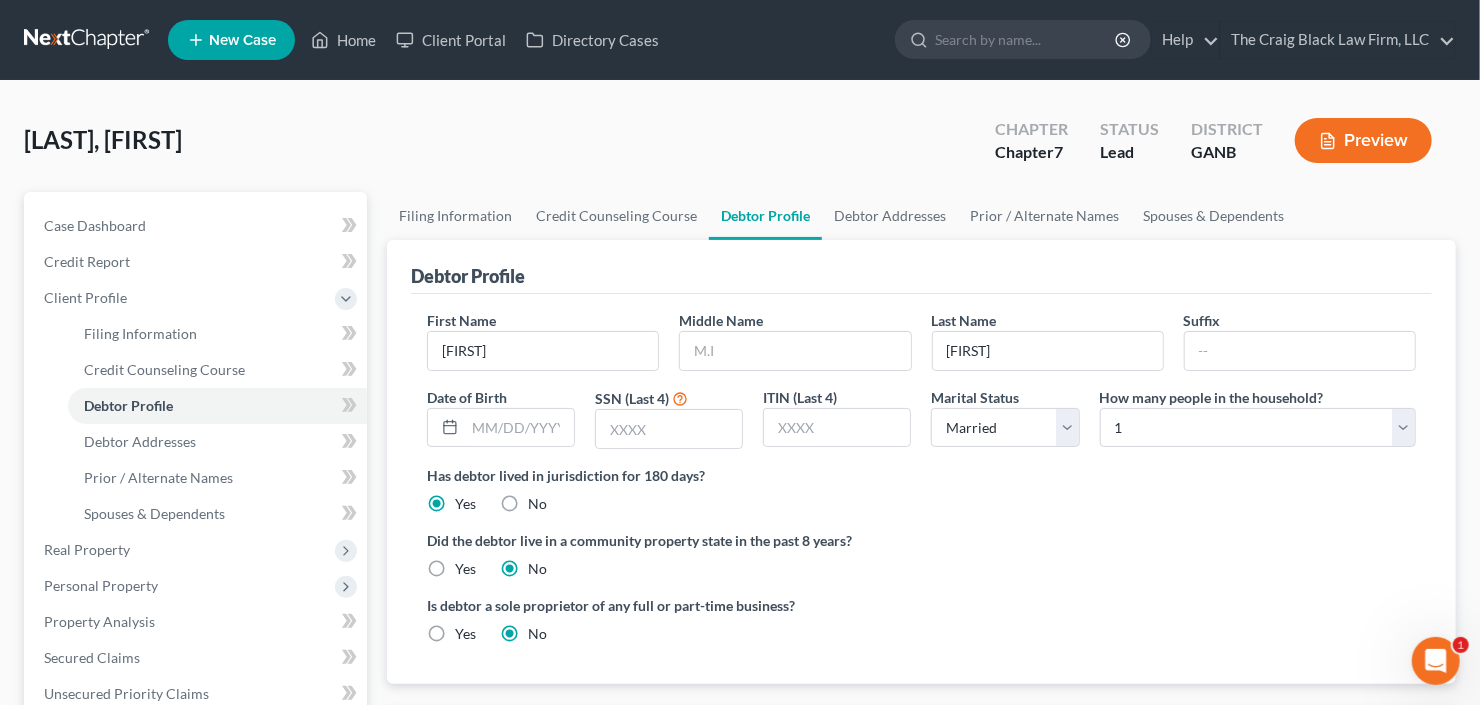 click on "How many people in the household?" at bounding box center (1212, 397) 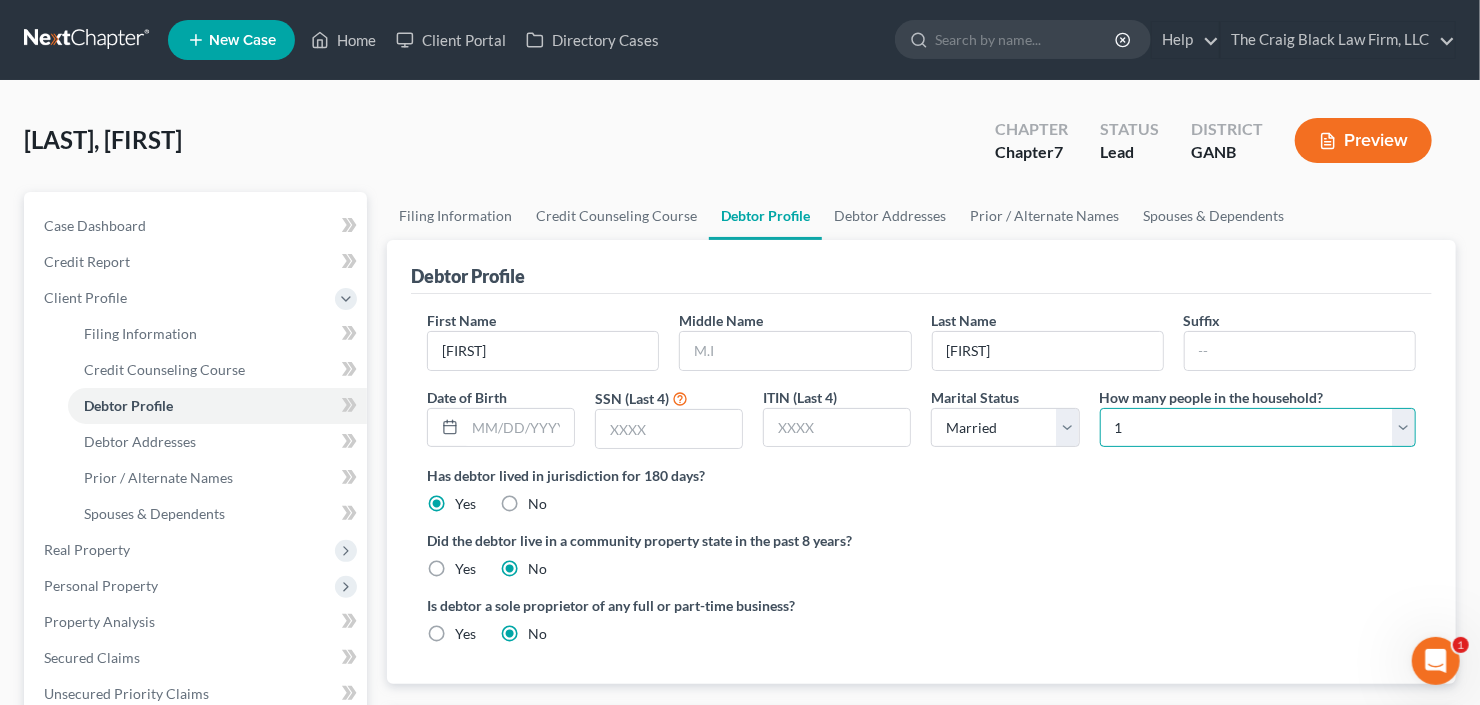 click on "Select 1 2 3 4 5 6 7 8 9 10 11 12 13 14 15 16 17 18 19 20" at bounding box center (1258, 428) 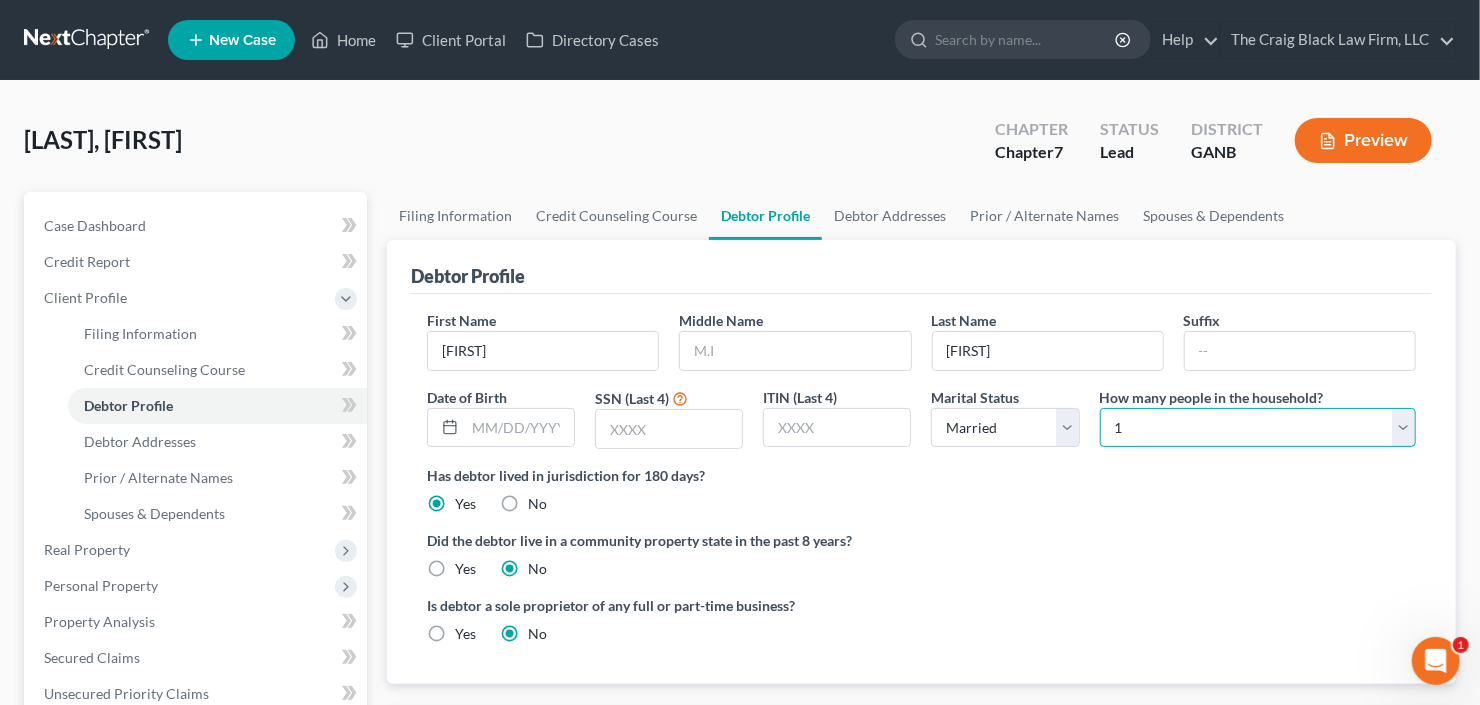 select on "4" 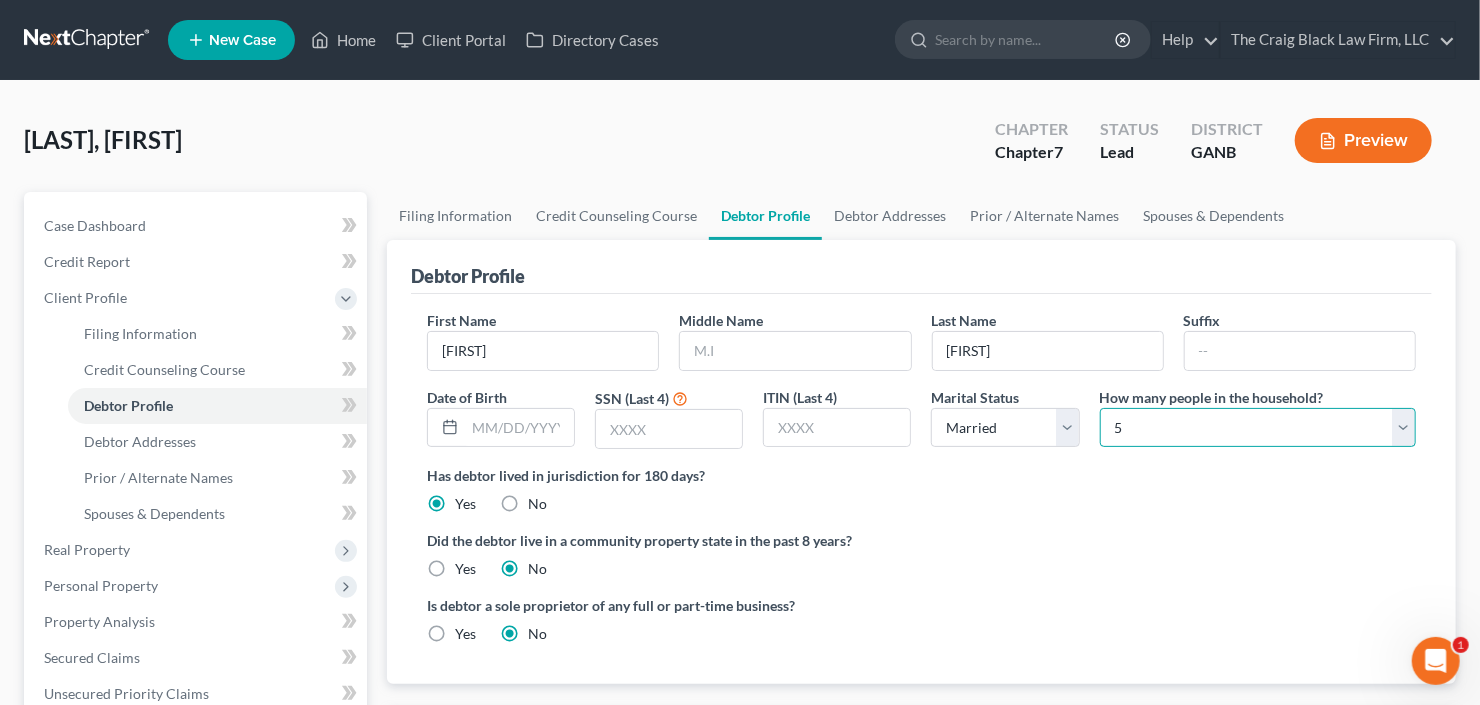 click on "Select 1 2 3 4 5 6 7 8 9 10 11 12 13 14 15 16 17 18 19 20" at bounding box center [1258, 428] 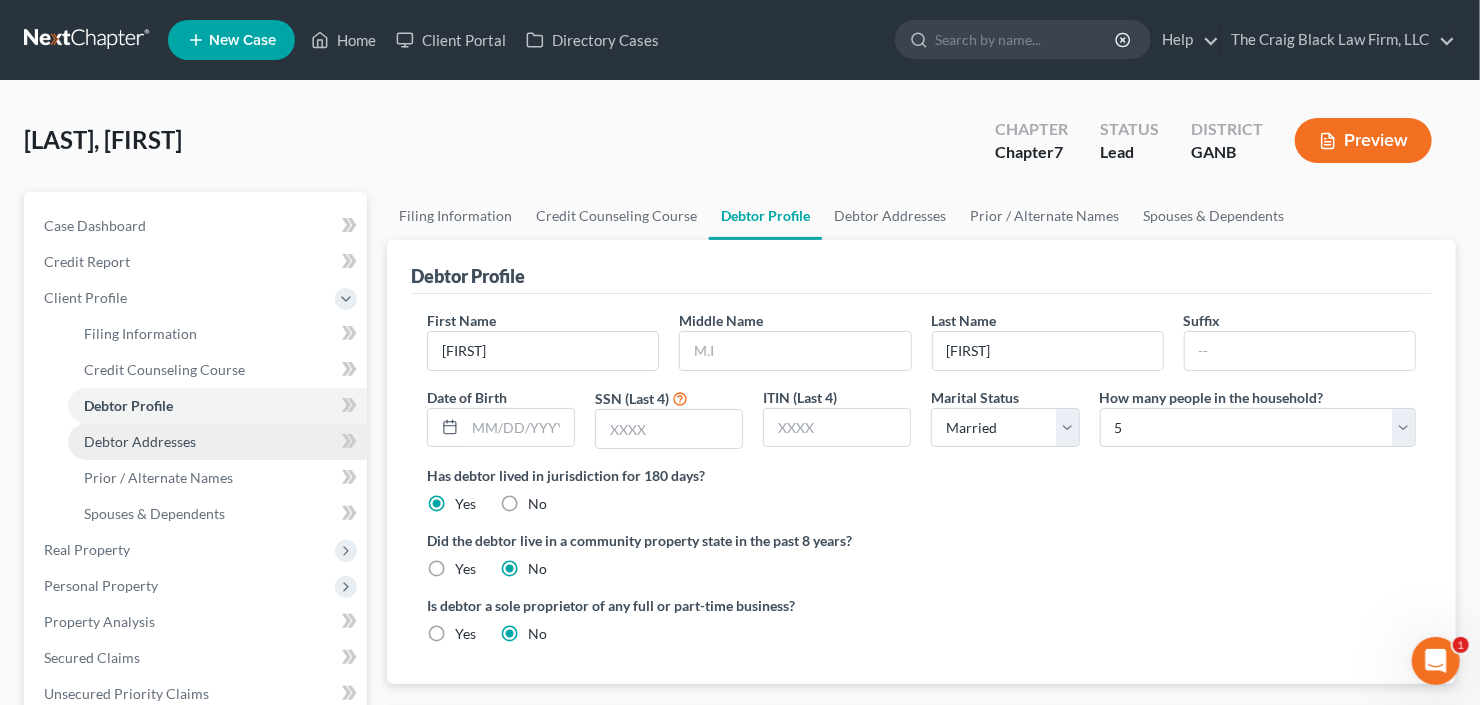 click on "Debtor Addresses" at bounding box center [140, 441] 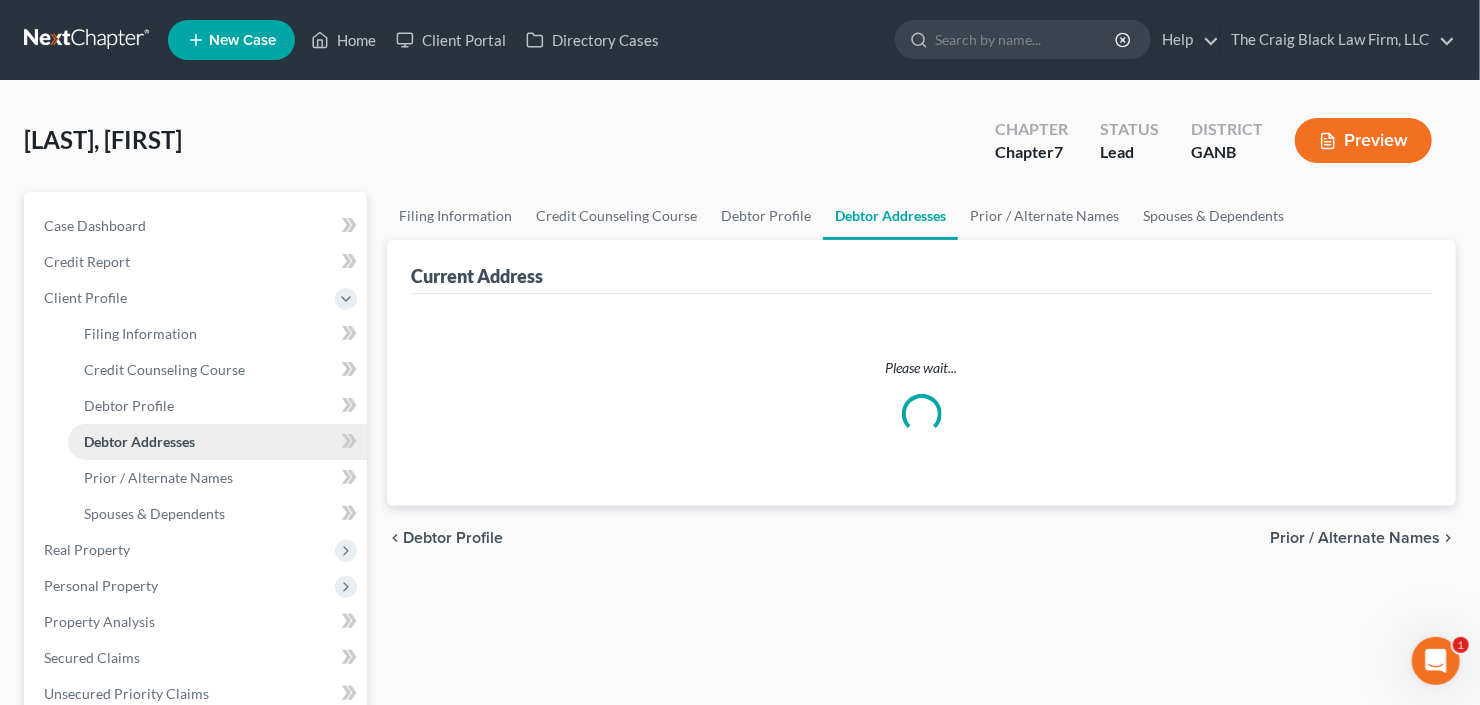 select on "0" 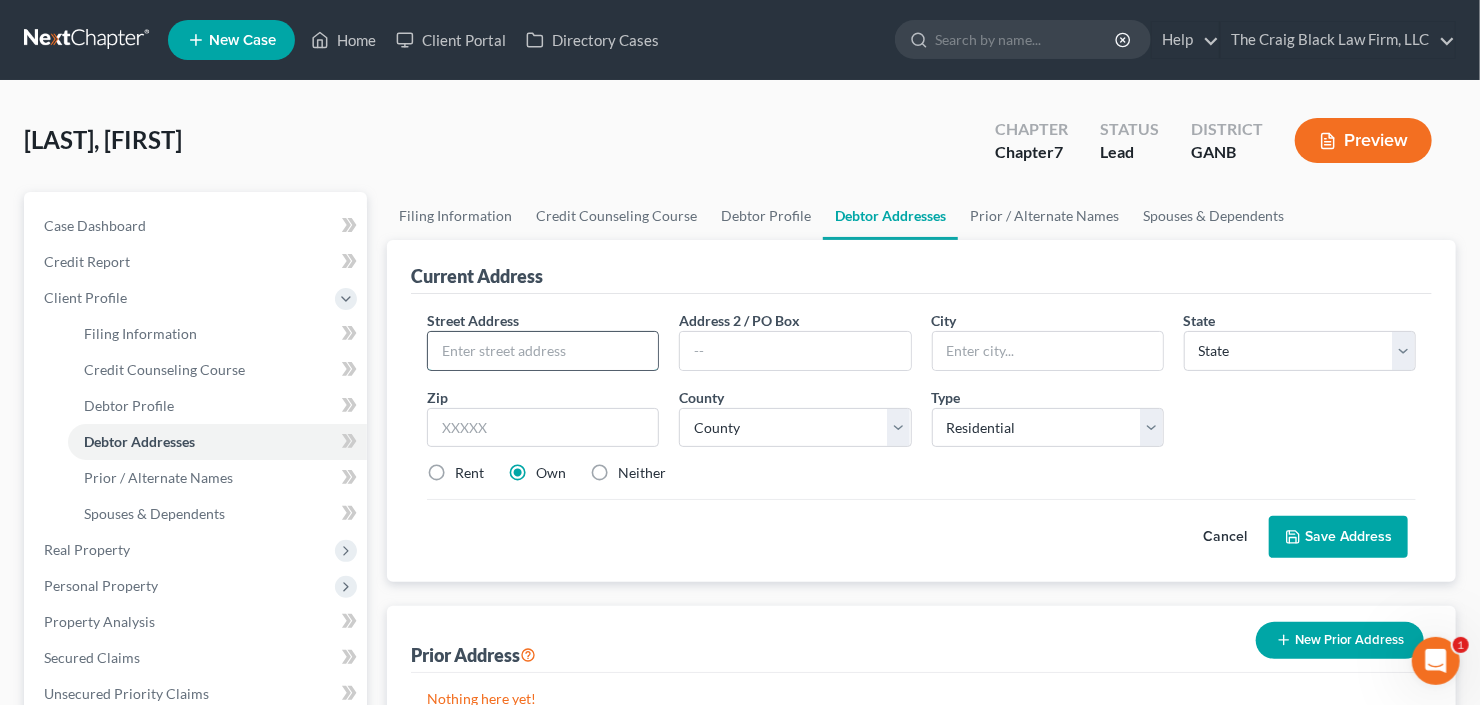 click at bounding box center [543, 351] 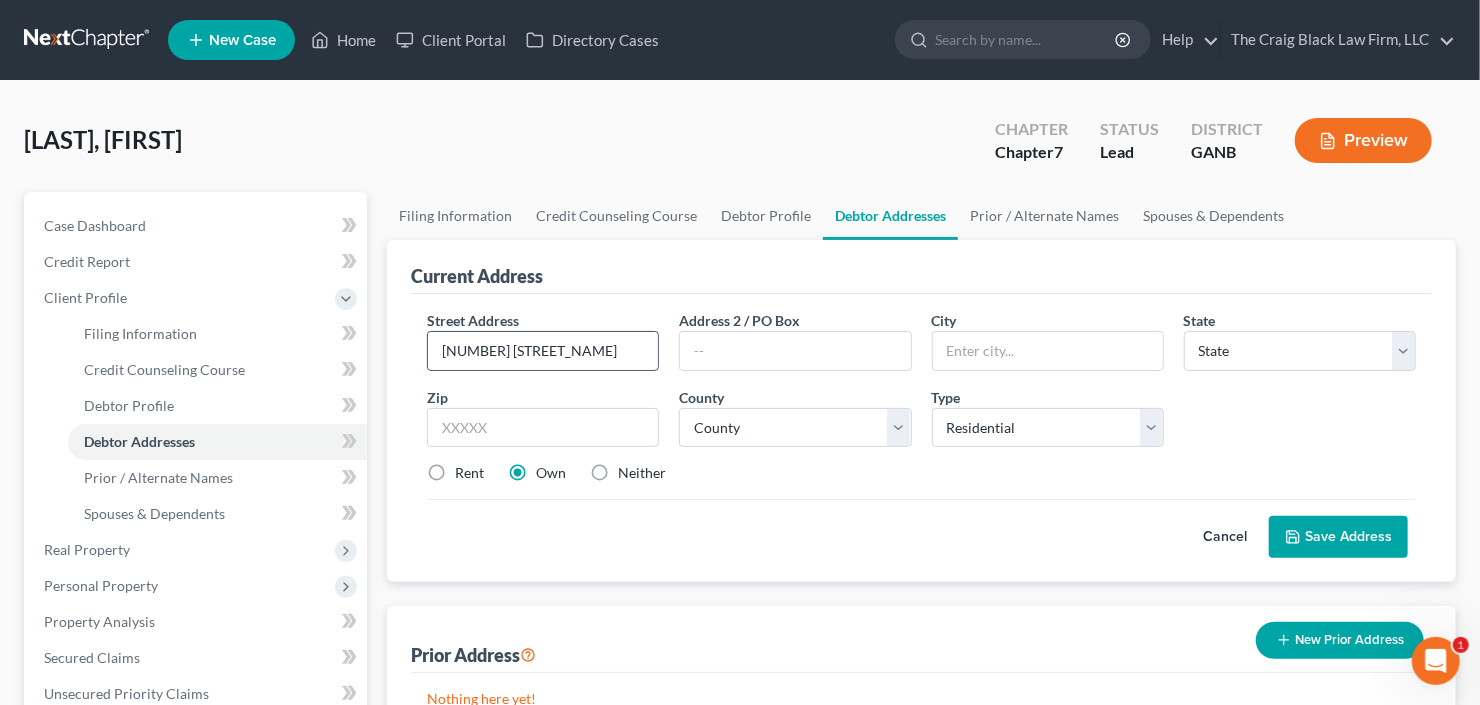 click on "[NUMBER] [STREET_NAME]" at bounding box center (543, 351) 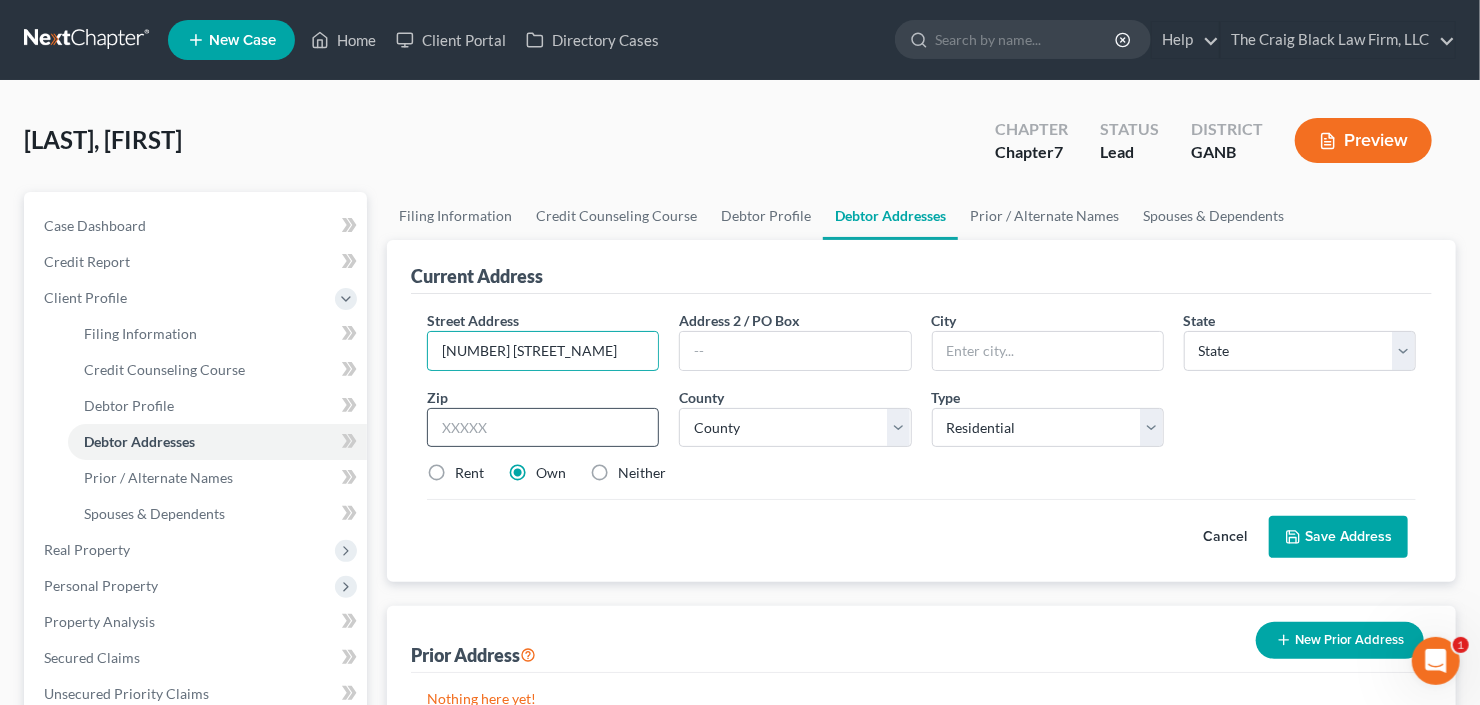 type on "[NUMBER] [STREET_NAME]" 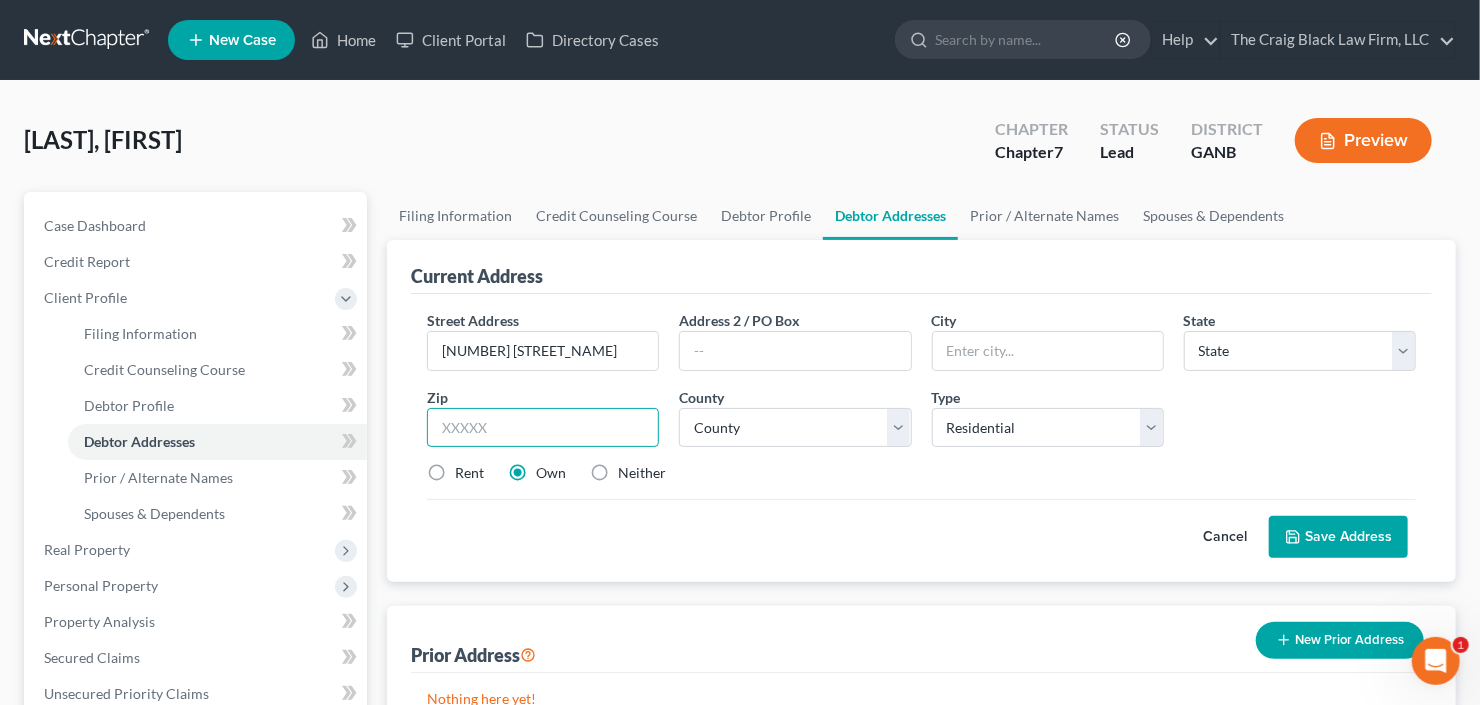 drag, startPoint x: 492, startPoint y: 421, endPoint x: 528, endPoint y: 426, distance: 36.345562 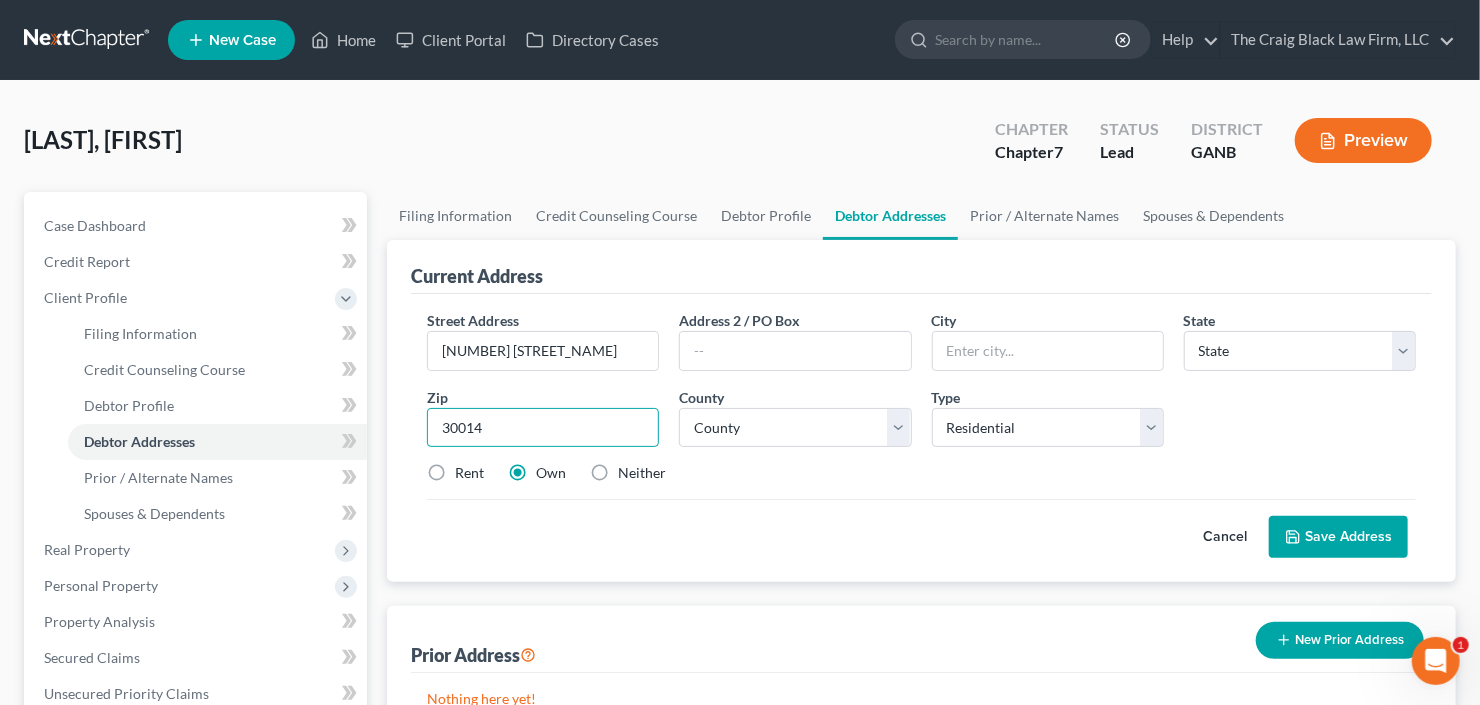 type on "30014" 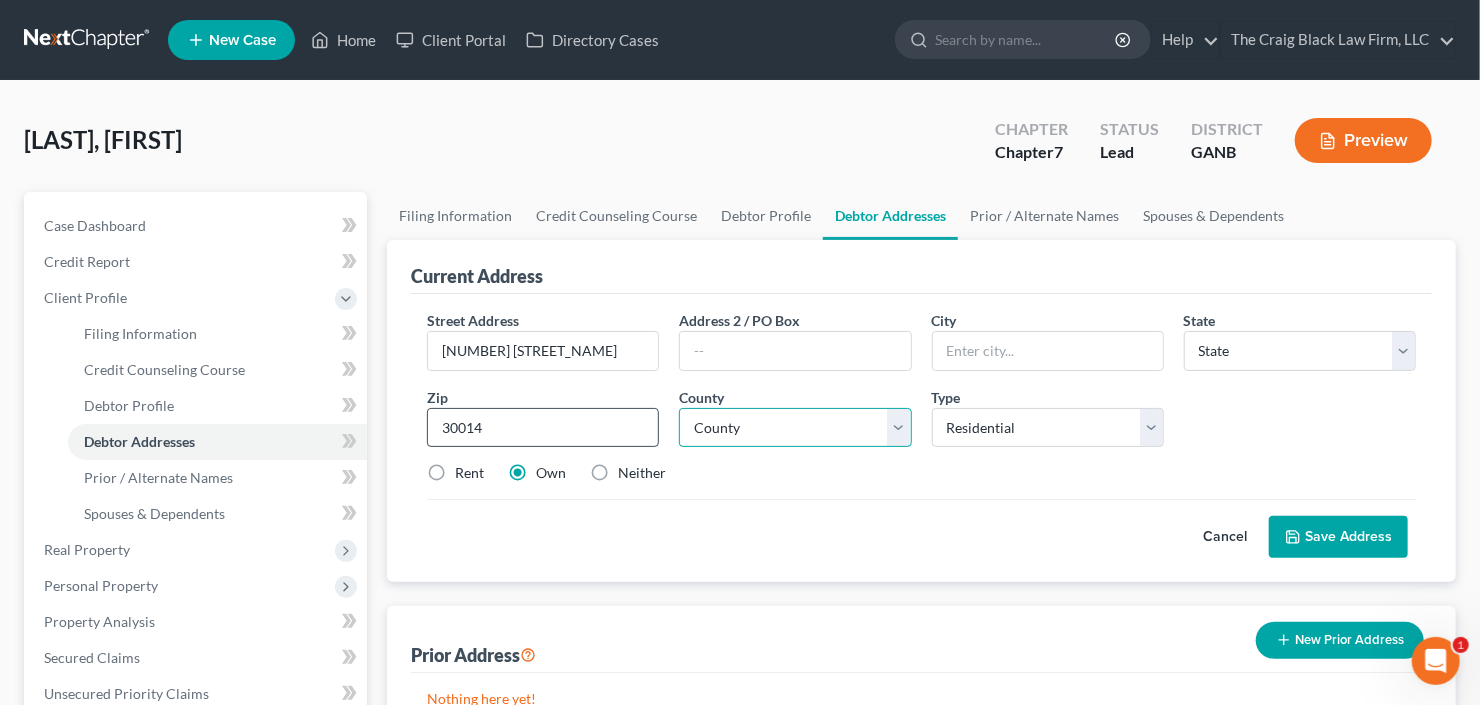 type on "Covington" 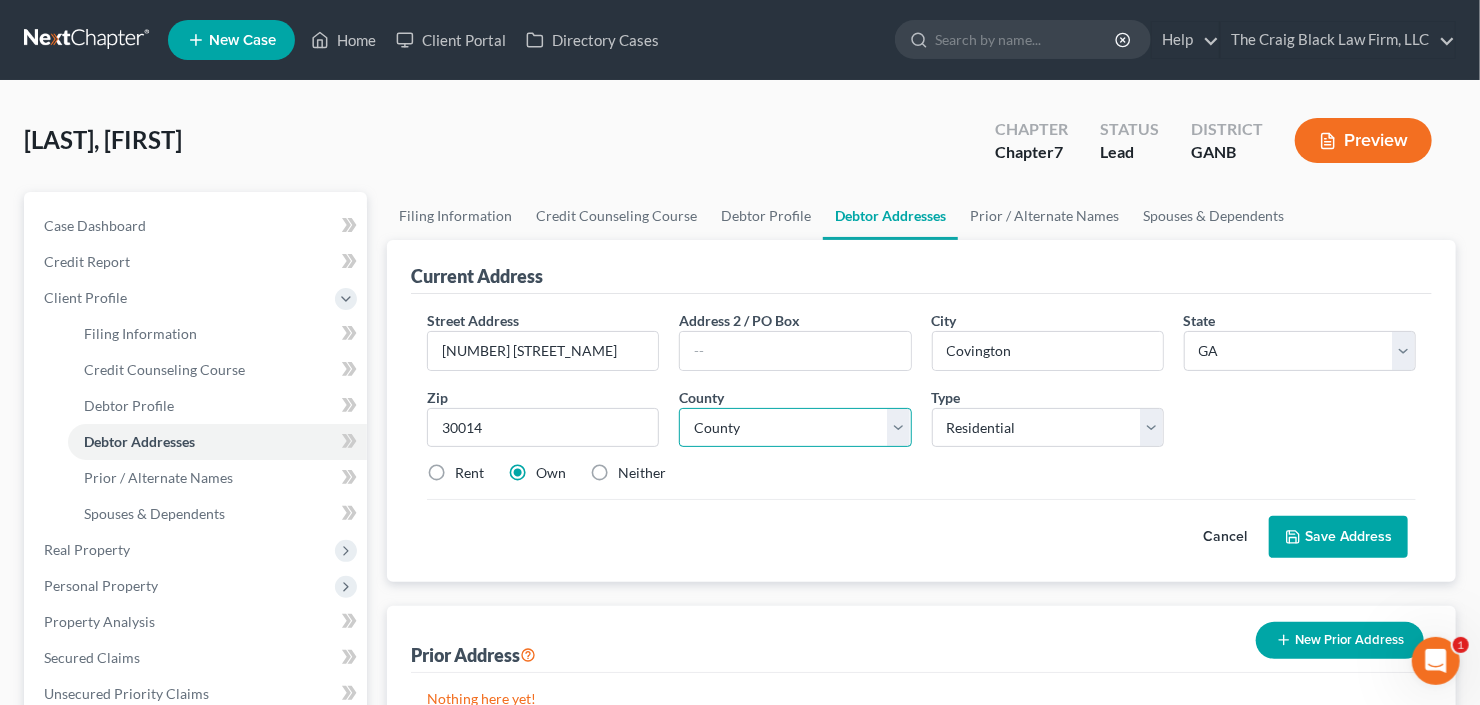 click on "County Appling County Atkinson County Bacon County Baker County Baldwin County Banks County Barrow County Bartow County Ben Hill County Berrien County Bibb County Bleckley County Brantley County Brooks County Bryan County Bulloch County Burke County Butts County Calhoun County Camden County Candler County Carroll County Catoosa County Charlton County Chatham County Chattahoochee County Chattooga County Cherokee County Clarke County Clay County Clayton County Clinch County Cobb County Coffee County Colquitt County Columbia County Cook County Coweta County Crawford County Crisp County Dade County Dawson County DeKalb County Decatur County Dodge County Dooly County Dougherty County Douglas County Early County Echols County Effingham County Elbert County Emanuel County Evans County Fannin County Fayette County Floyd County Forsyth County Franklin County Fulton County Gilmer County Glascock County Glynn County Gordon County Grady County Greene County Gwinnett County Habersham County Hall County Hancock County" at bounding box center (795, 428) 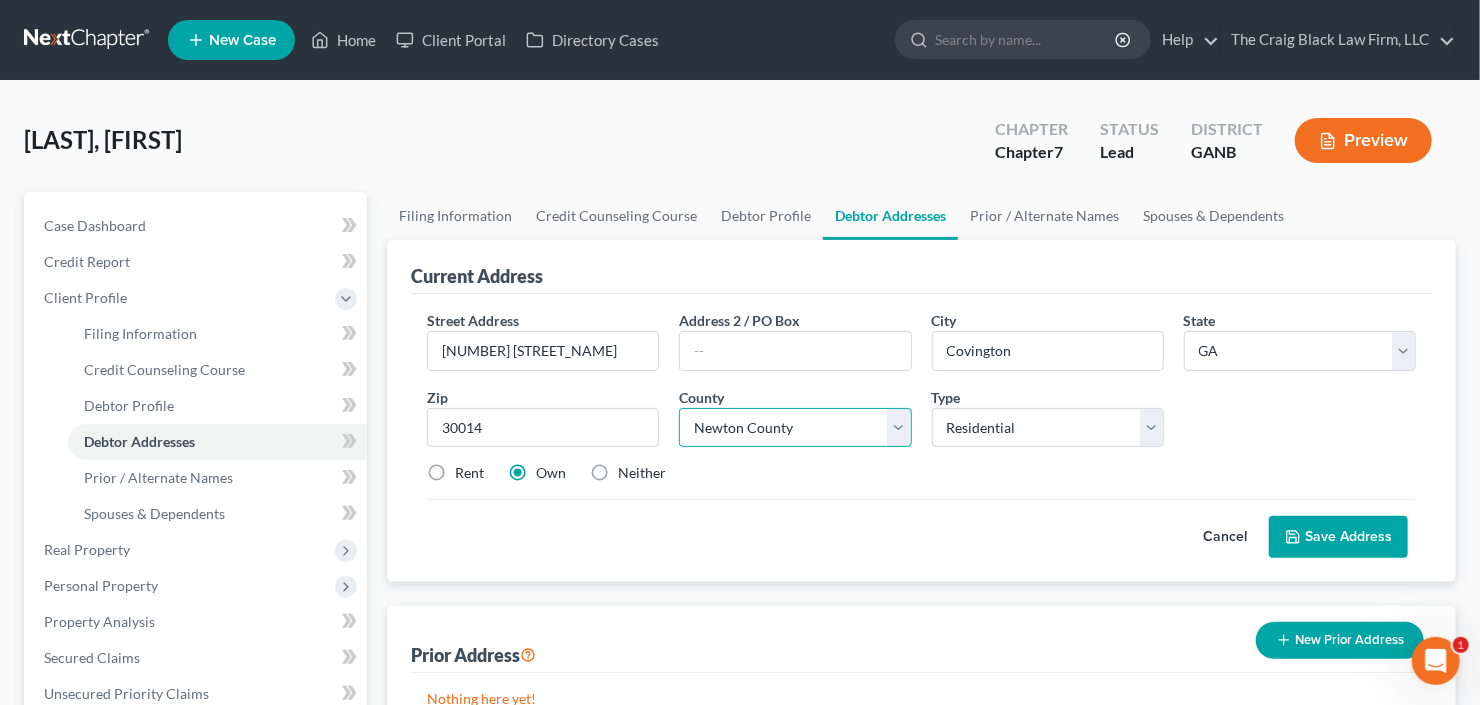 click on "County Appling County Atkinson County Bacon County Baker County Baldwin County Banks County Barrow County Bartow County Ben Hill County Berrien County Bibb County Bleckley County Brantley County Brooks County Bryan County Bulloch County Burke County Butts County Calhoun County Camden County Candler County Carroll County Catoosa County Charlton County Chatham County Chattahoochee County Chattooga County Cherokee County Clarke County Clay County Clayton County Clinch County Cobb County Coffee County Colquitt County Columbia County Cook County Coweta County Crawford County Crisp County Dade County Dawson County DeKalb County Decatur County Dodge County Dooly County Dougherty County Douglas County Early County Echols County Effingham County Elbert County Emanuel County Evans County Fannin County Fayette County Floyd County Forsyth County Franklin County Fulton County Gilmer County Glascock County Glynn County Gordon County Grady County Greene County Gwinnett County Habersham County Hall County Hancock County" at bounding box center [795, 428] 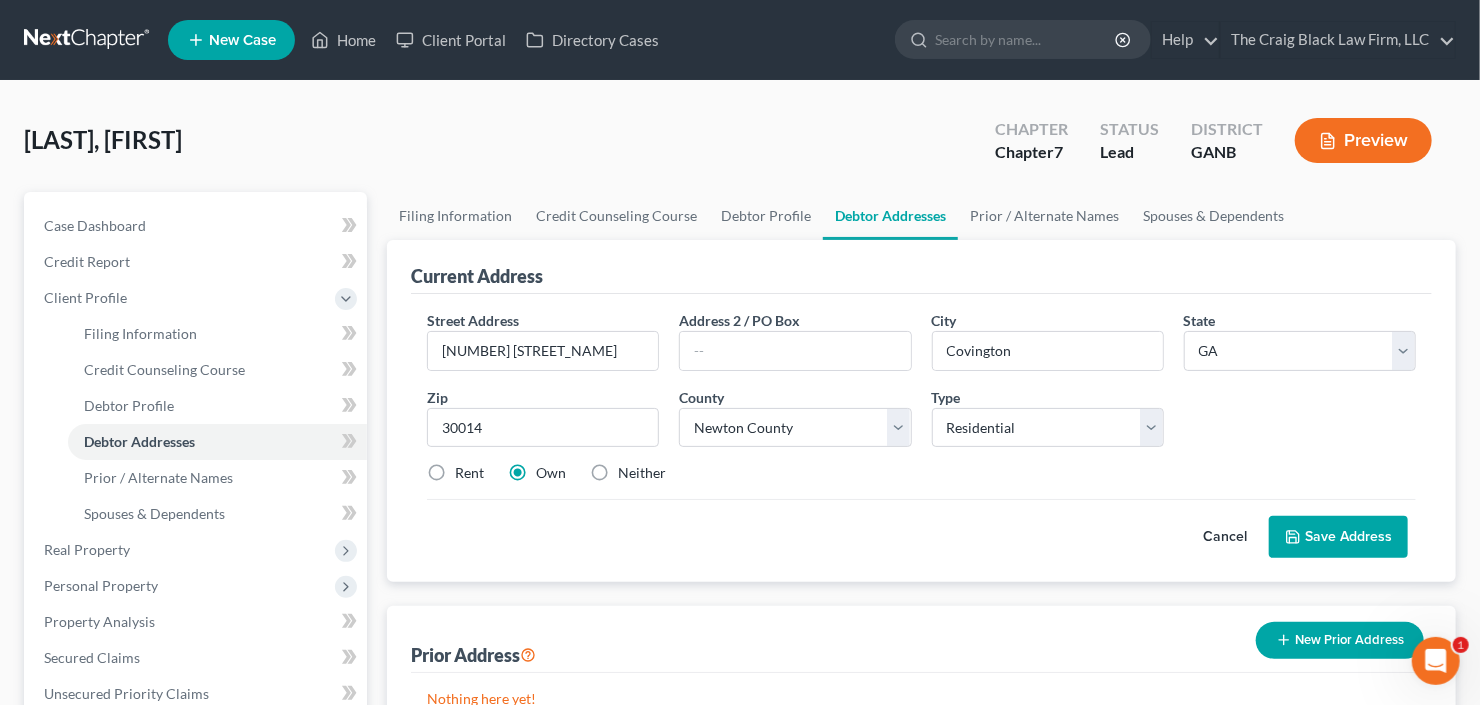 click on "Rent" at bounding box center (469, 473) 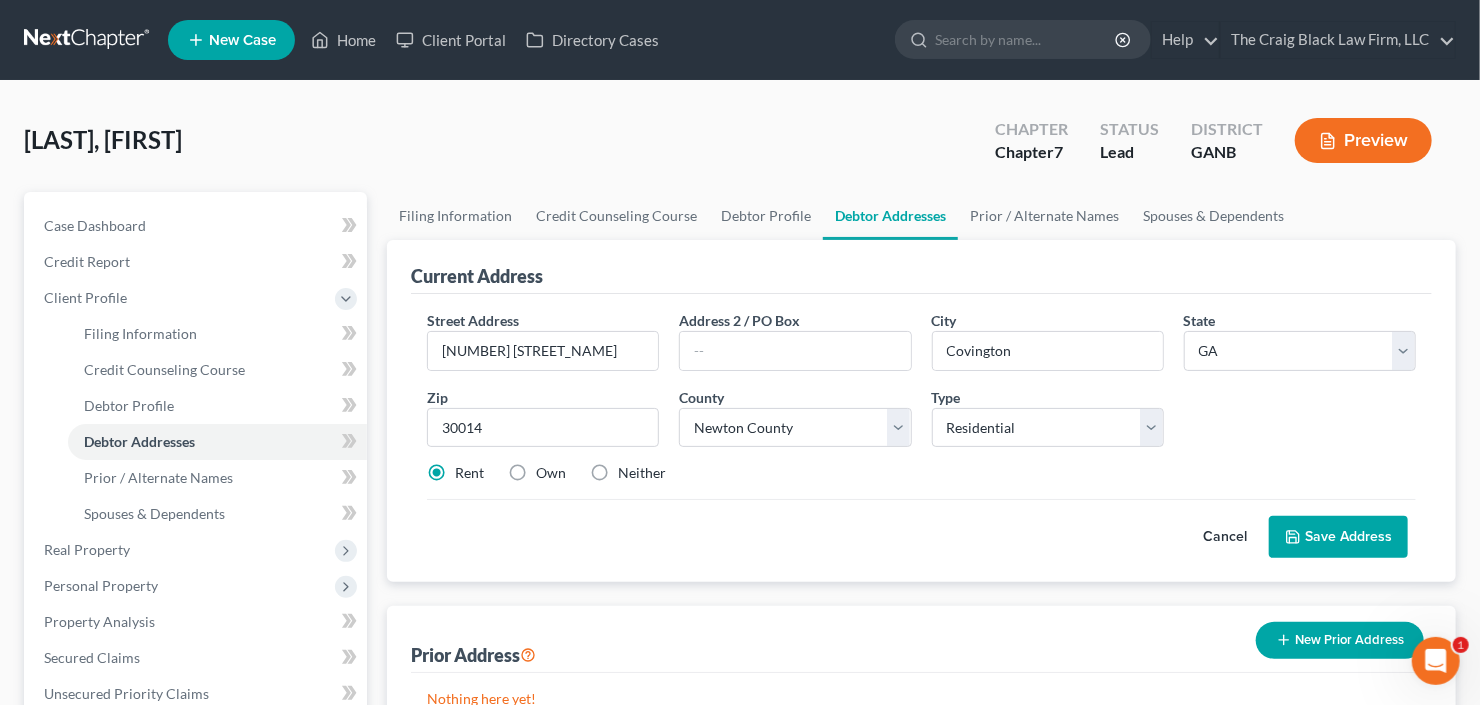 click on "Save Address" at bounding box center (1338, 537) 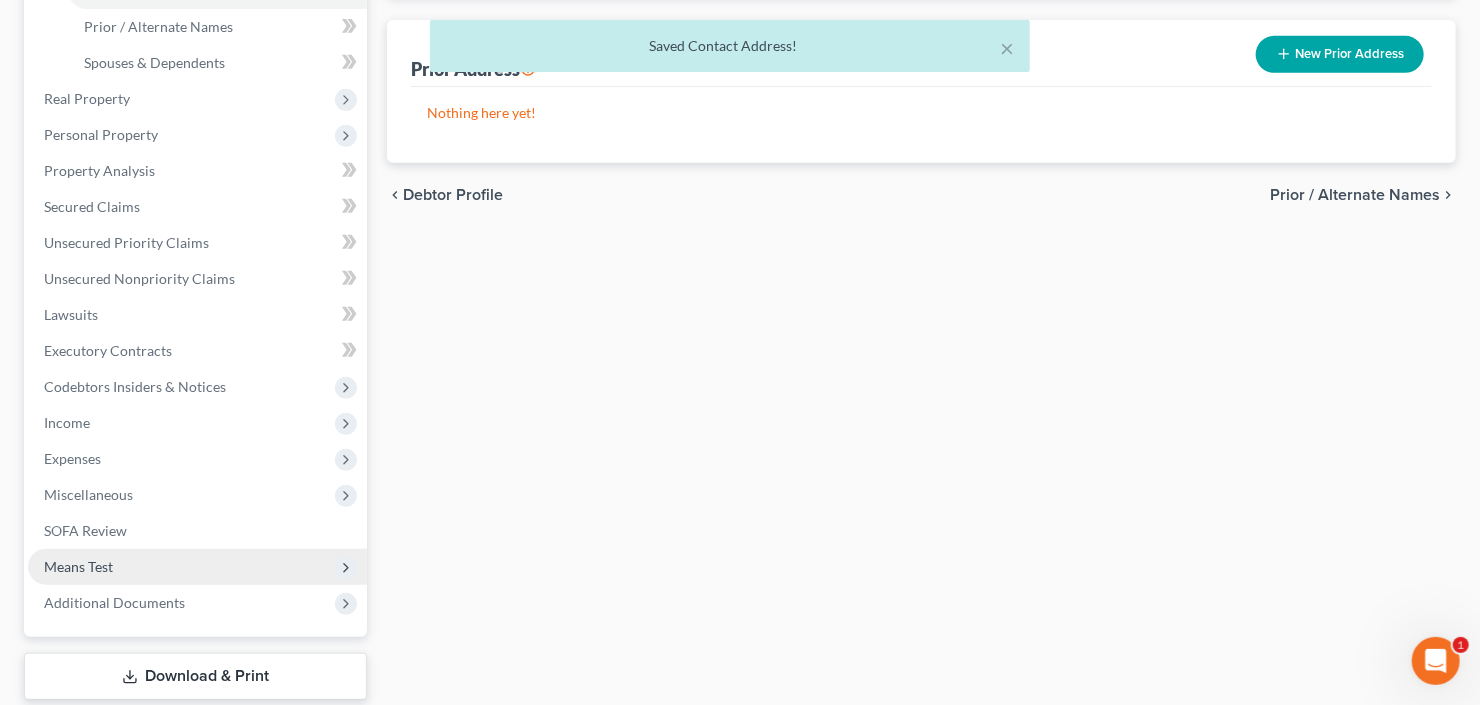 scroll, scrollTop: 480, scrollLeft: 0, axis: vertical 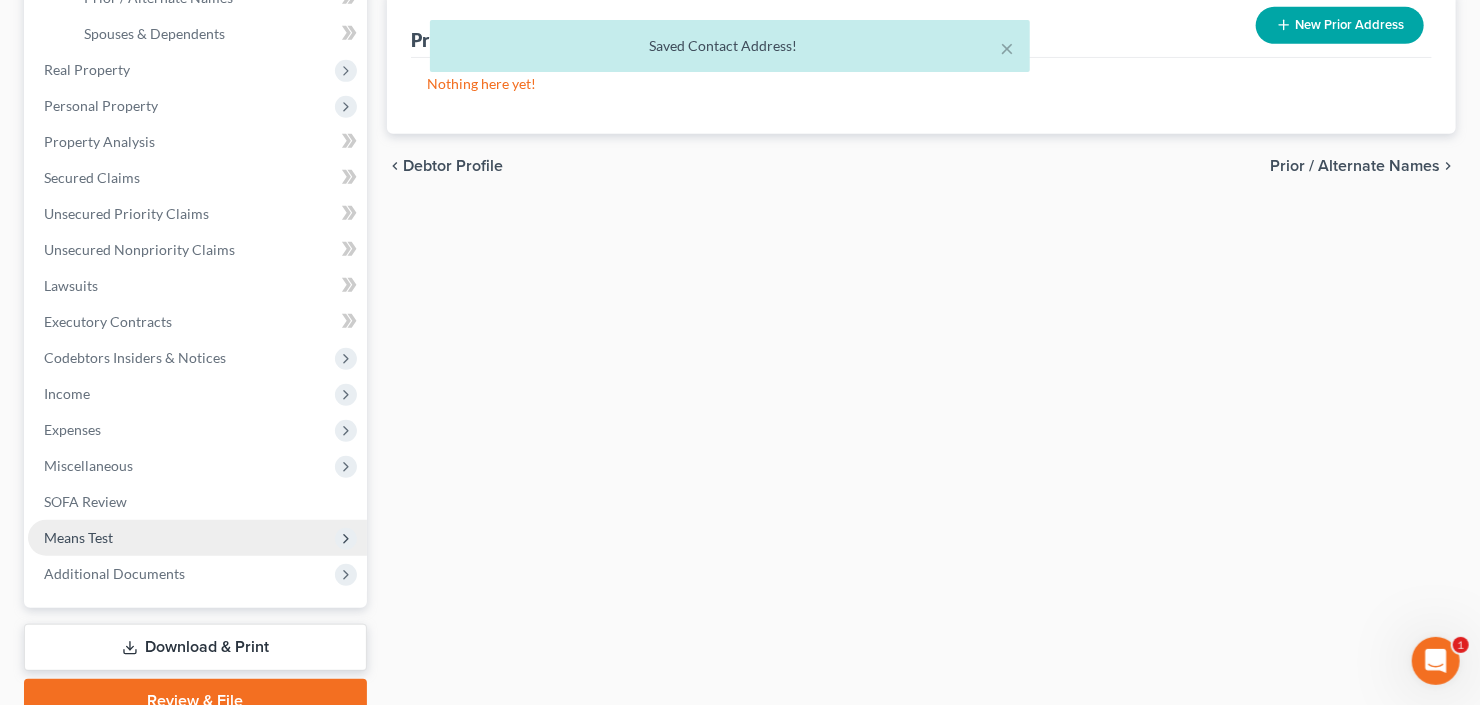 click on "Means Test" at bounding box center (197, 538) 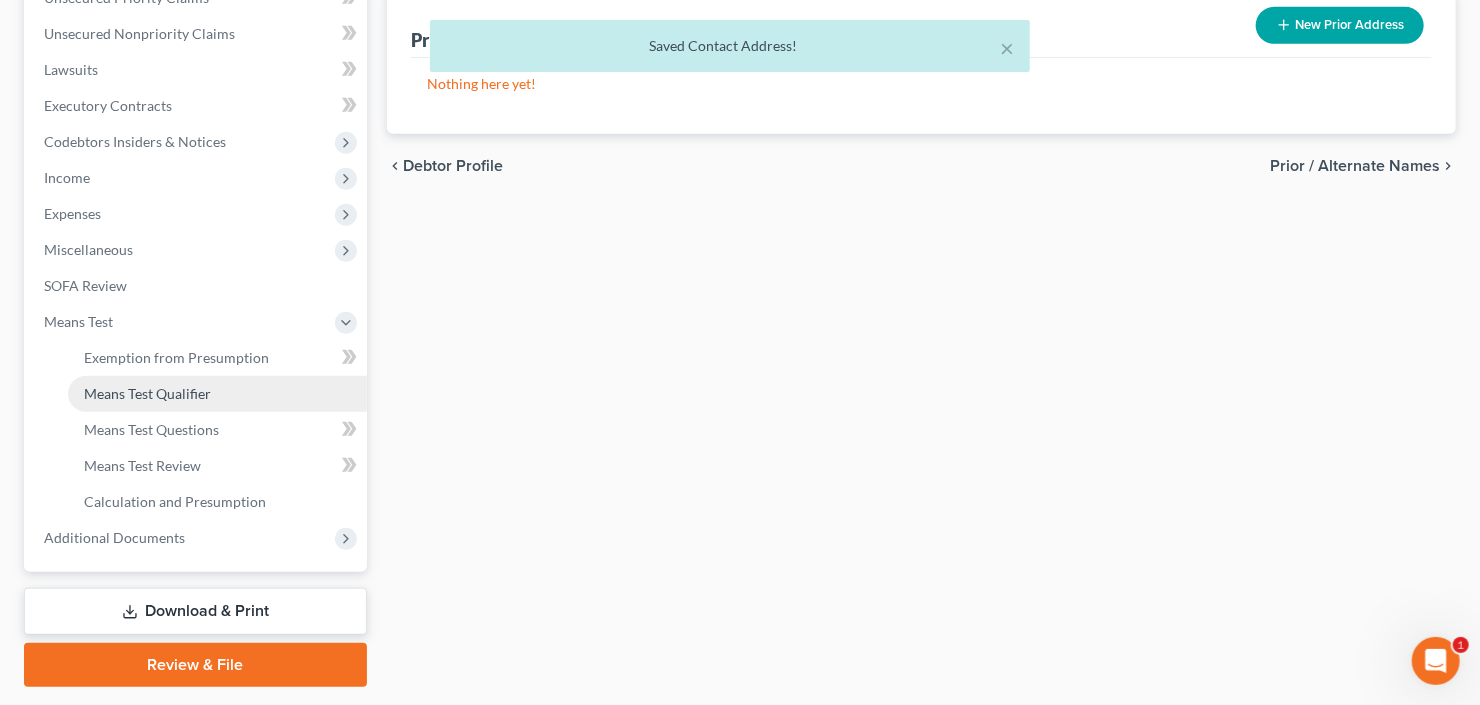 click on "Means Test Qualifier" at bounding box center (147, 393) 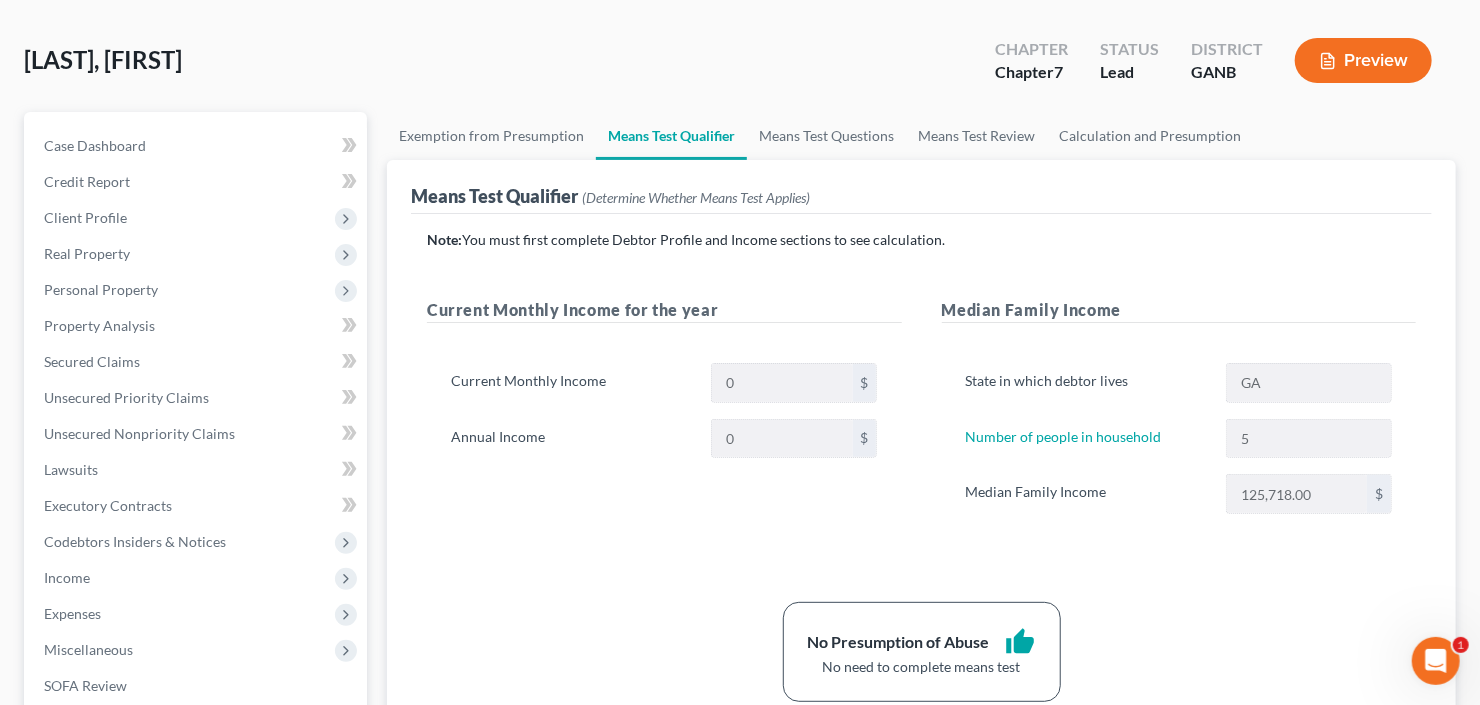 scroll, scrollTop: 160, scrollLeft: 0, axis: vertical 